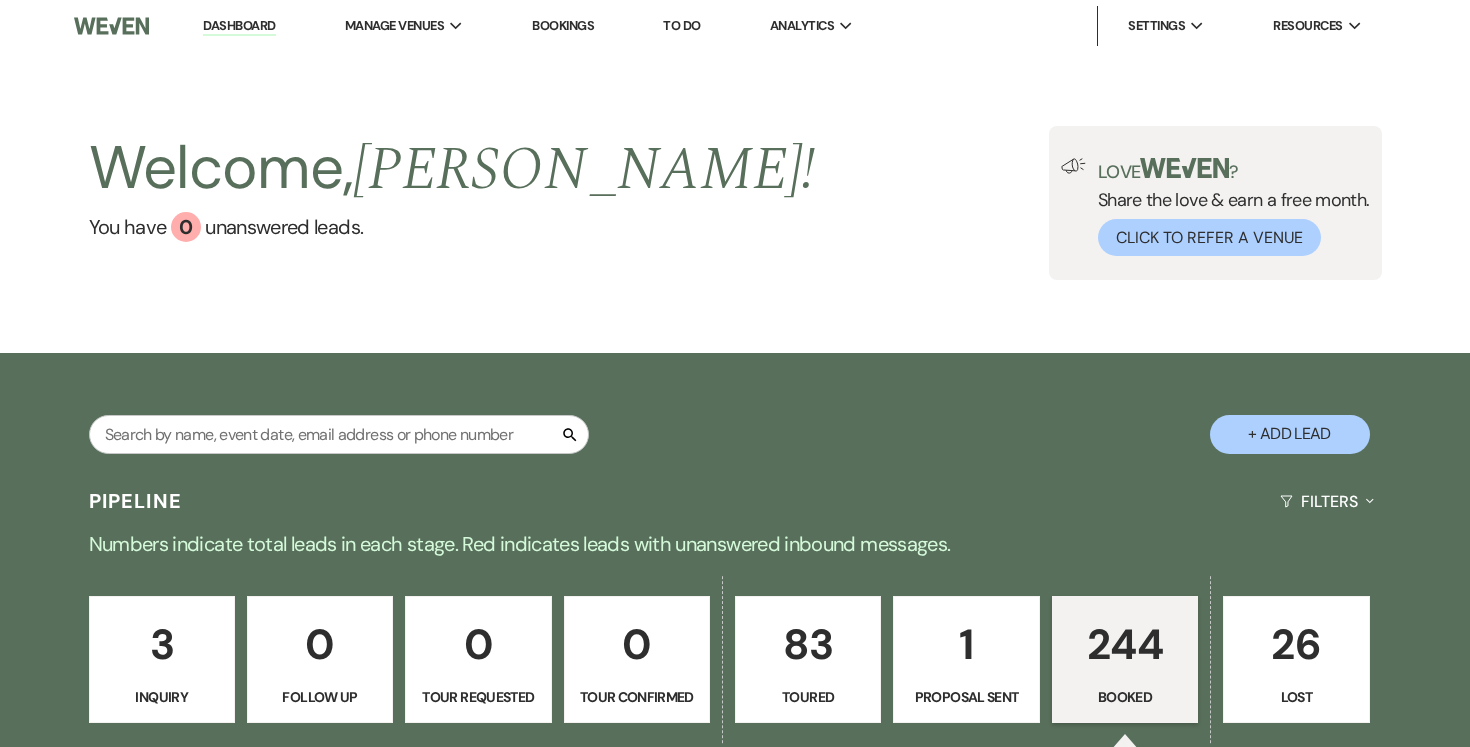 scroll, scrollTop: 0, scrollLeft: 0, axis: both 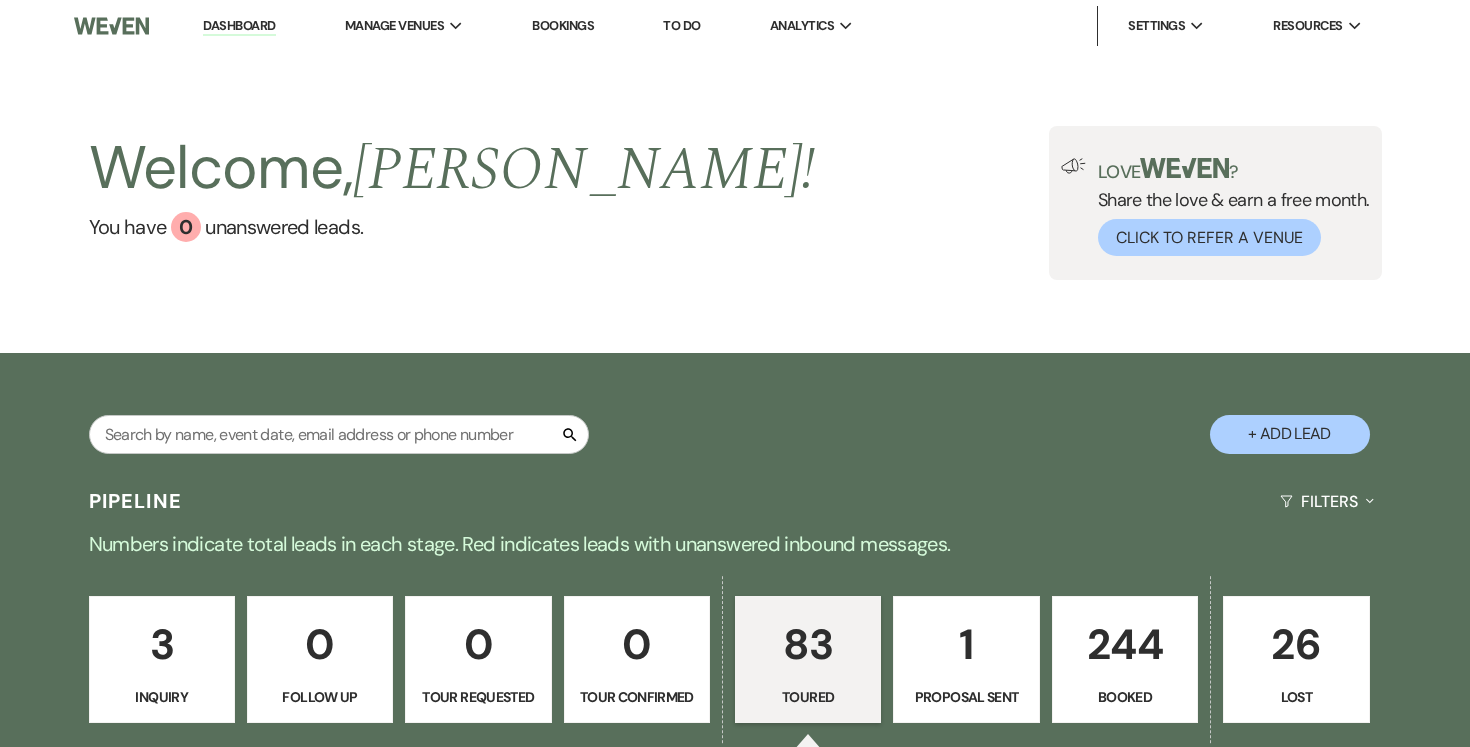 select on "5" 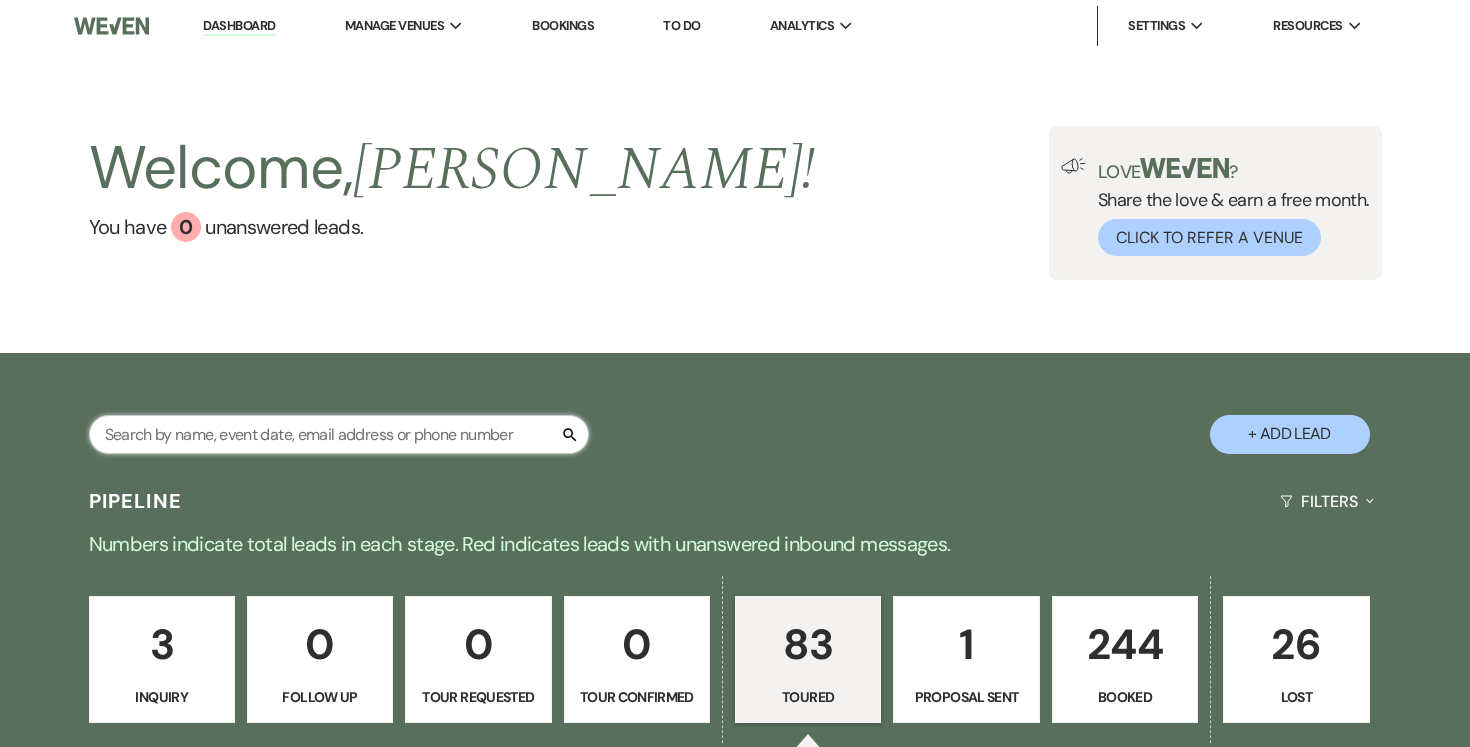 click at bounding box center (339, 434) 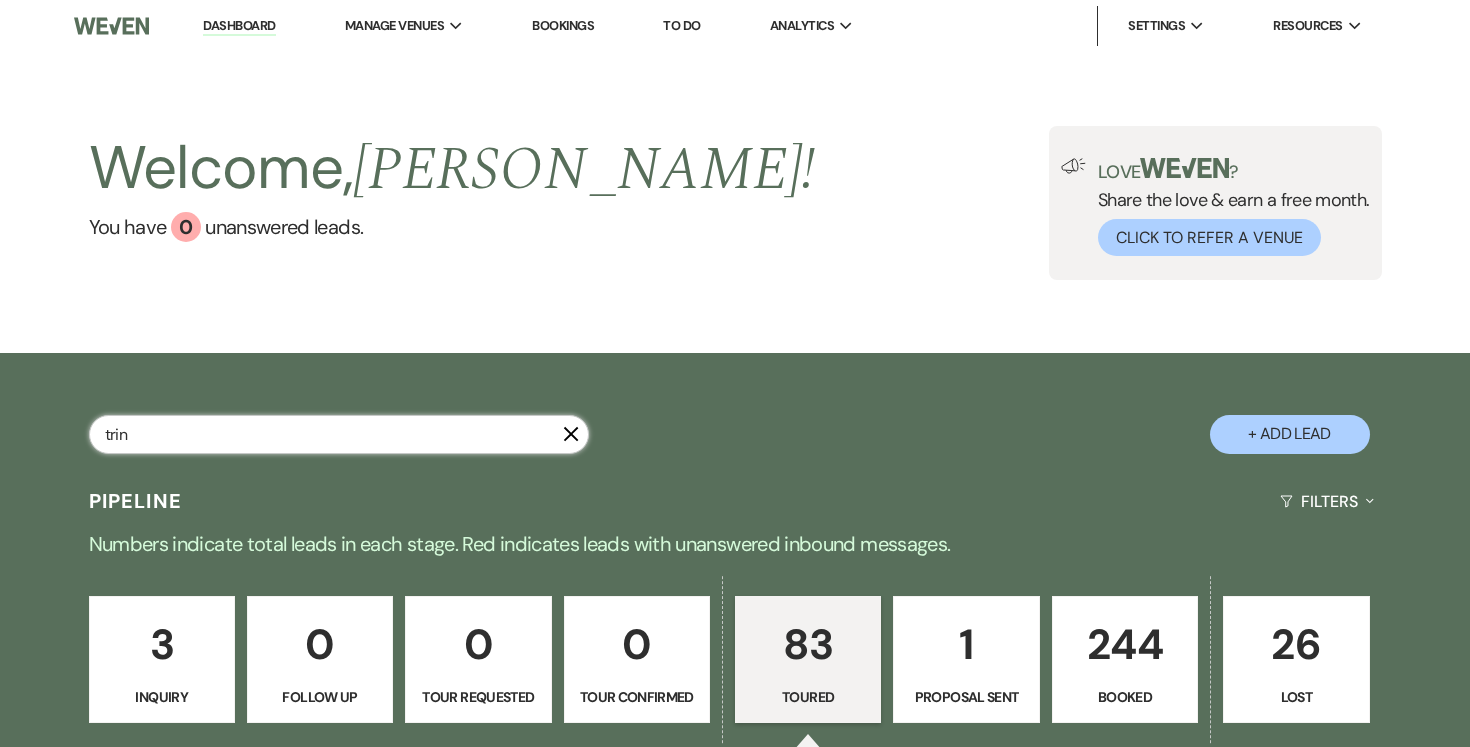 type on "[PERSON_NAME]" 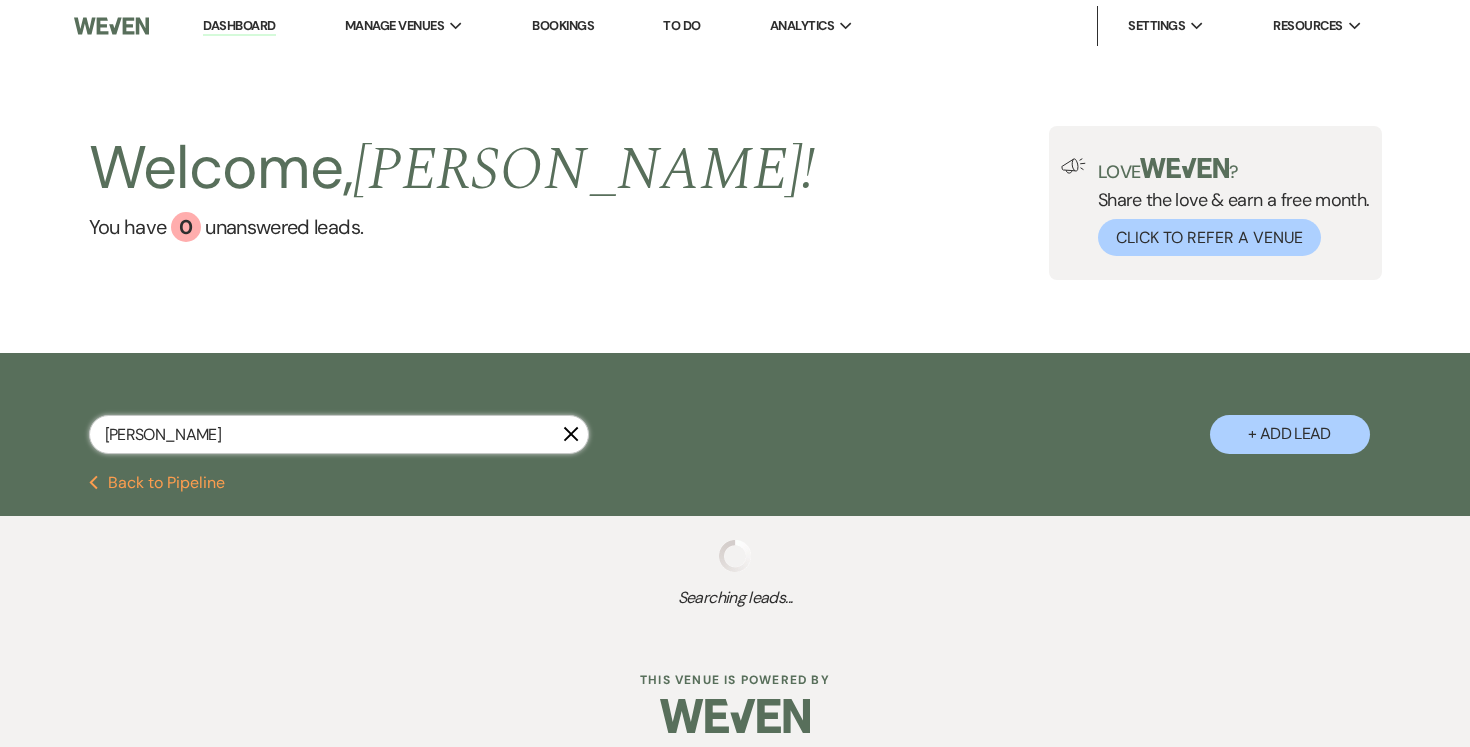 select on "5" 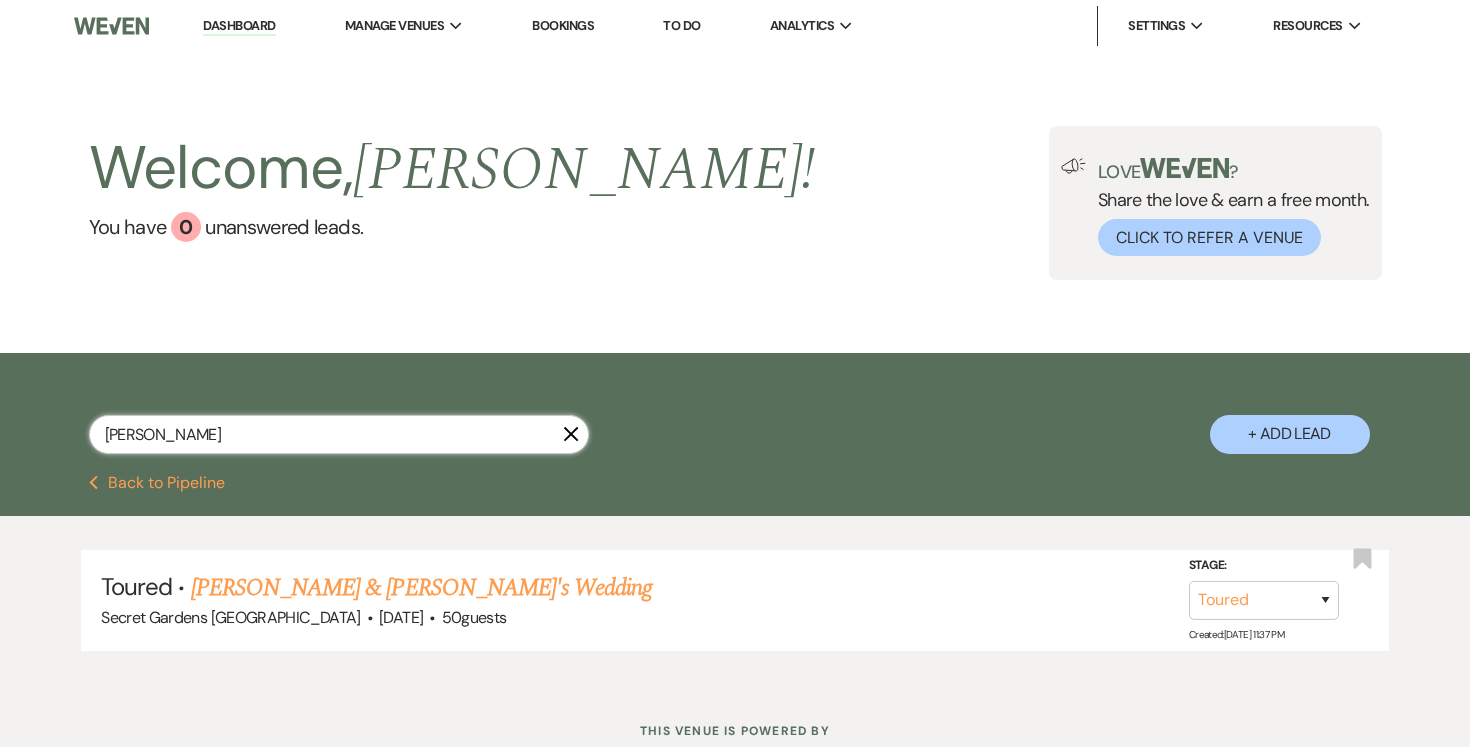 type on "[PERSON_NAME]" 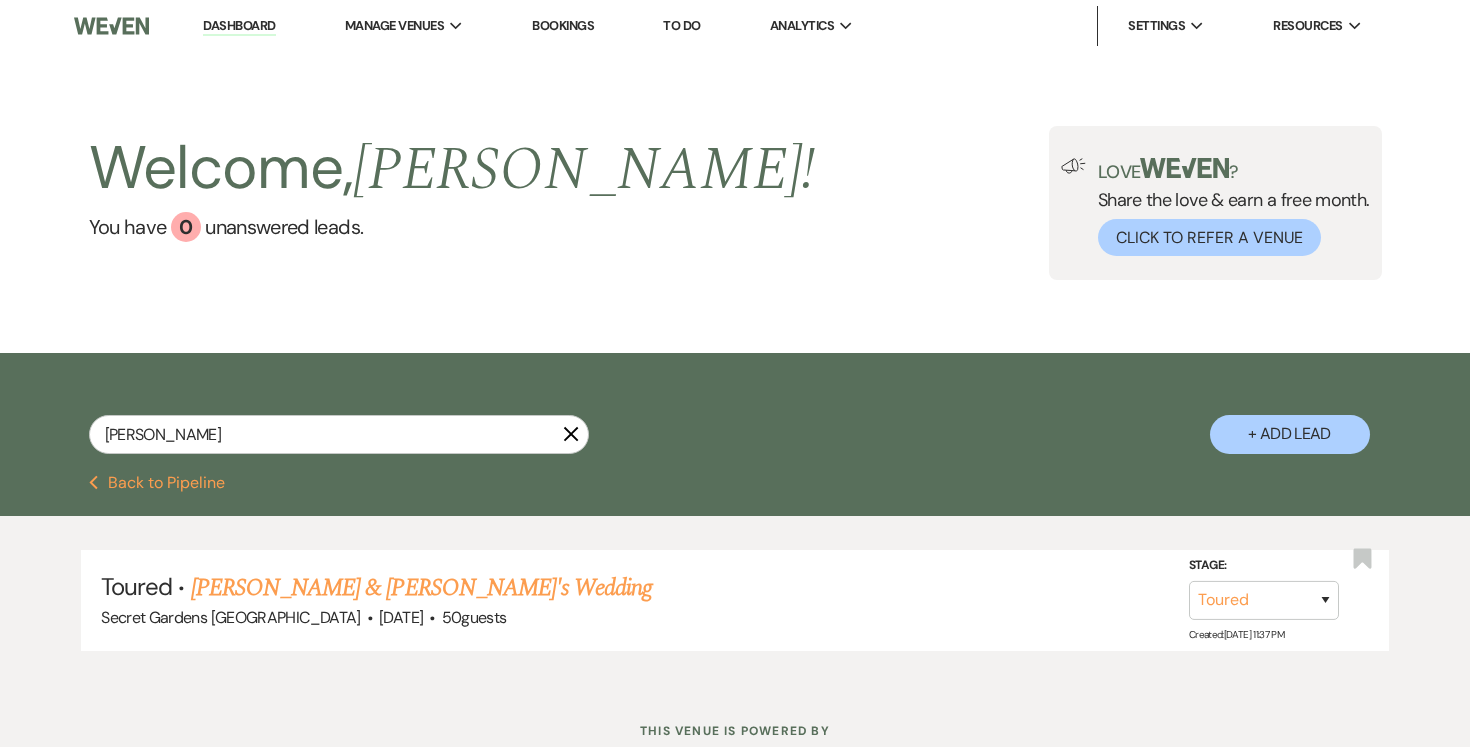 click on "+ Add Lead" at bounding box center (1290, 434) 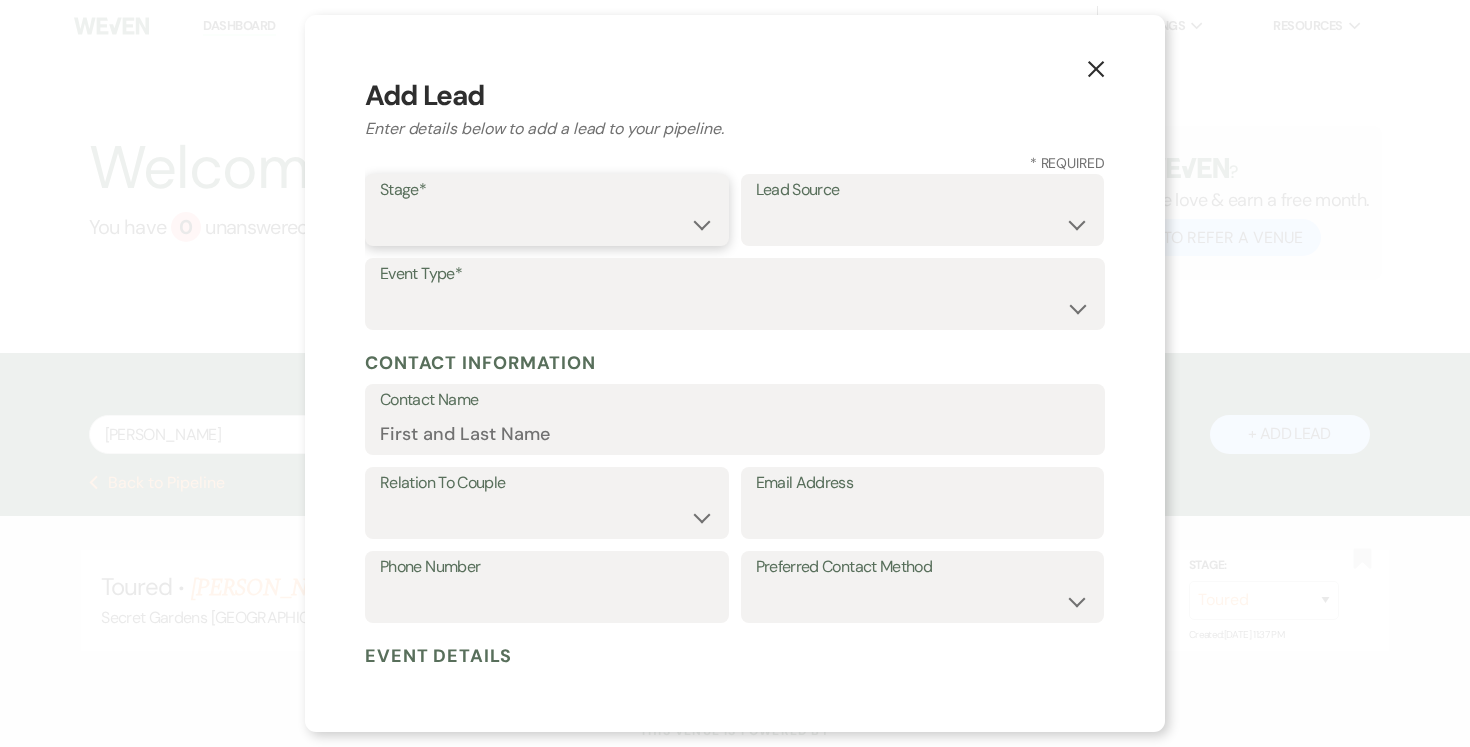 click on "Inquiry Follow Up Tour Requested Tour Confirmed Toured Proposal Sent Booked Lost" at bounding box center [547, 224] 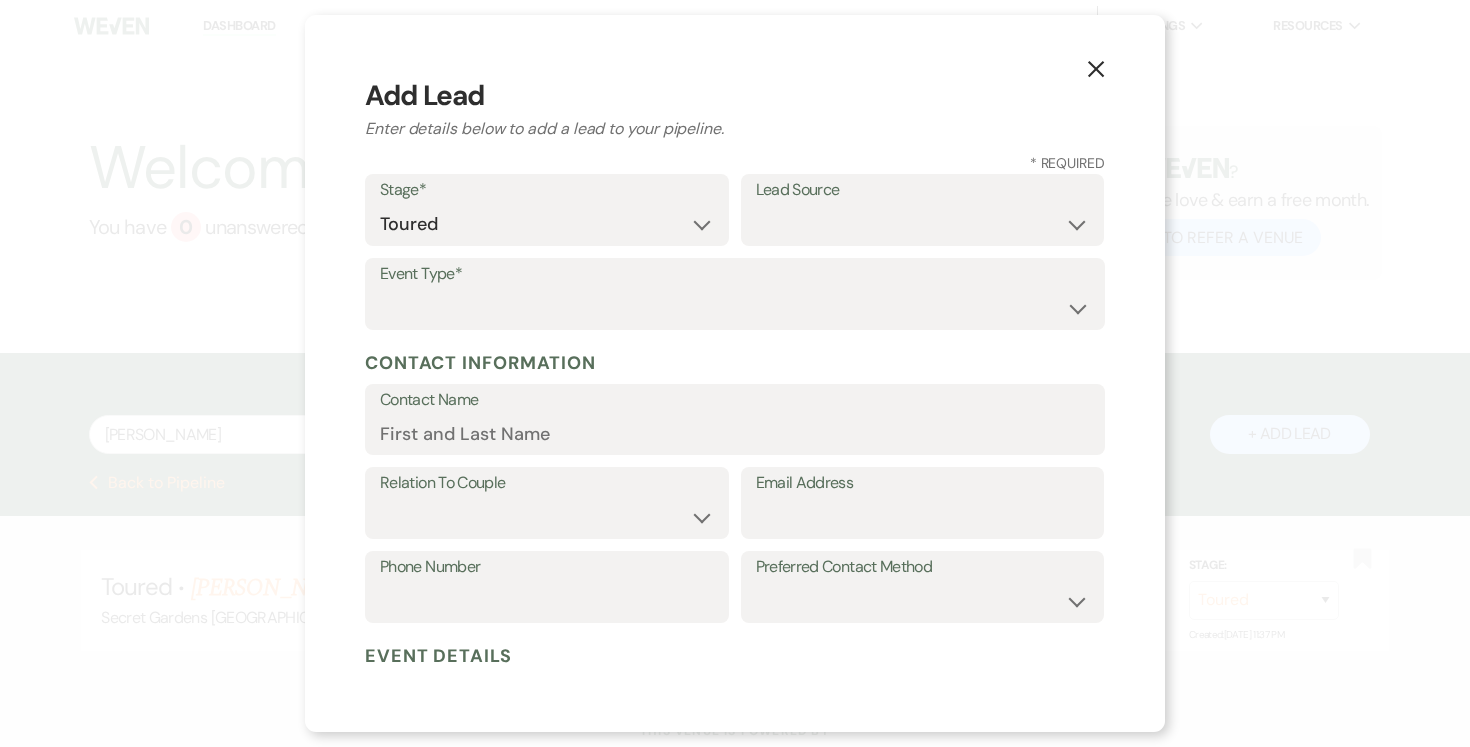 click on "Lead Source Weven Venue Website Instagram Facebook Pinterest Google The Knot Wedding Wire Here Comes the Guide Wedding Spot Eventective [PERSON_NAME] The Venue Report PartySlate VRBO / Homeaway Airbnb Wedding Show TikTok X / Twitter Phone Call Walk-in Vendor Referral Advertising Personal Referral Local Referral Other" at bounding box center [923, 210] 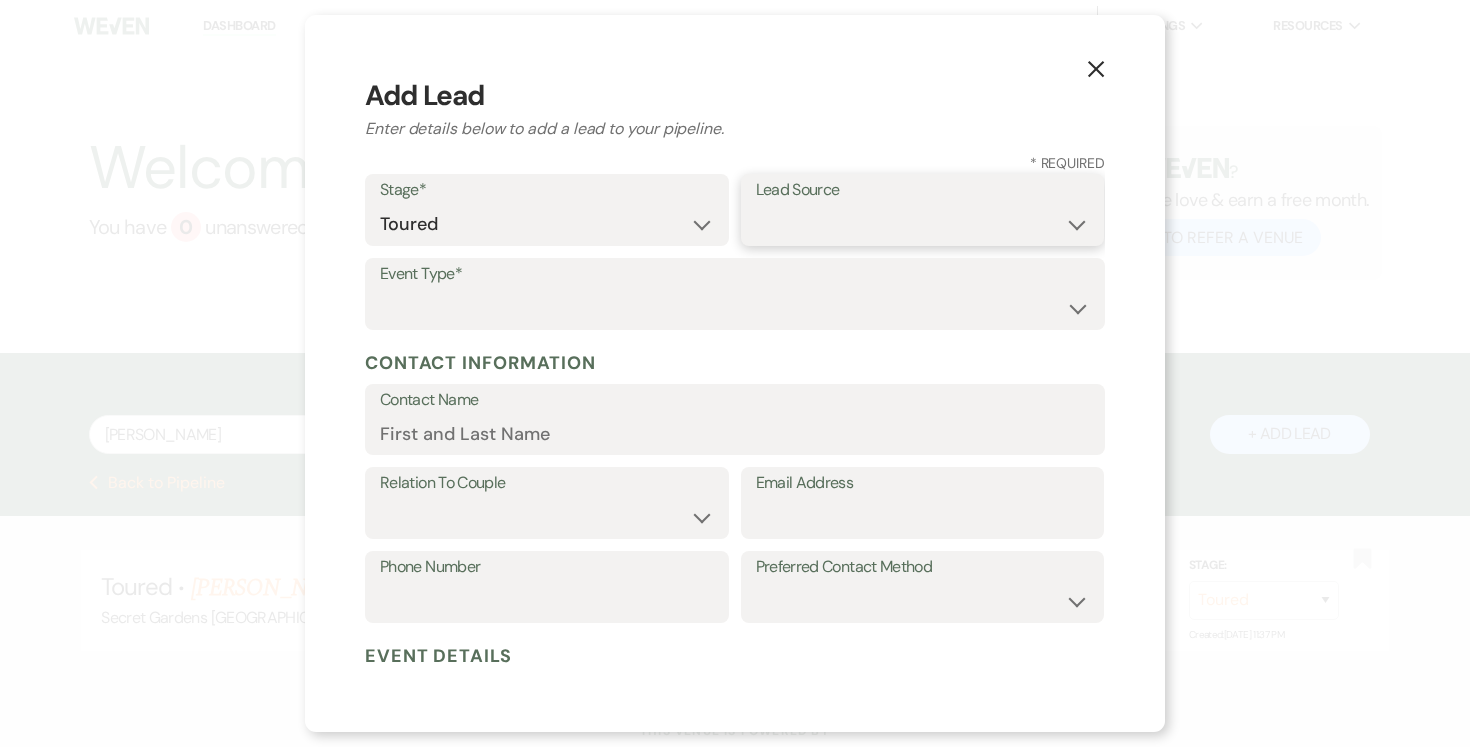 click on "Weven Venue Website Instagram Facebook Pinterest Google The Knot Wedding Wire Here Comes the Guide Wedding Spot Eventective [PERSON_NAME] The Venue Report PartySlate VRBO / Homeaway Airbnb Wedding Show TikTok X / Twitter Phone Call Walk-in Vendor Referral Advertising Personal Referral Local Referral Other" at bounding box center (923, 224) 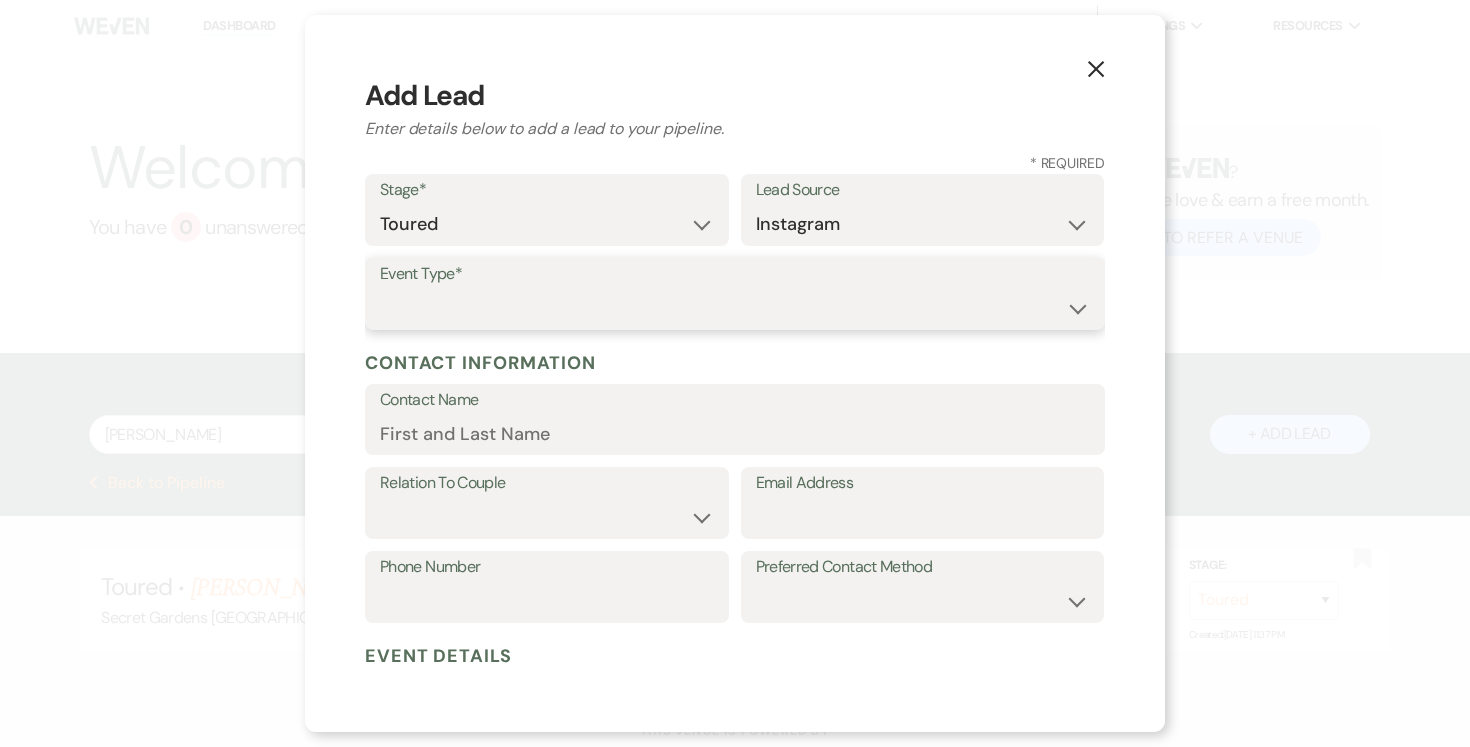 click on "Wedding Anniversary Party Baby Shower Bachelorette / Bachelor Party Birthday Party Bridal Shower Brunch Community Event Concert Corporate Event Elopement End of Life Celebration Engagement Party Fundraiser Graduation Party Micro Wedding Prom Quinceañera Rehearsal Dinner Religious Event Retreat Other" at bounding box center [735, 308] 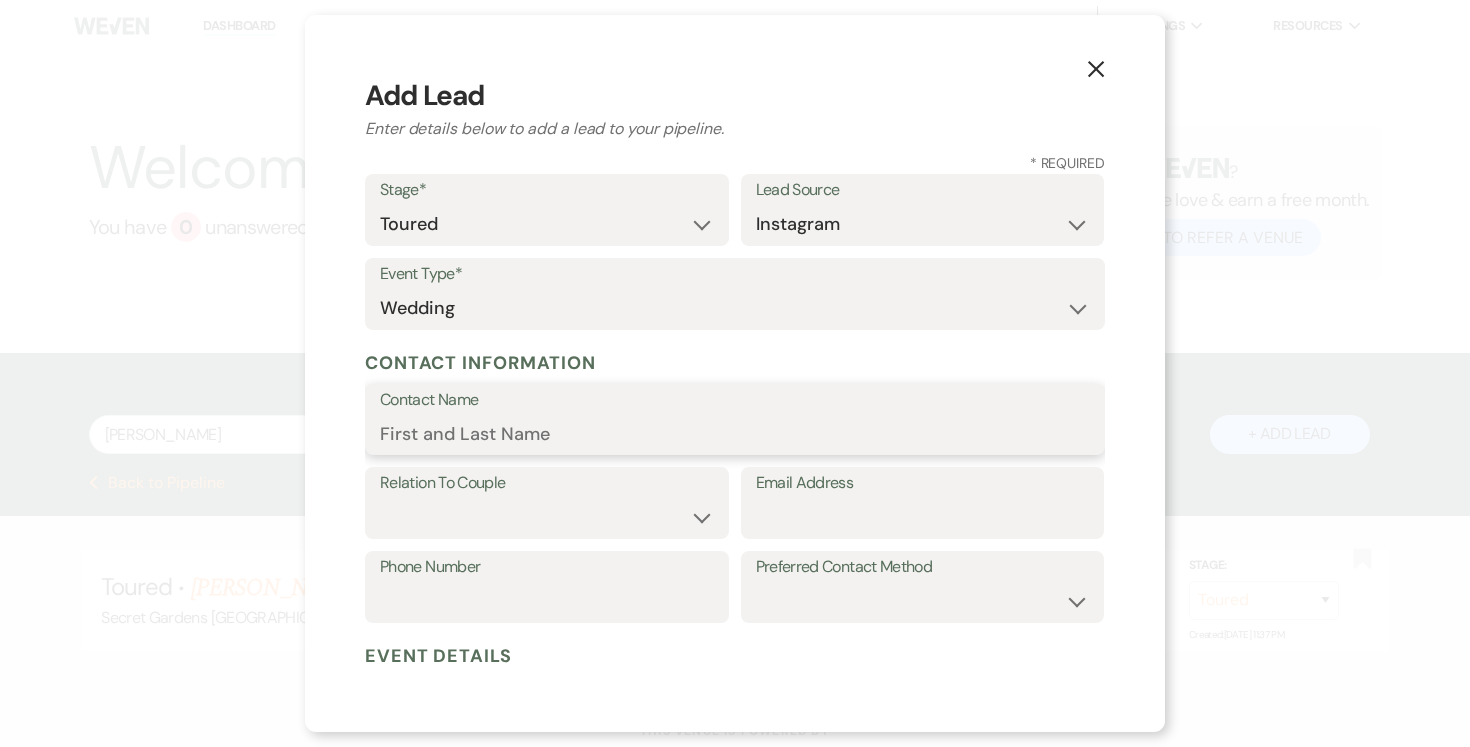 click on "Contact Name" at bounding box center (735, 433) 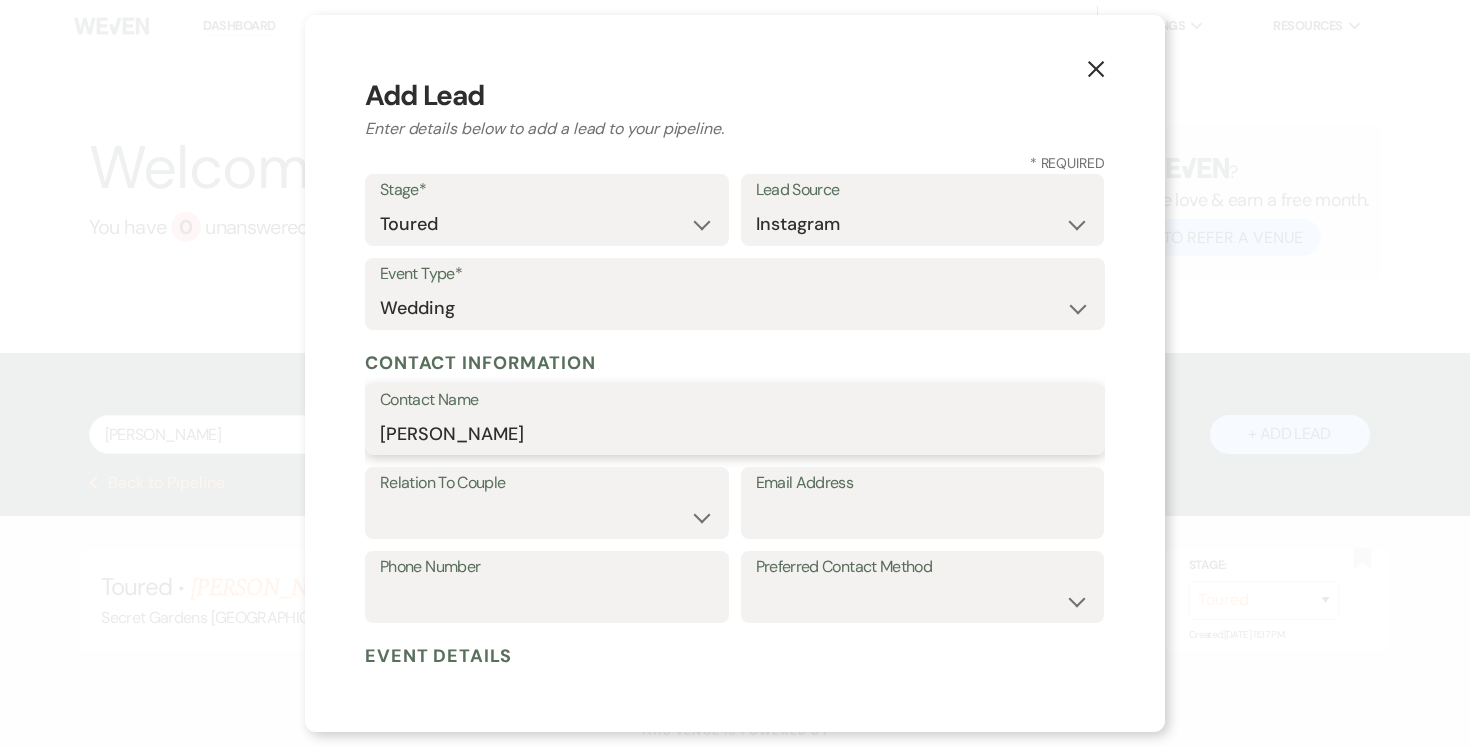type on "[PERSON_NAME]" 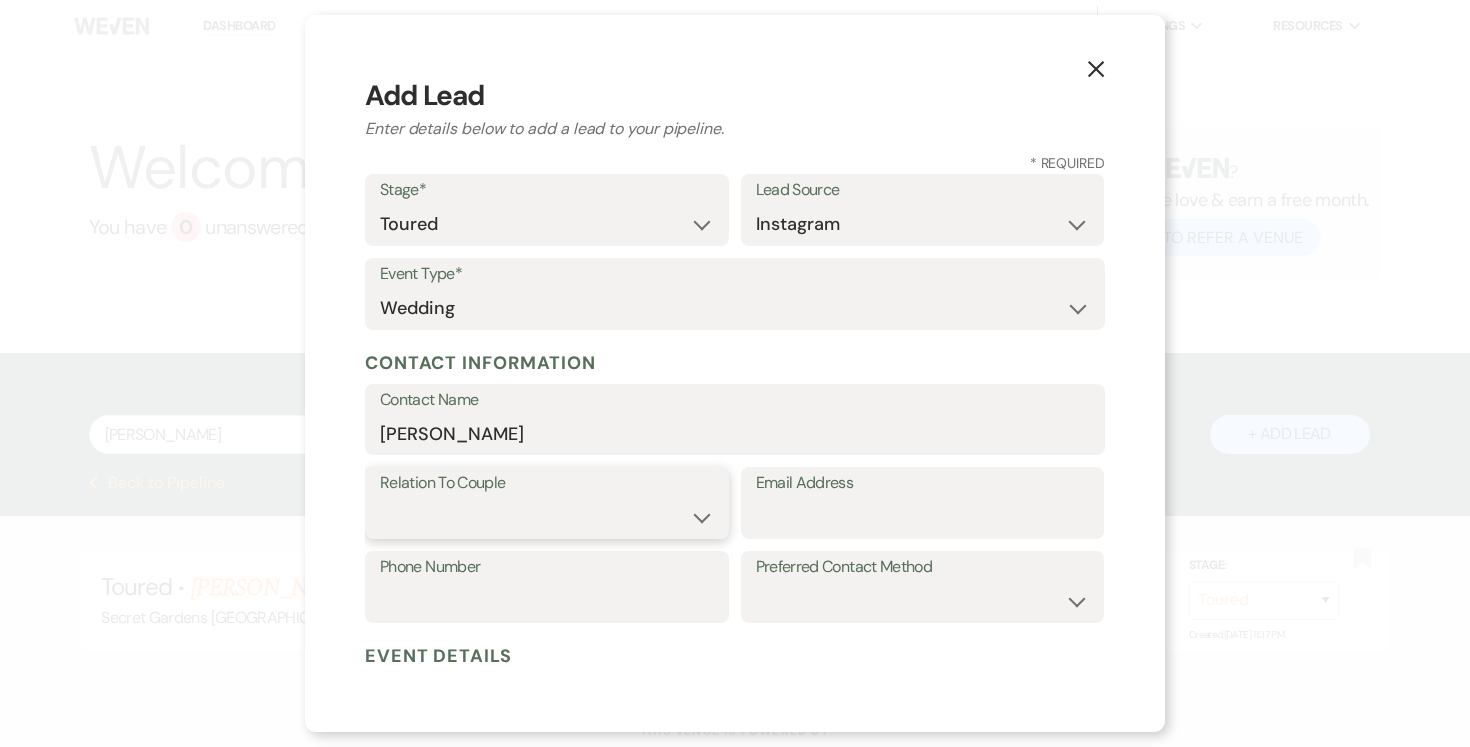 click on "Couple Planner Parent of Couple Family Member Friend Other" at bounding box center [547, 517] 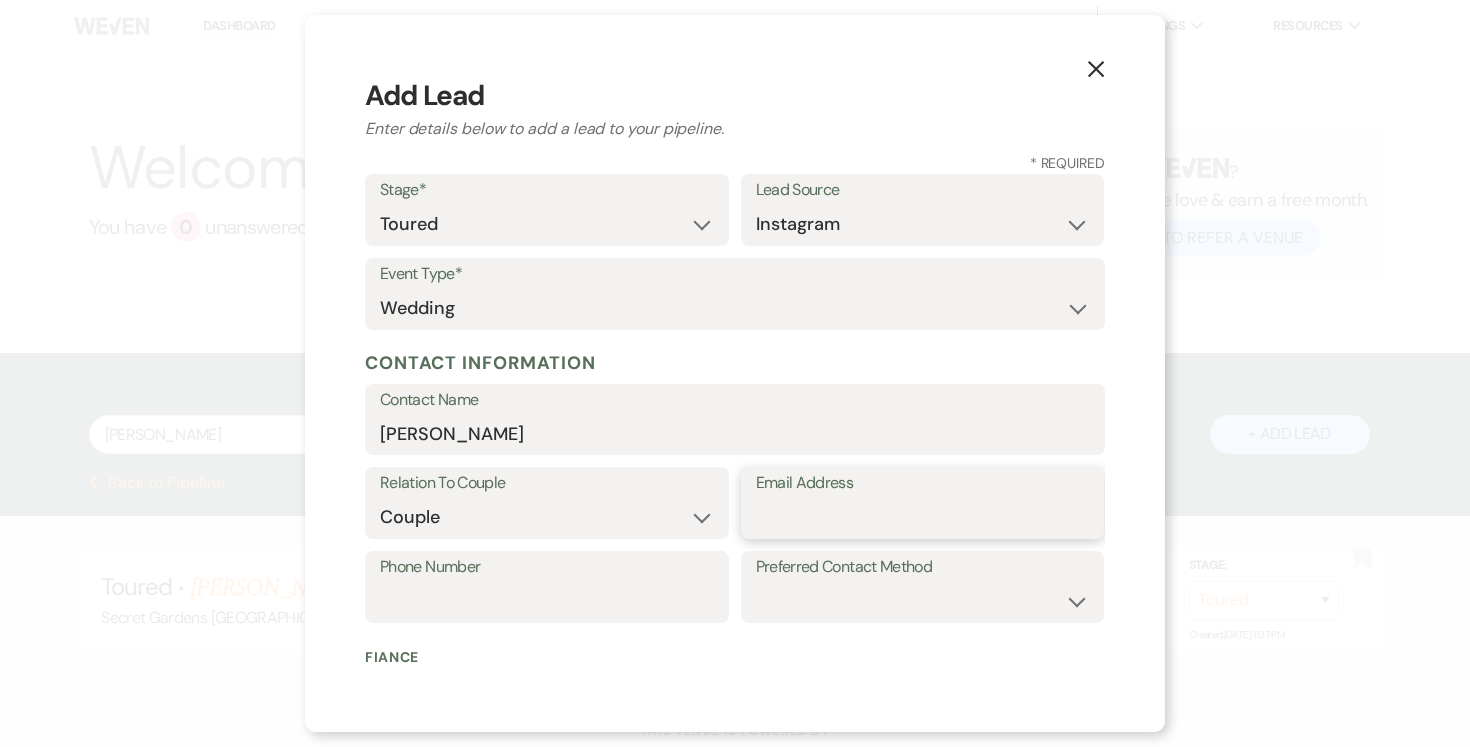 click on "Email Address" at bounding box center (923, 517) 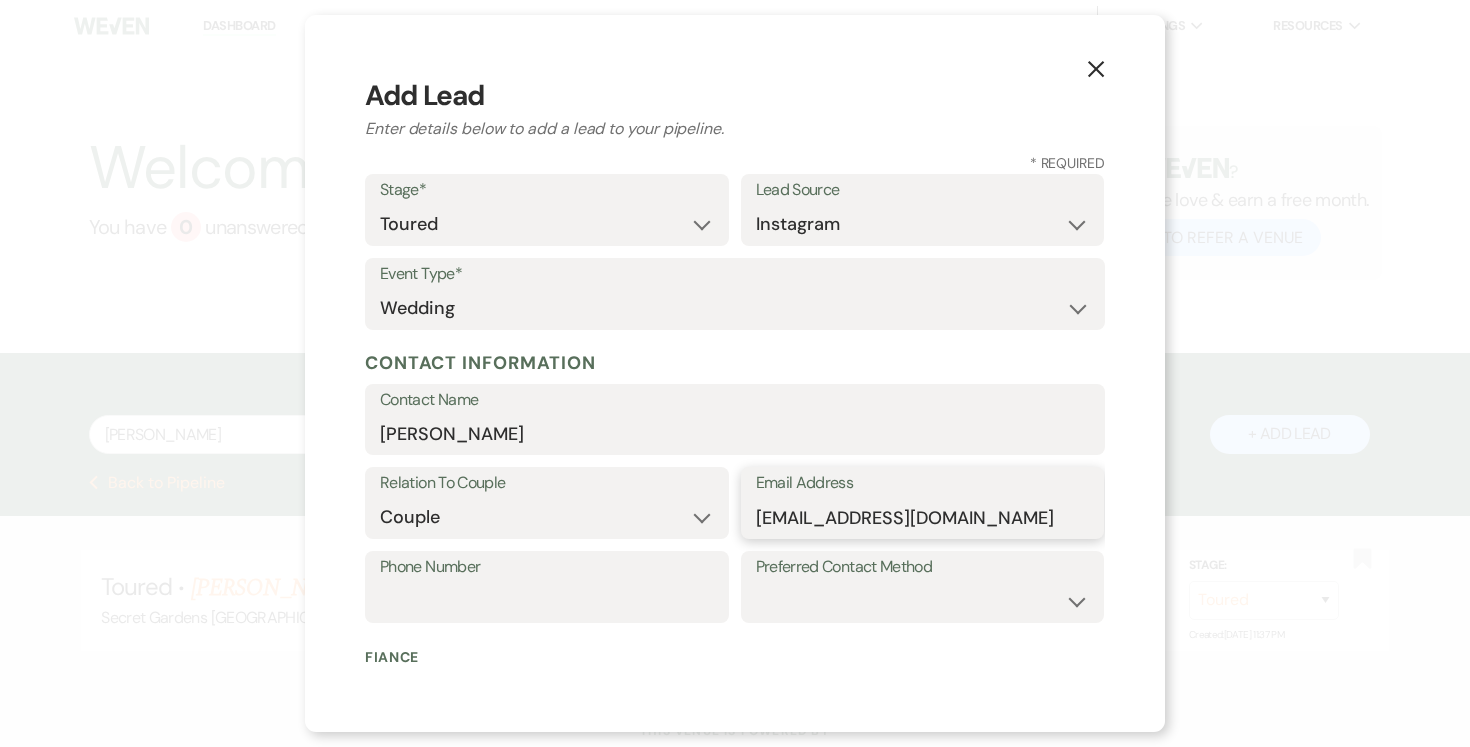 type on "[EMAIL_ADDRESS][DOMAIN_NAME]" 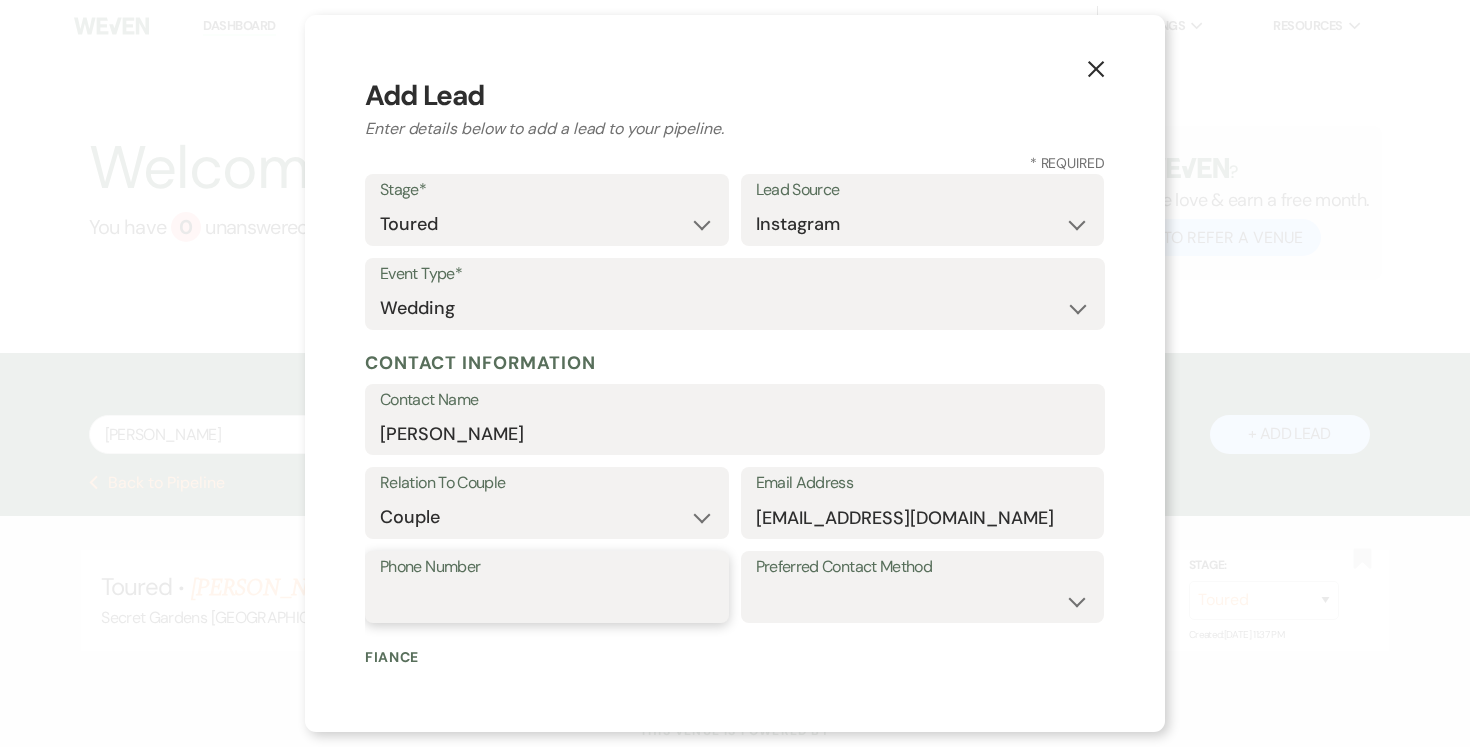 click on "Phone Number" at bounding box center [547, 601] 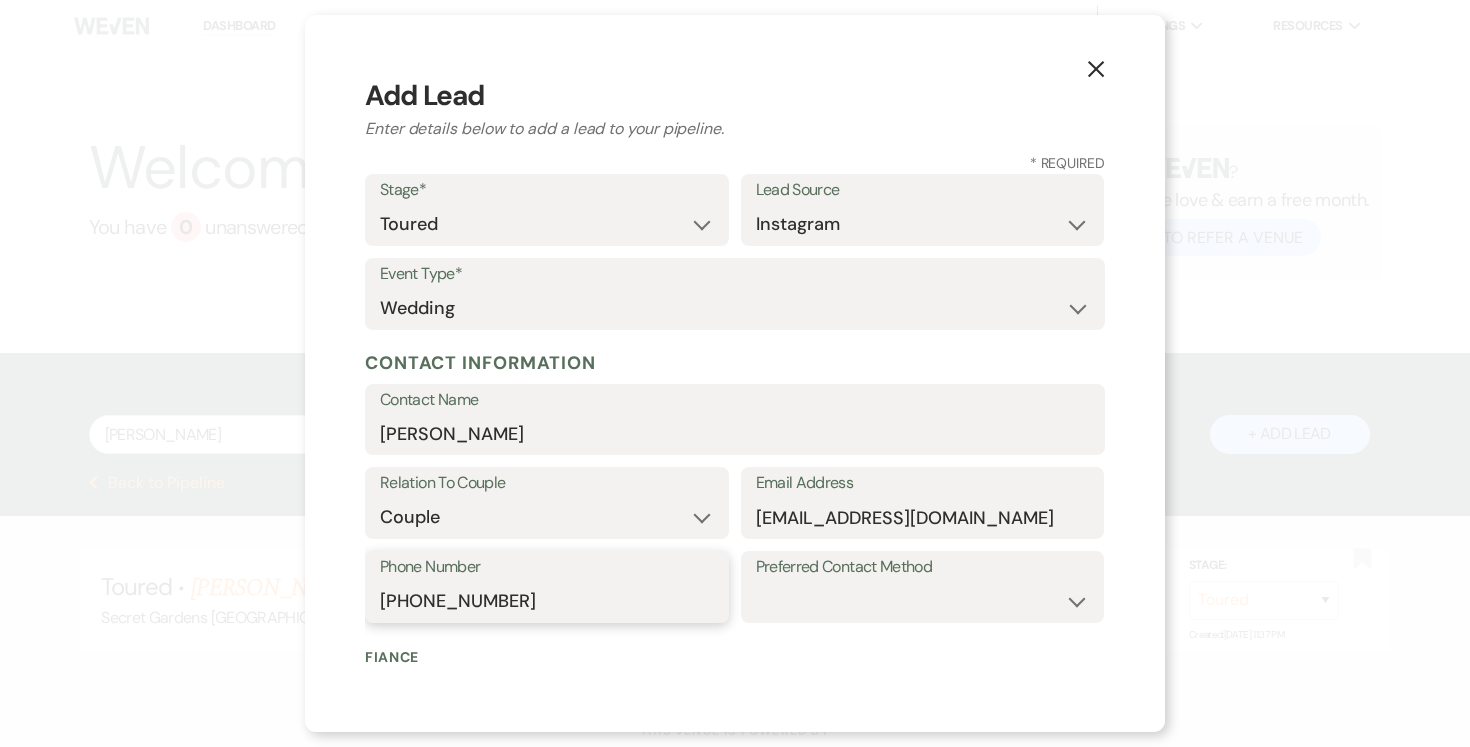 type on "[PHONE_NUMBER]" 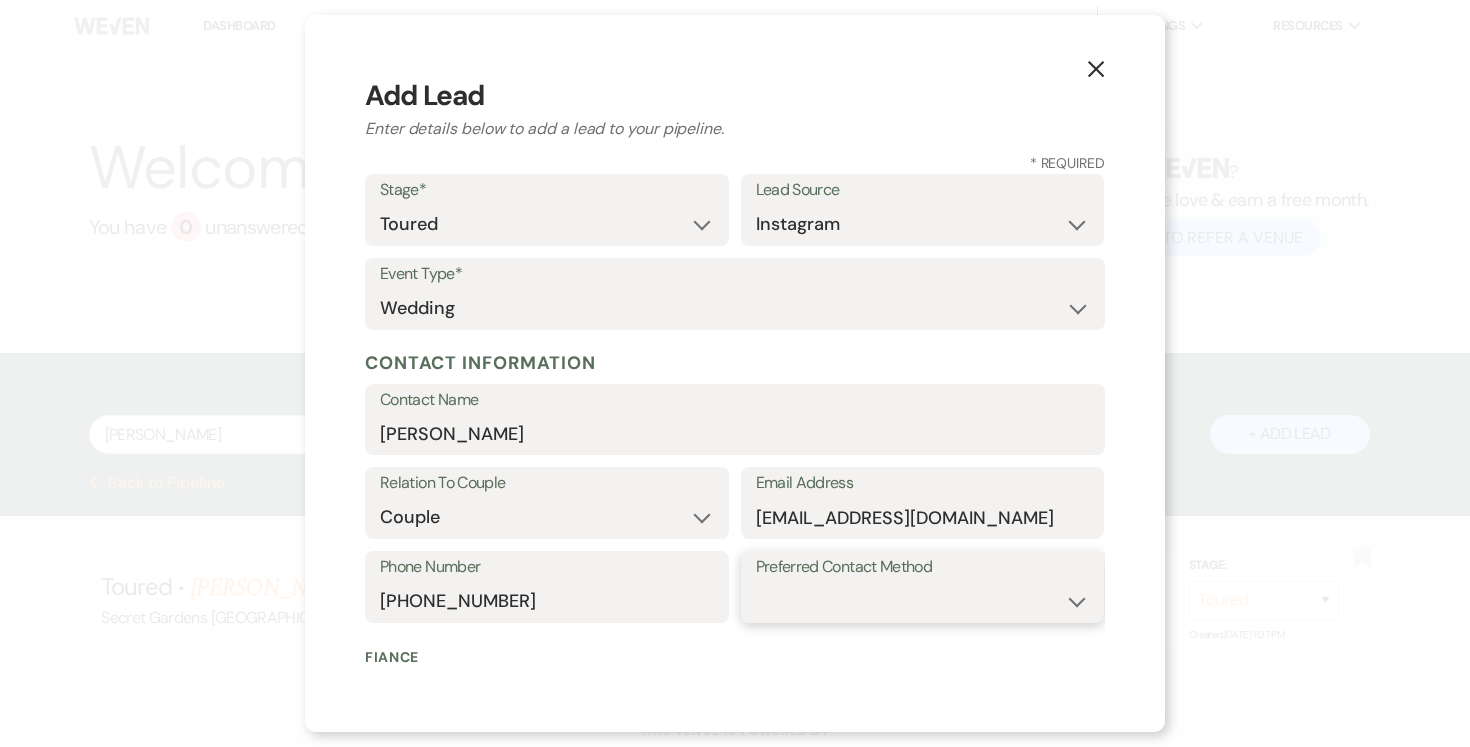 click on "Email Phone Text" at bounding box center (923, 601) 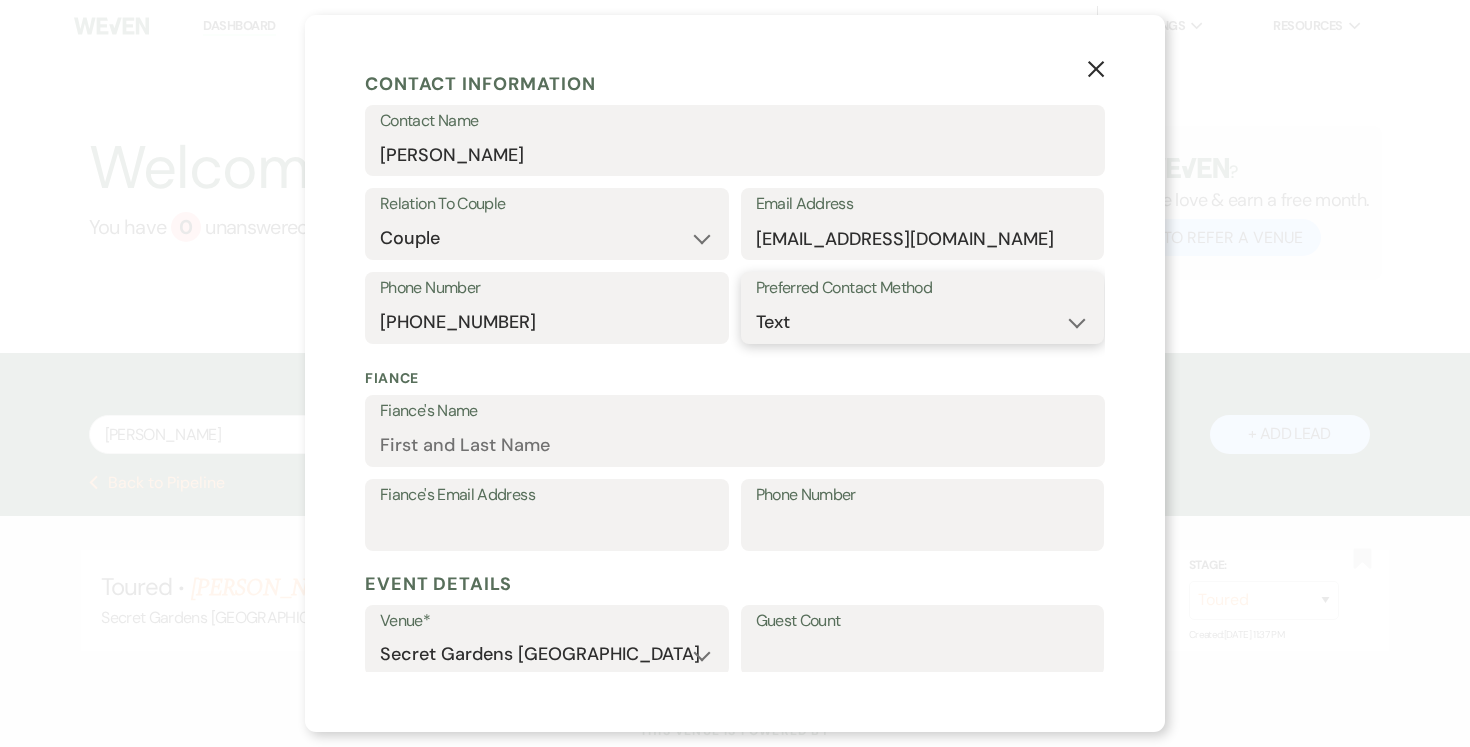 scroll, scrollTop: 287, scrollLeft: 0, axis: vertical 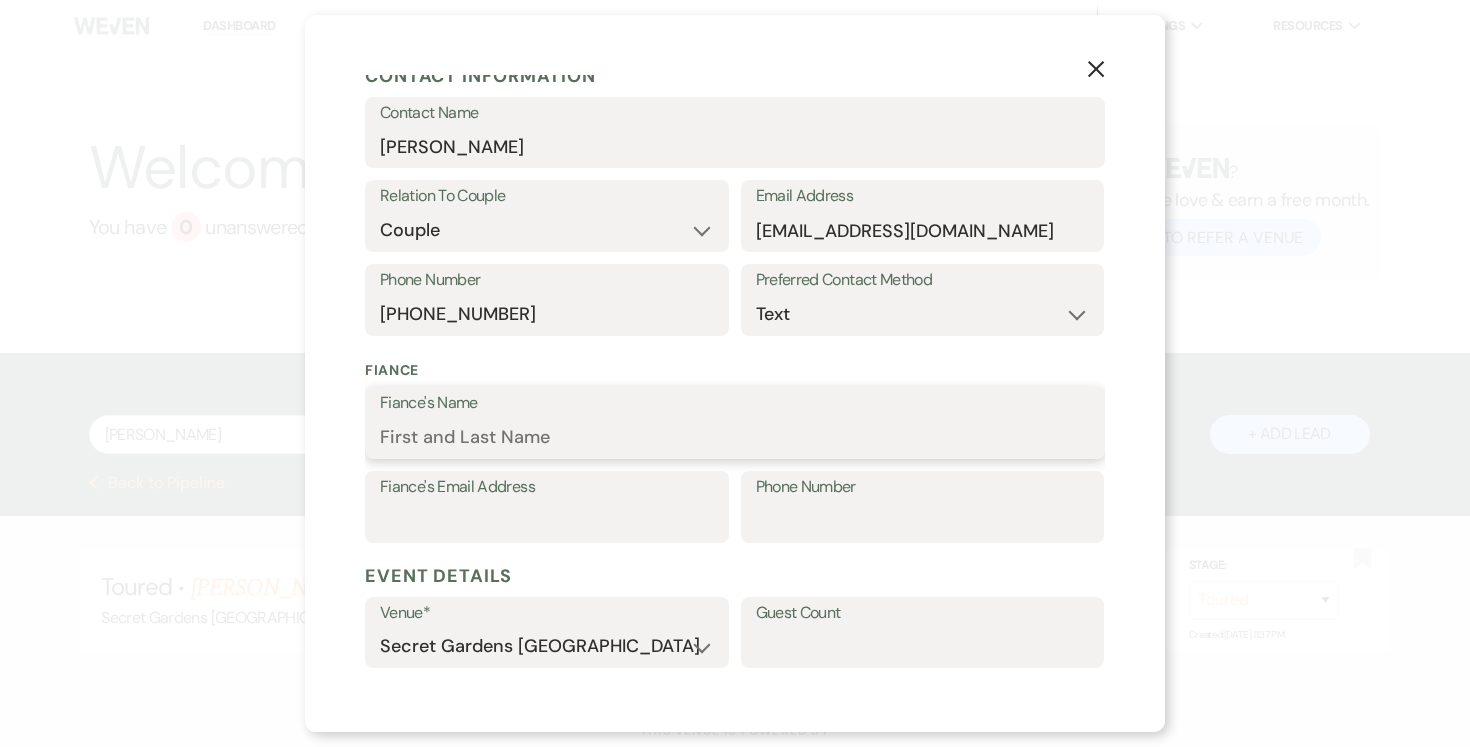 click on "Fiance's Name" at bounding box center (735, 437) 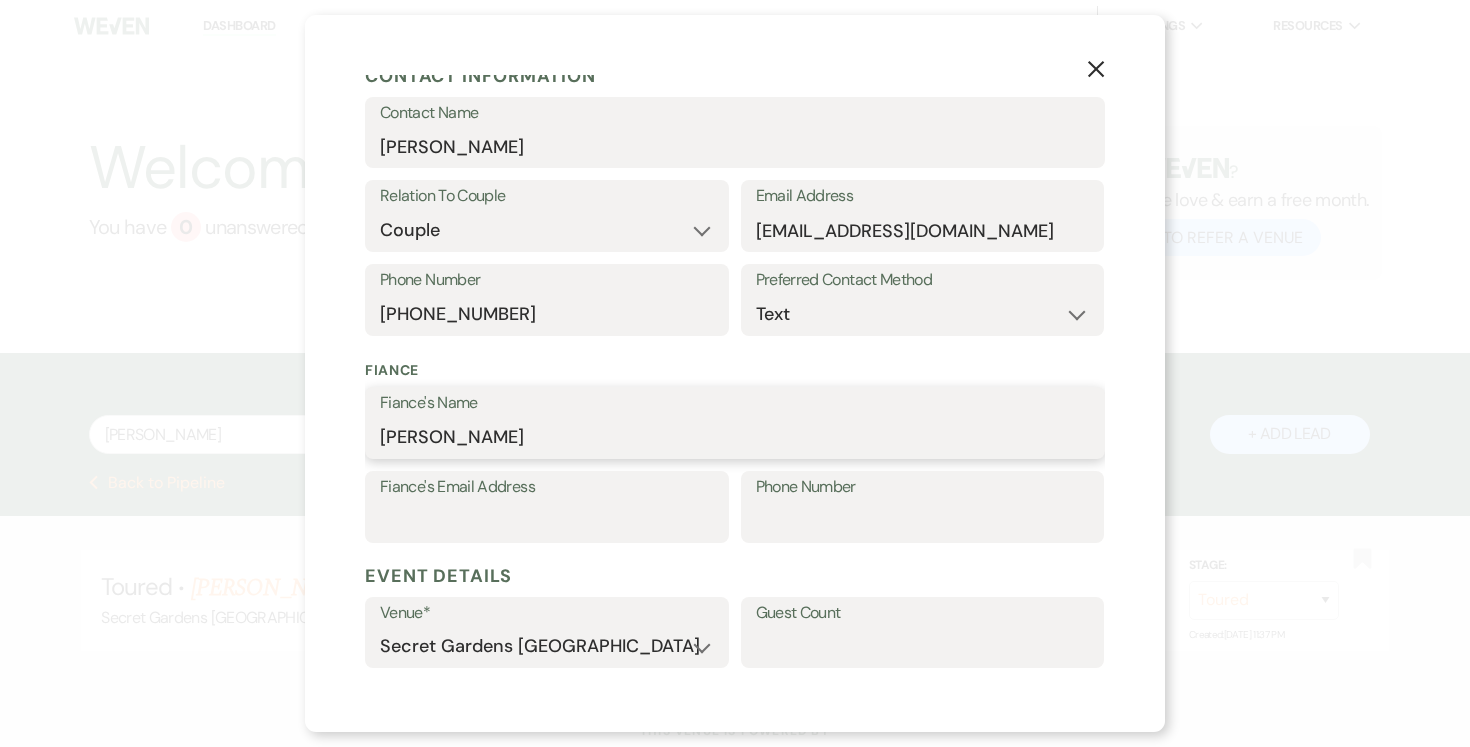 type on "[PERSON_NAME]" 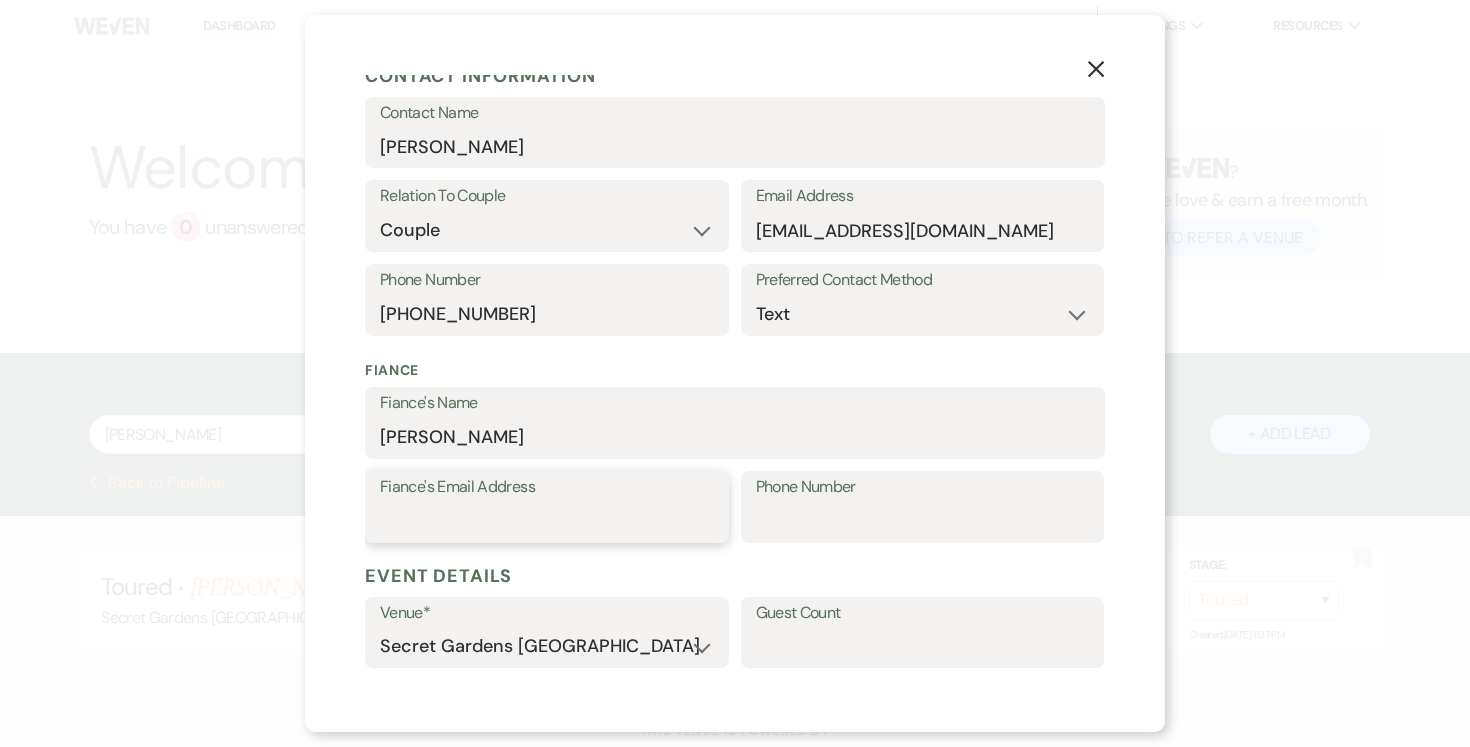 click on "Fiance's Email Address" at bounding box center [547, 521] 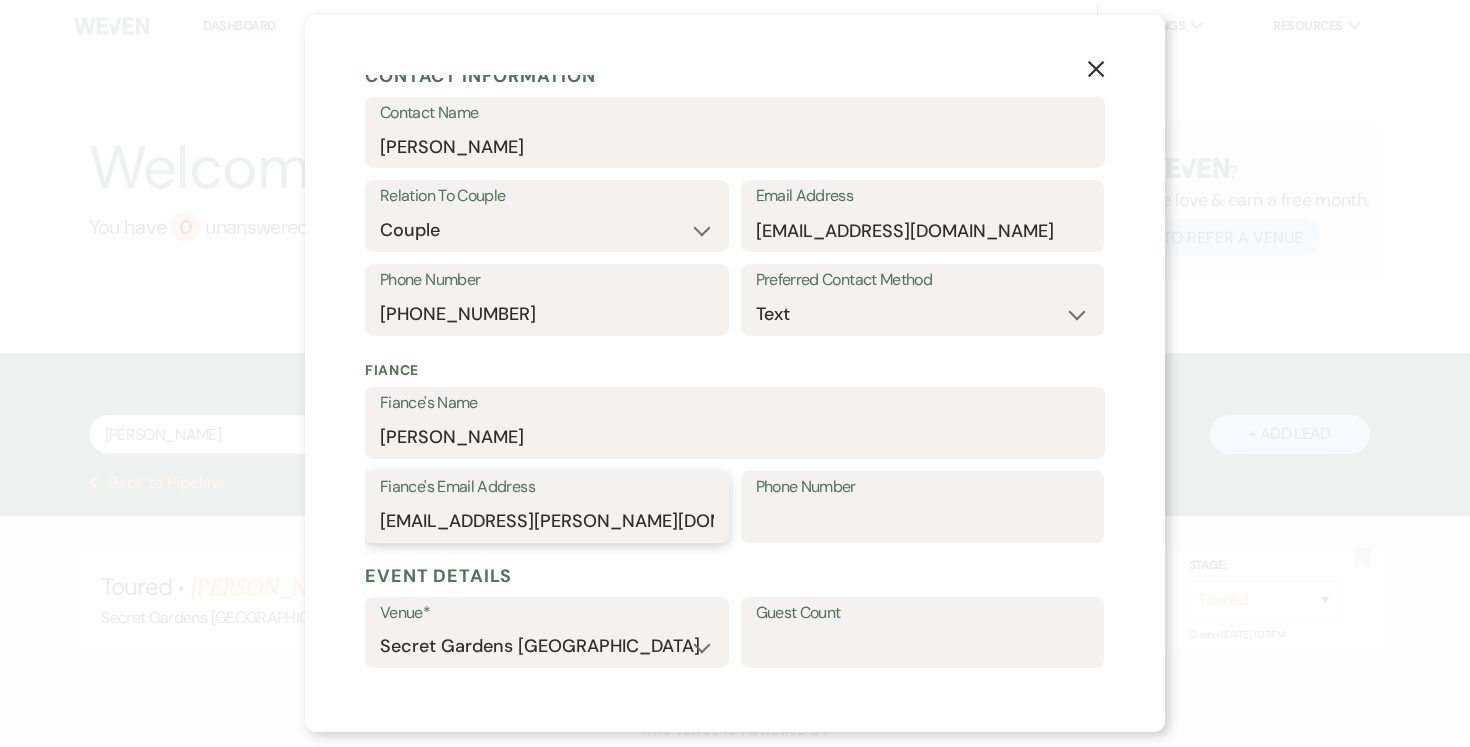 type on "[EMAIL_ADDRESS][PERSON_NAME][DOMAIN_NAME]" 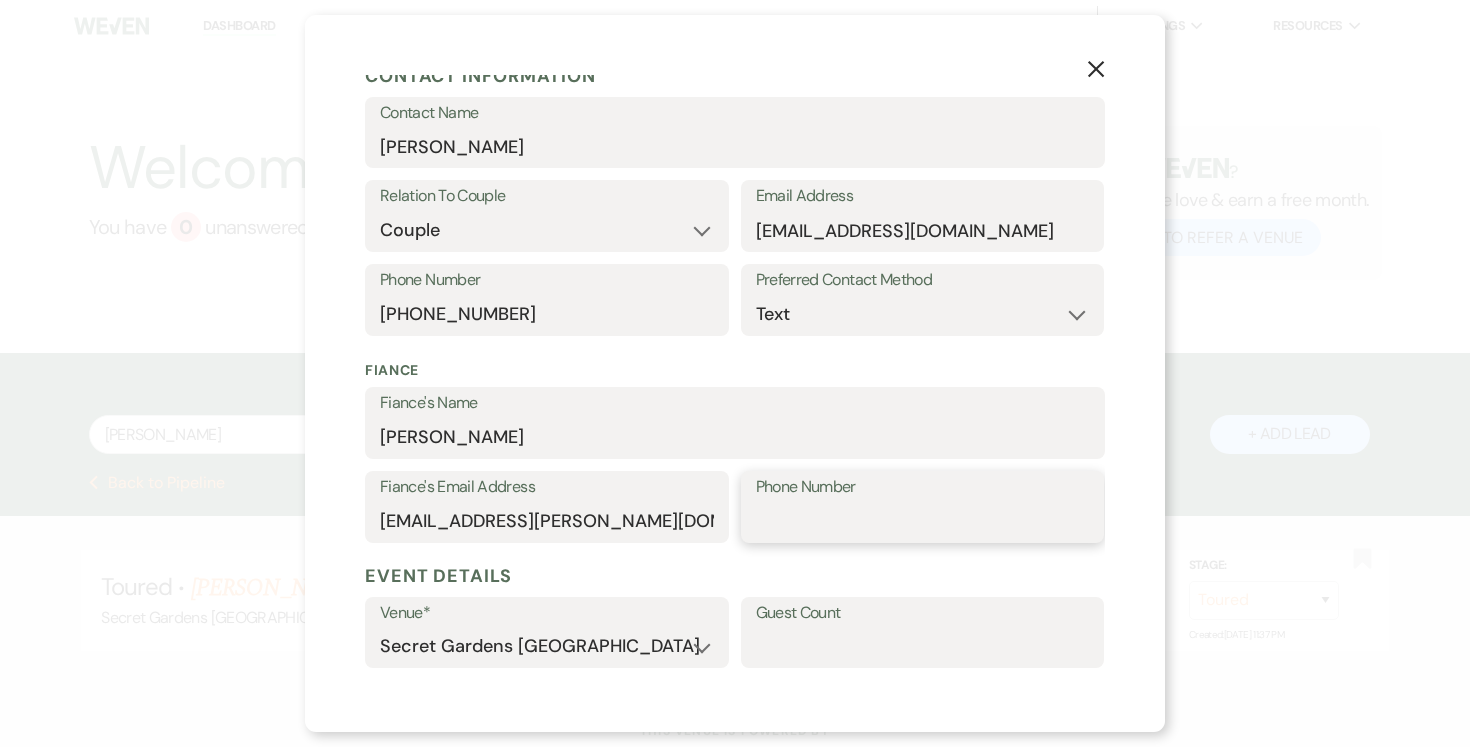 click on "Phone Number" at bounding box center (923, 521) 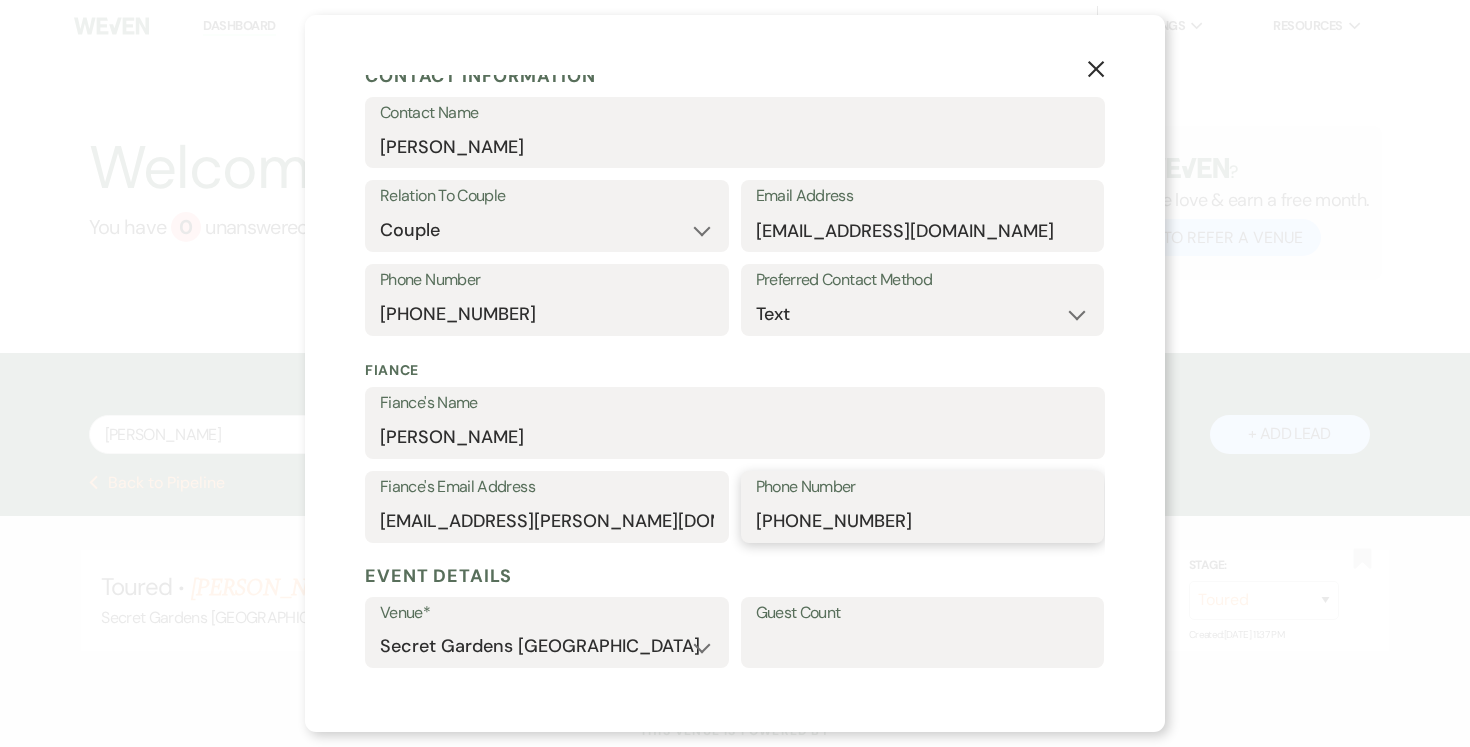 scroll, scrollTop: 291, scrollLeft: 0, axis: vertical 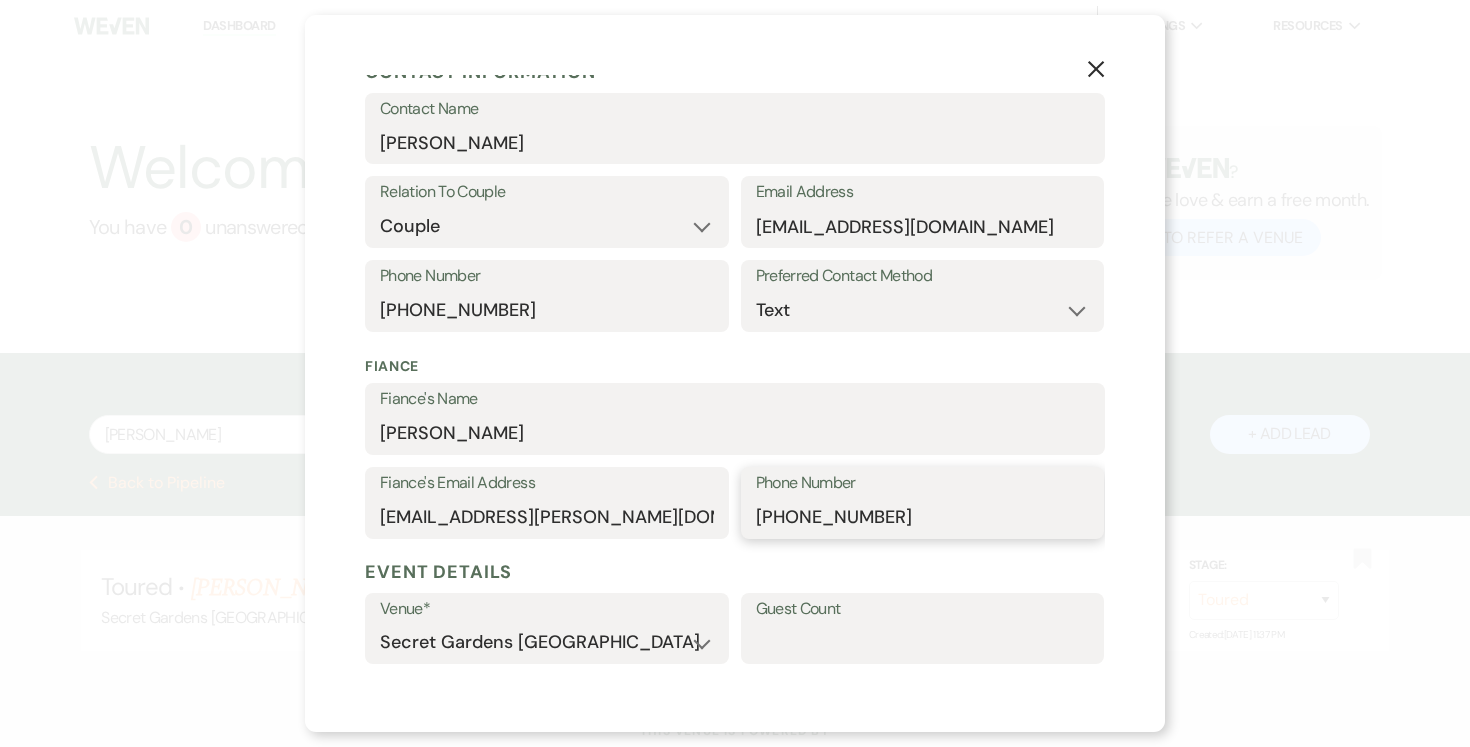 type on "[PHONE_NUMBER]" 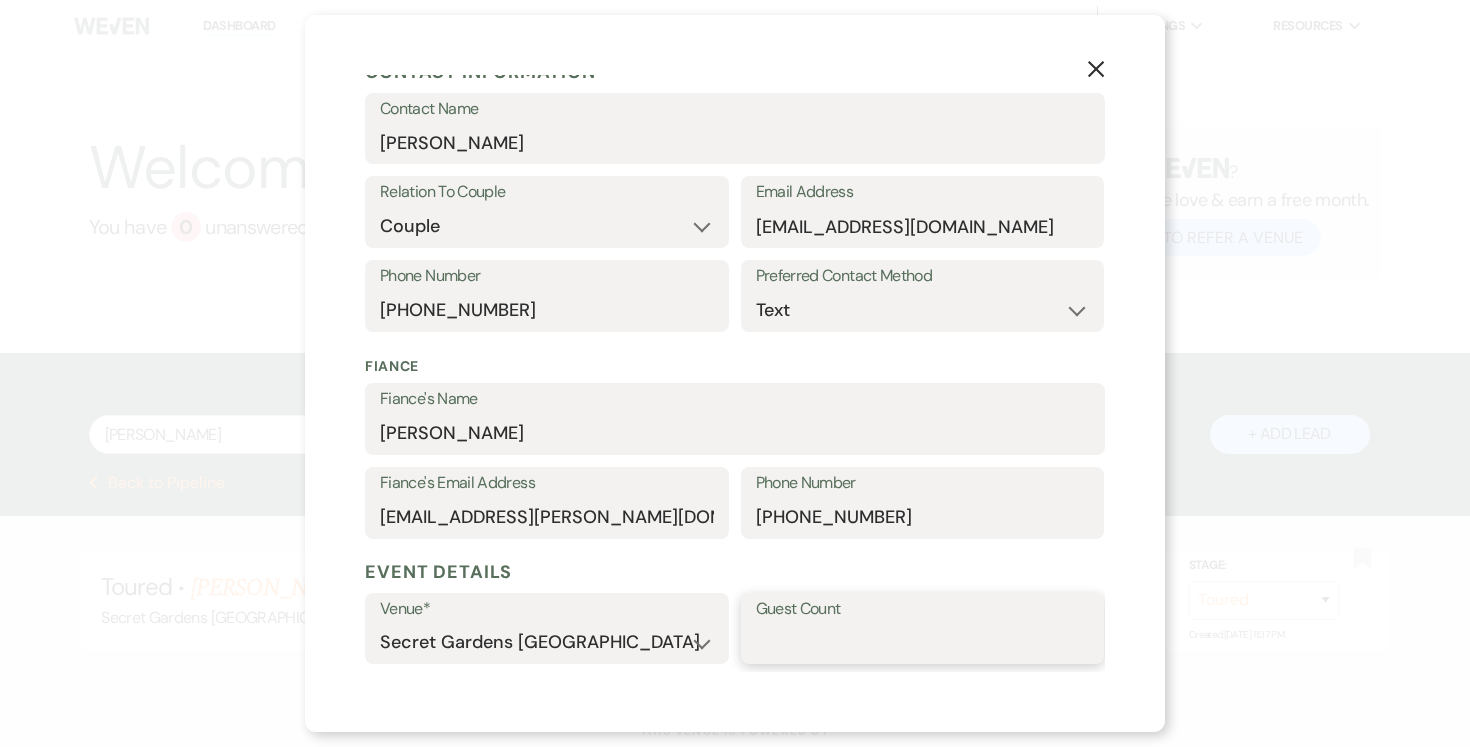 click on "Guest Count" at bounding box center [923, 642] 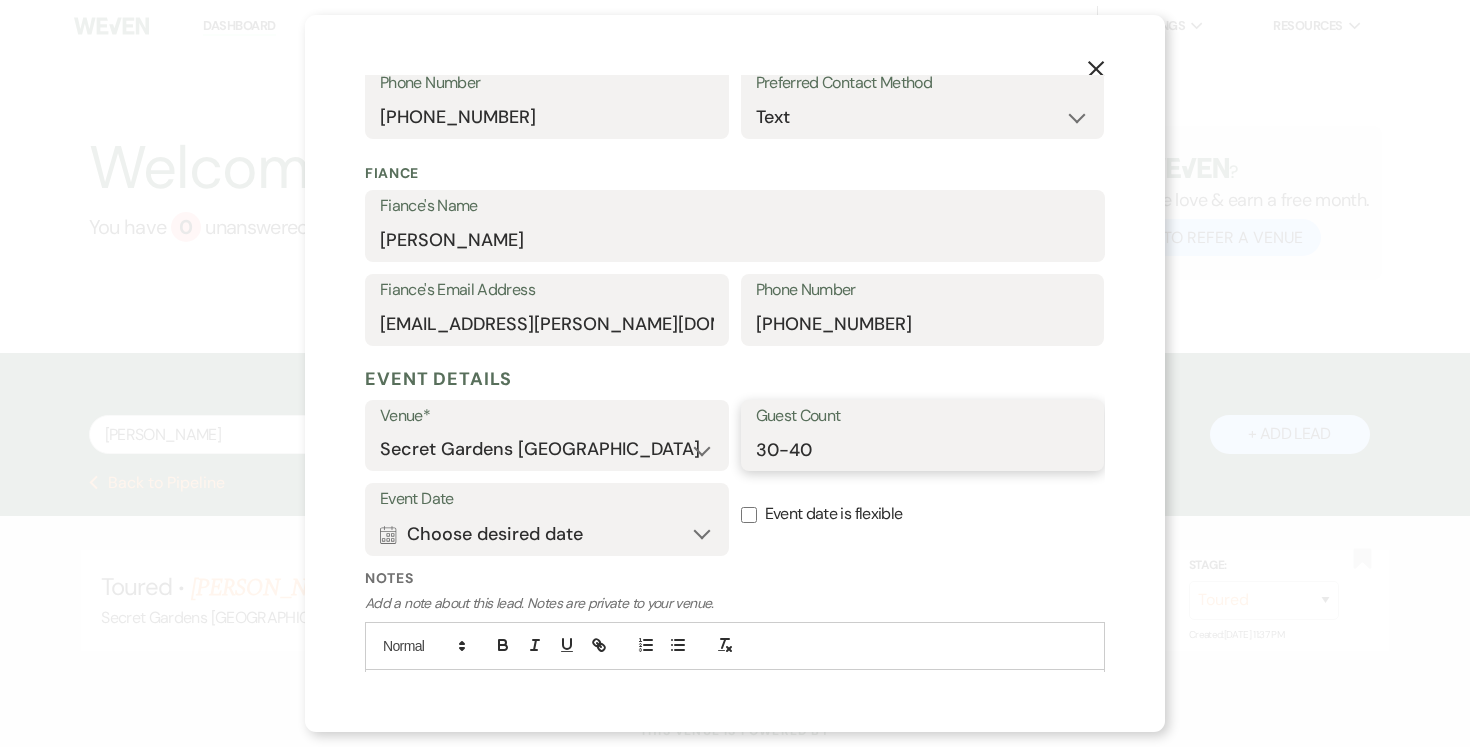 scroll, scrollTop: 590, scrollLeft: 0, axis: vertical 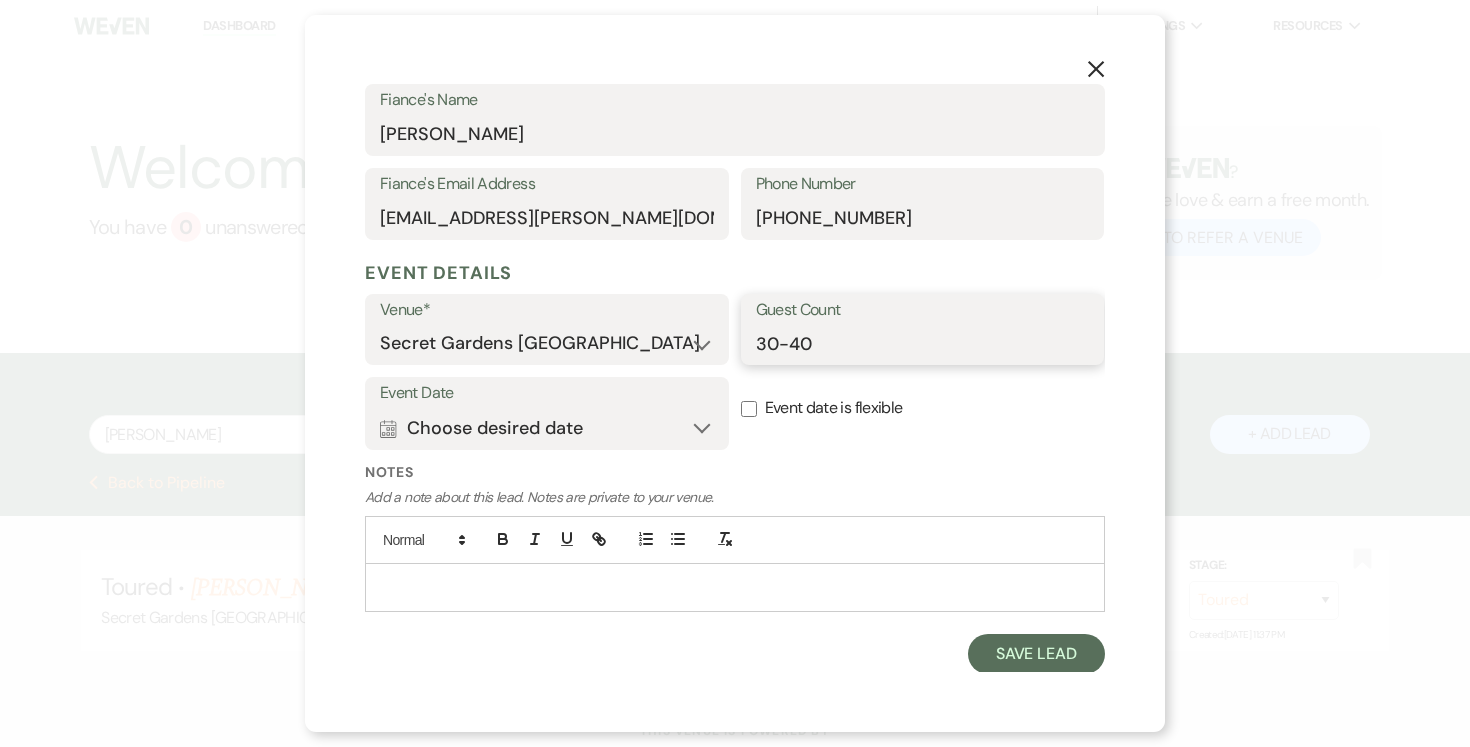 type on "30-40" 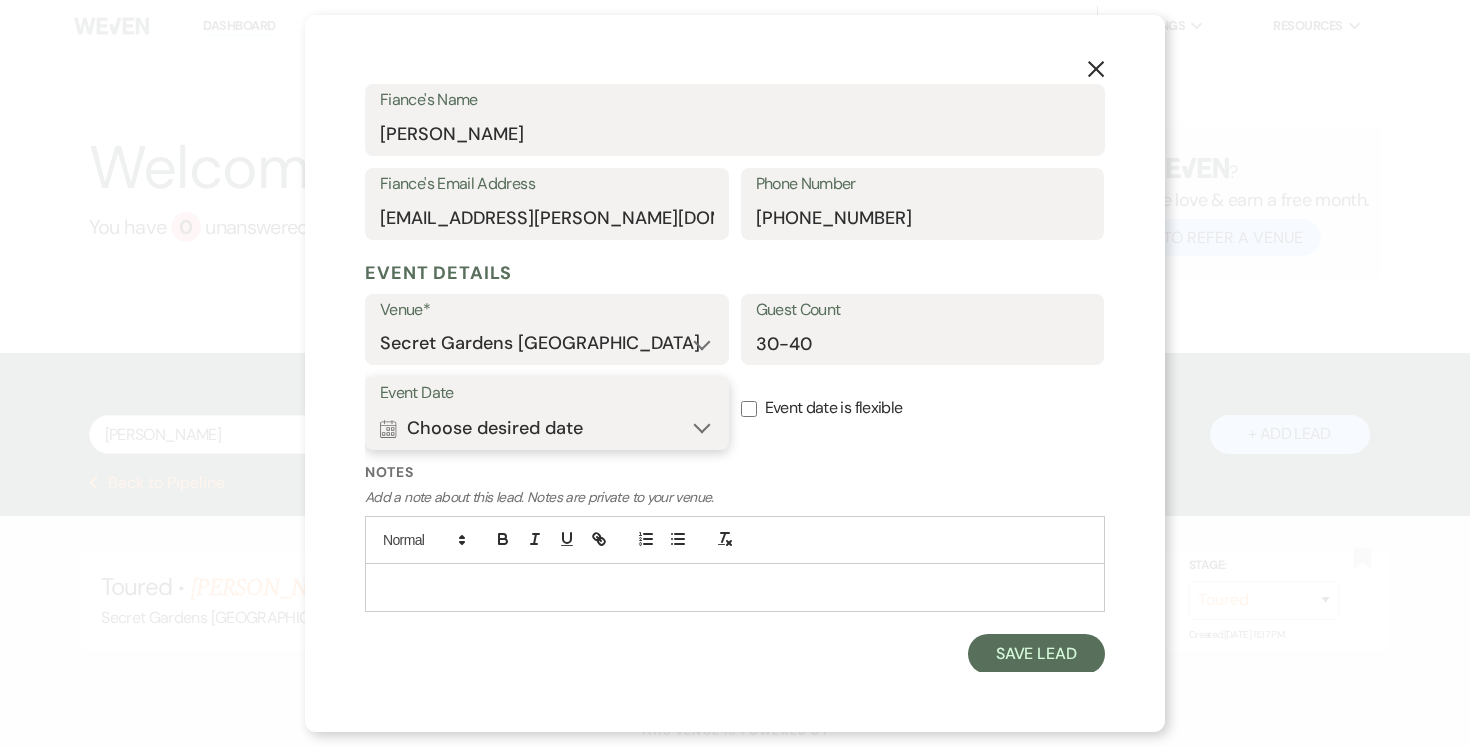 click on "Calendar Choose desired date Expand" at bounding box center (547, 428) 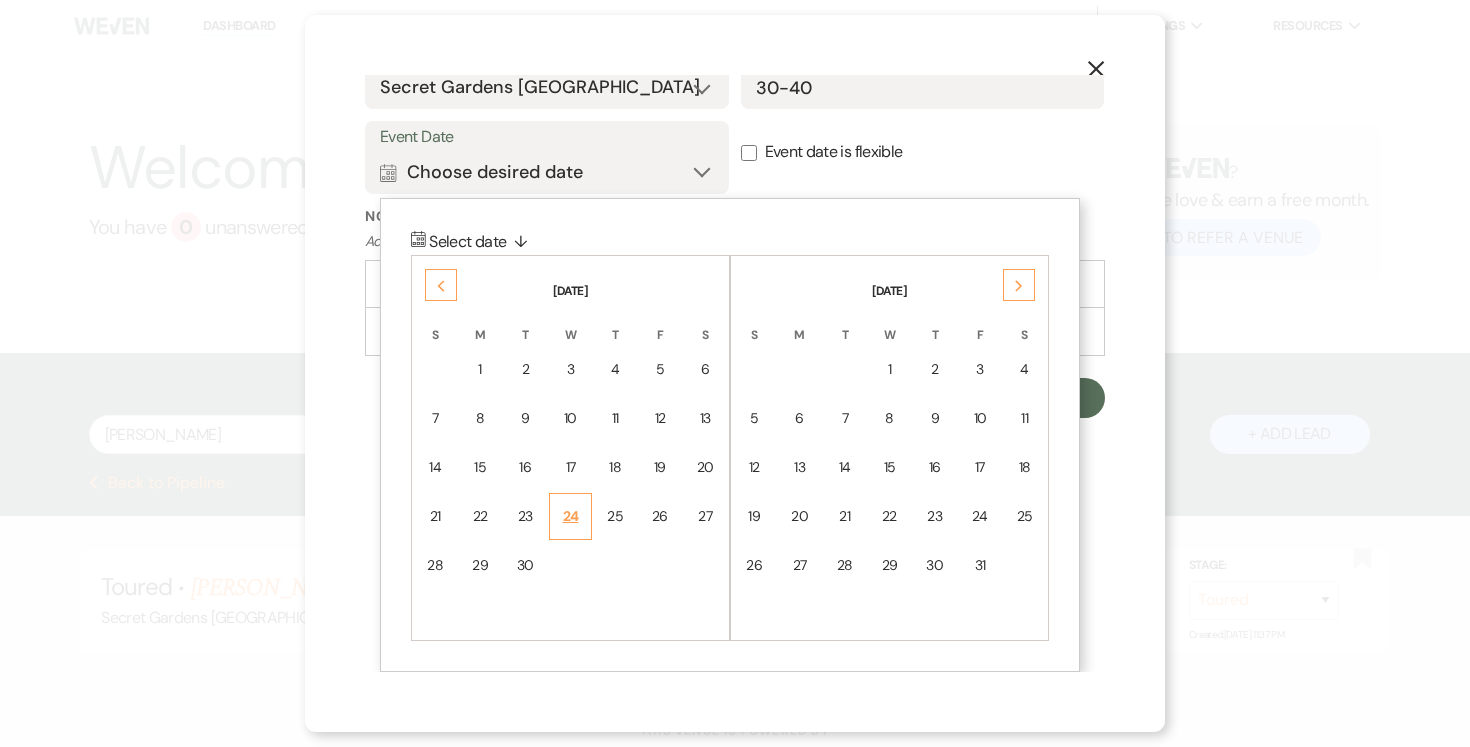 click on "24" at bounding box center [570, 516] 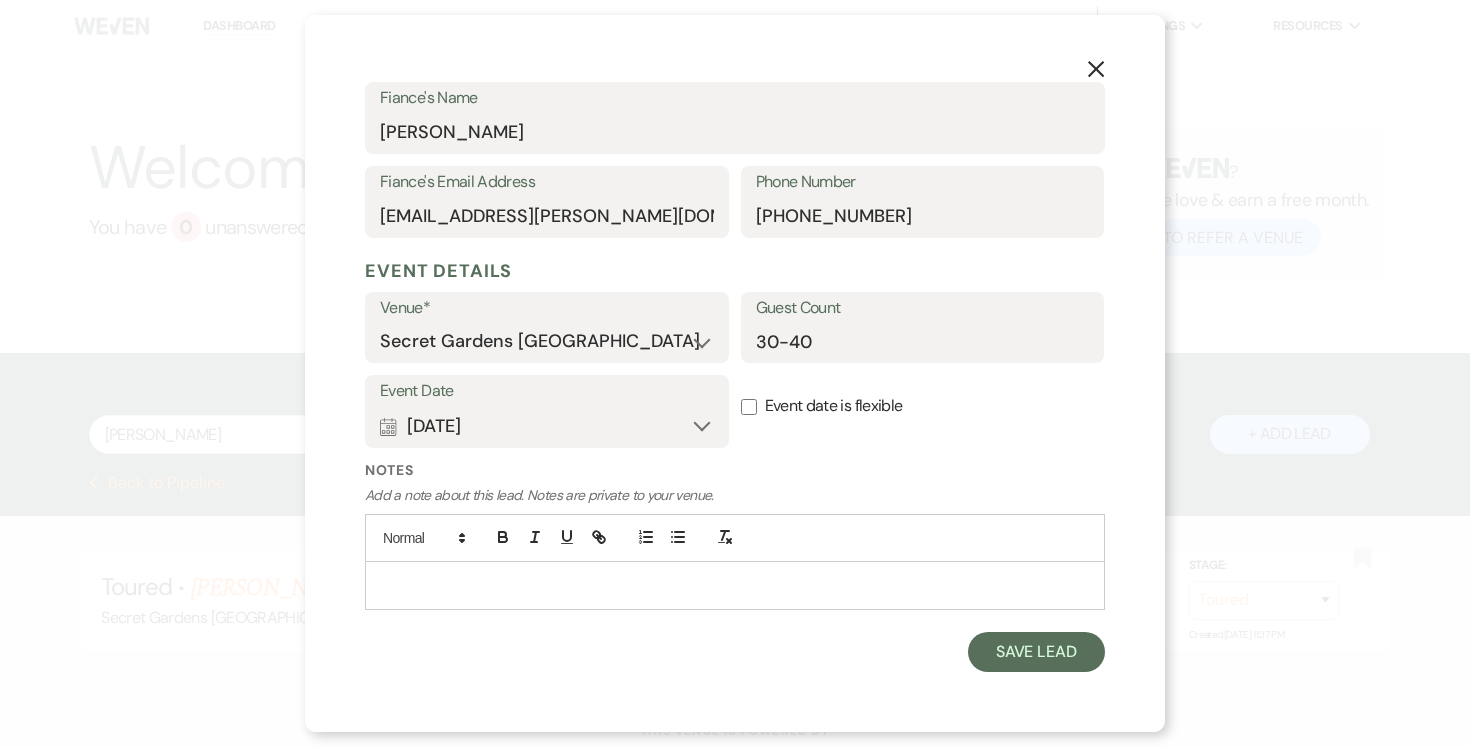 scroll, scrollTop: 590, scrollLeft: 0, axis: vertical 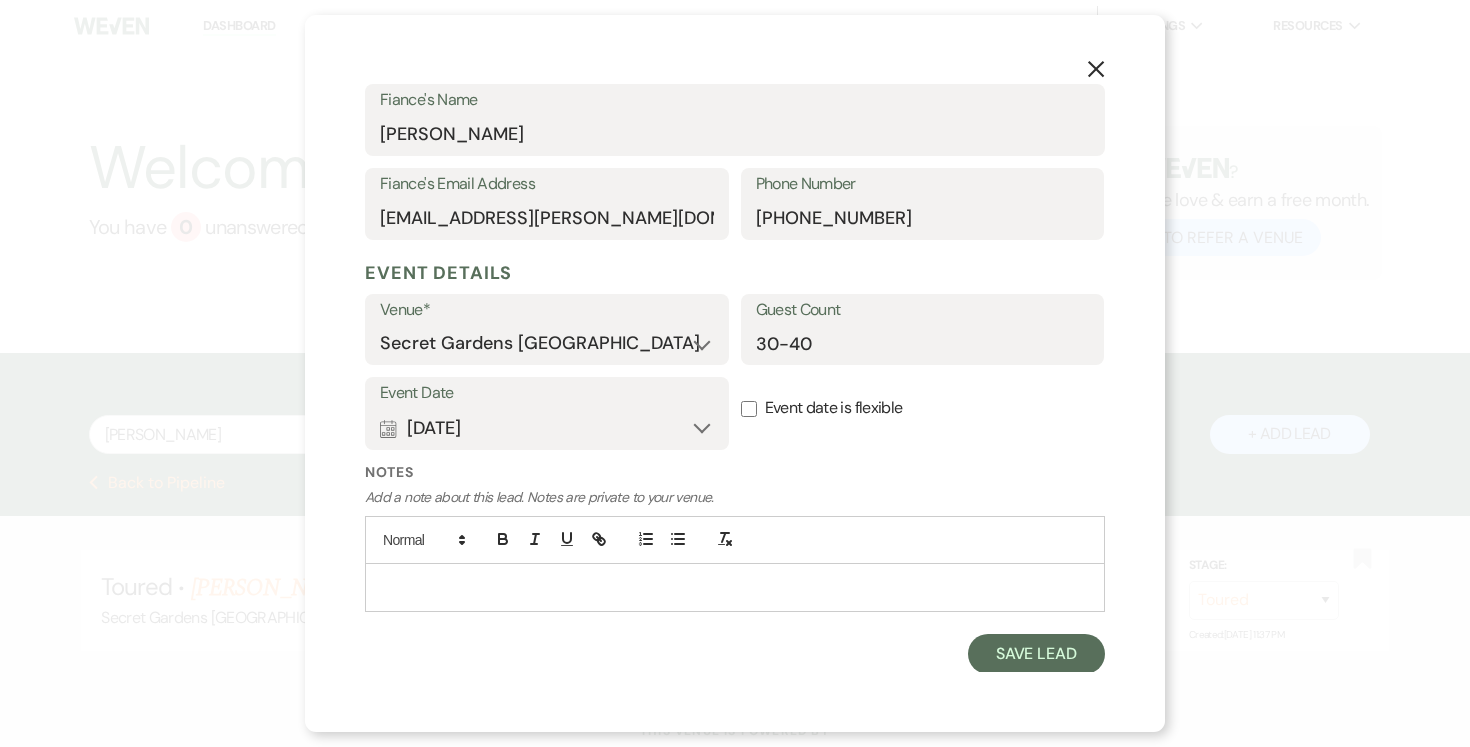 click at bounding box center (735, 587) 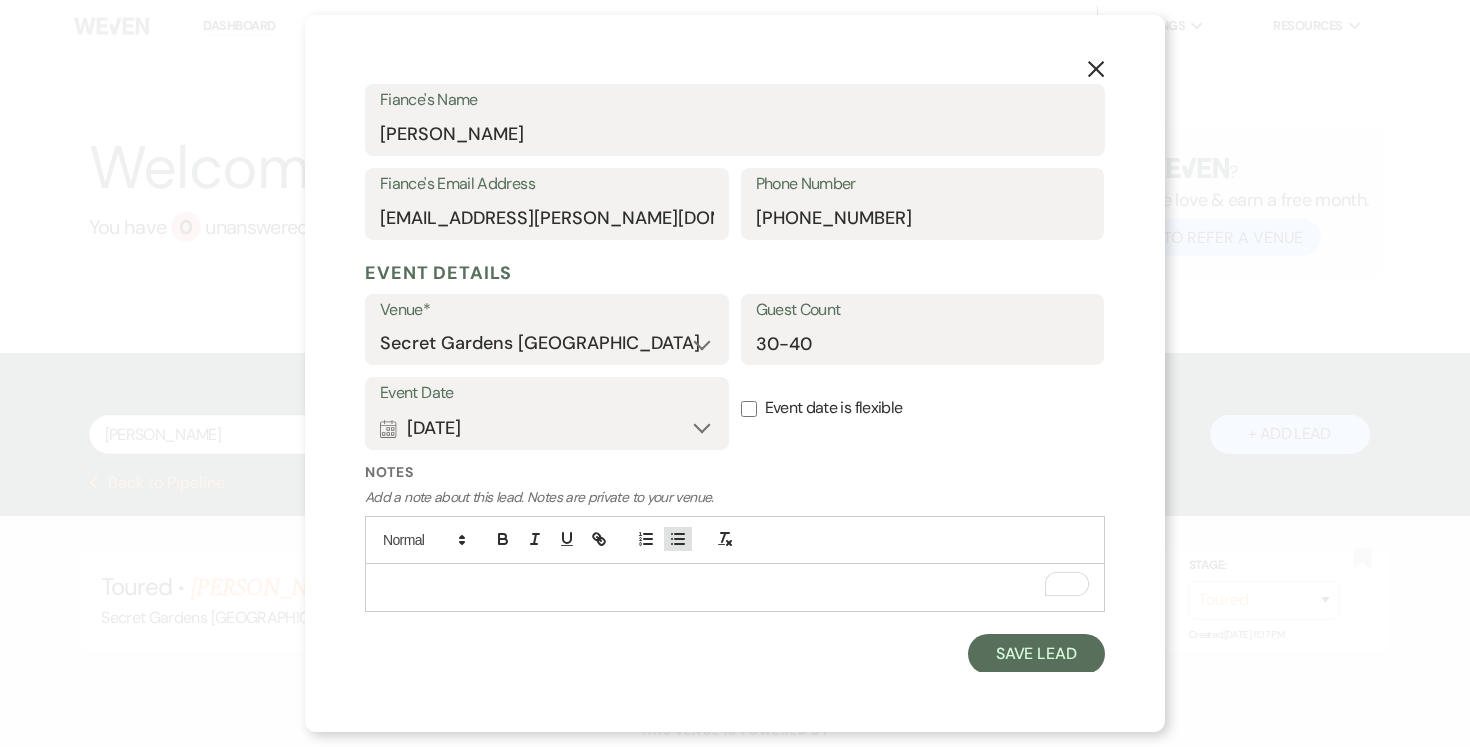 click 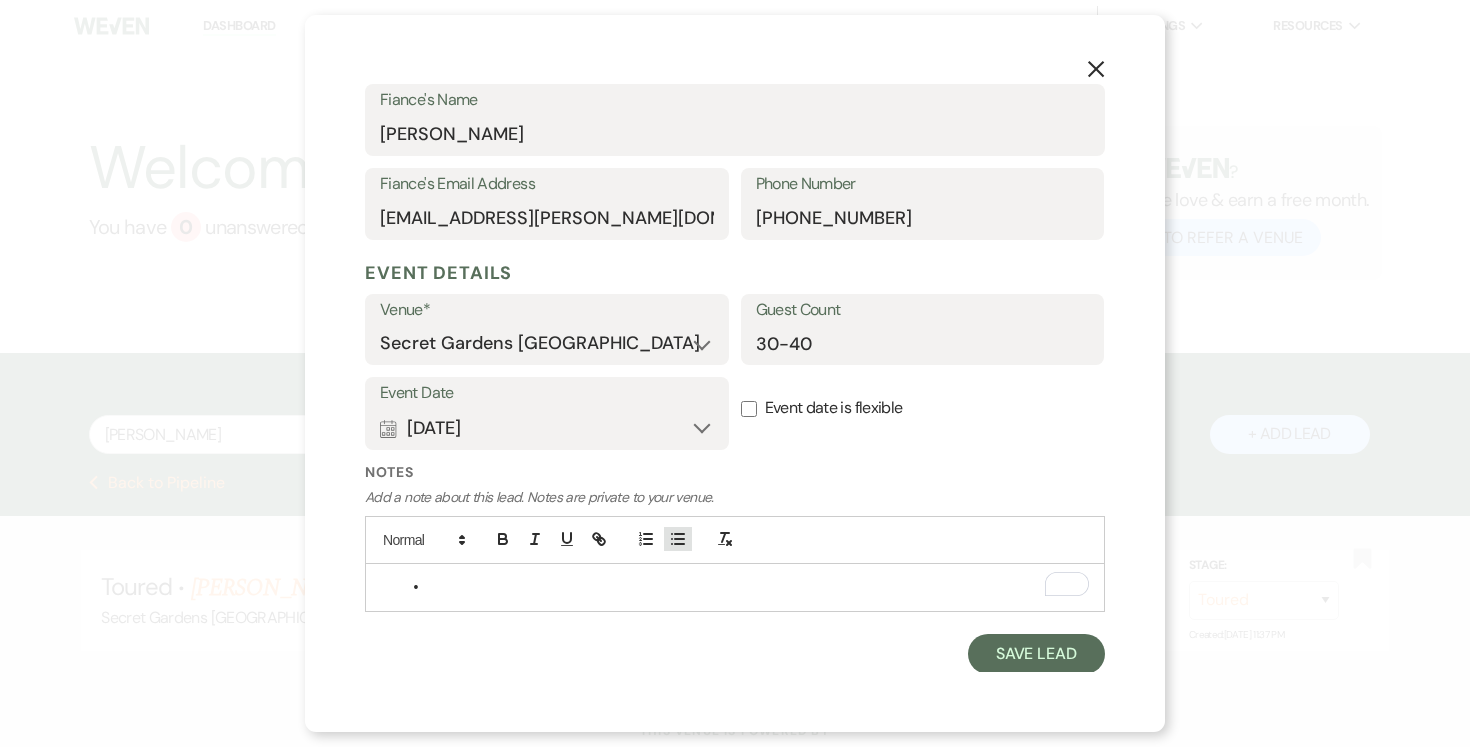 type 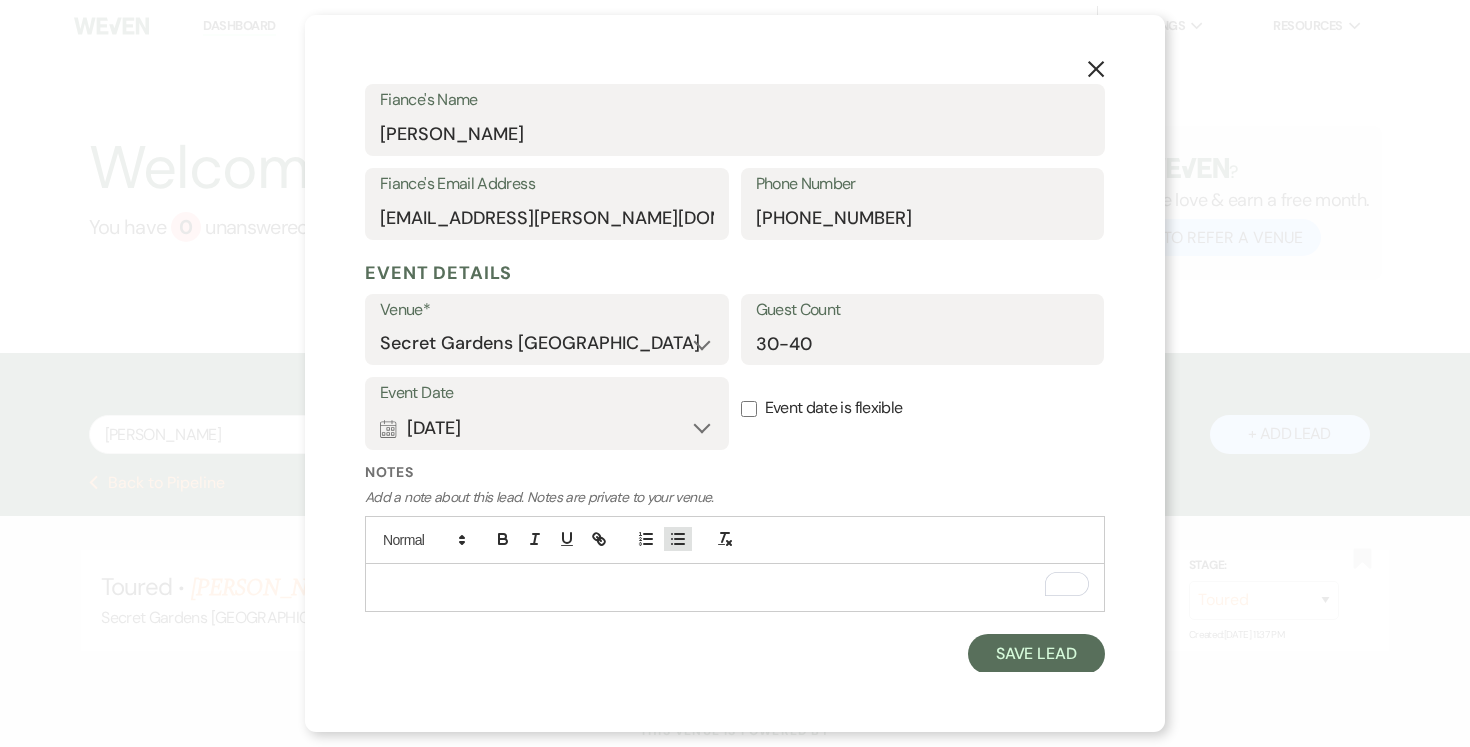 click 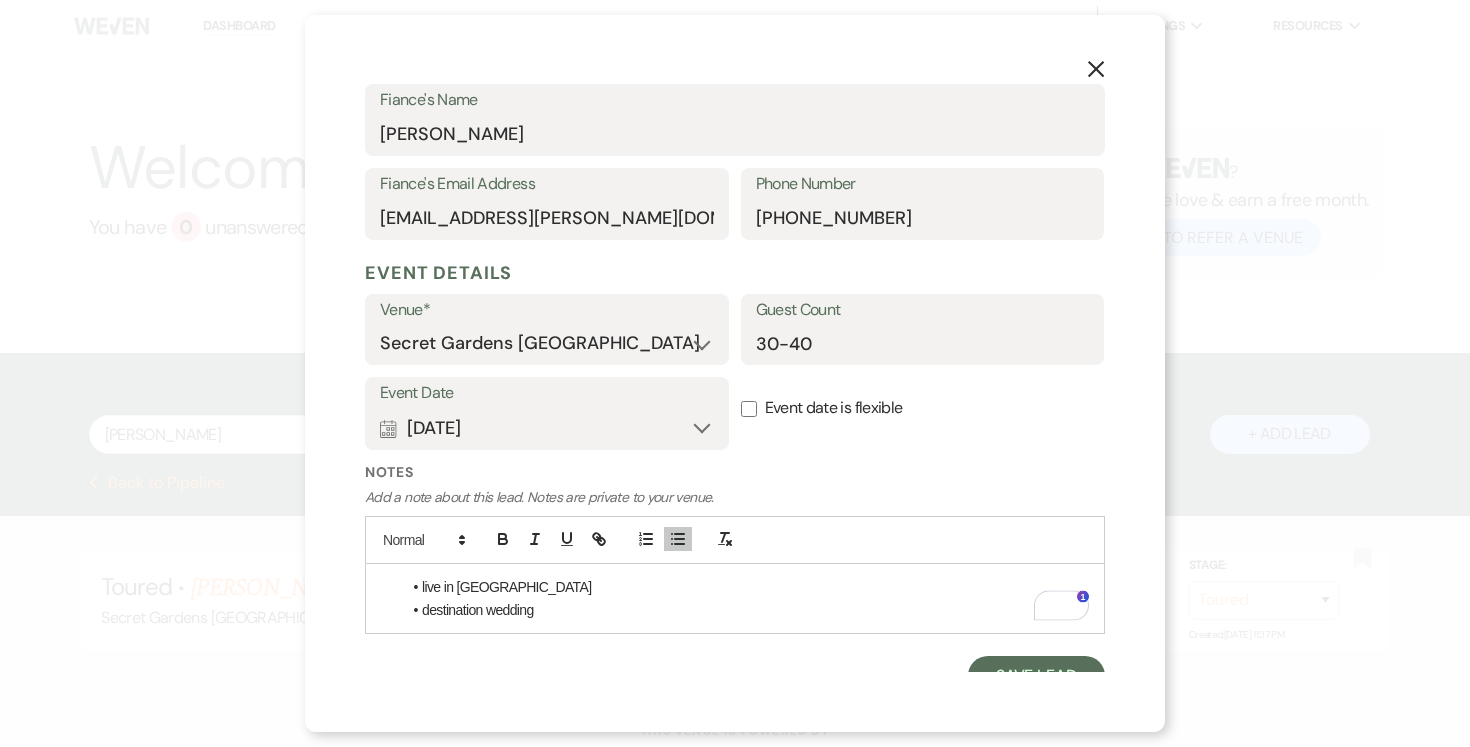 scroll, scrollTop: 613, scrollLeft: 0, axis: vertical 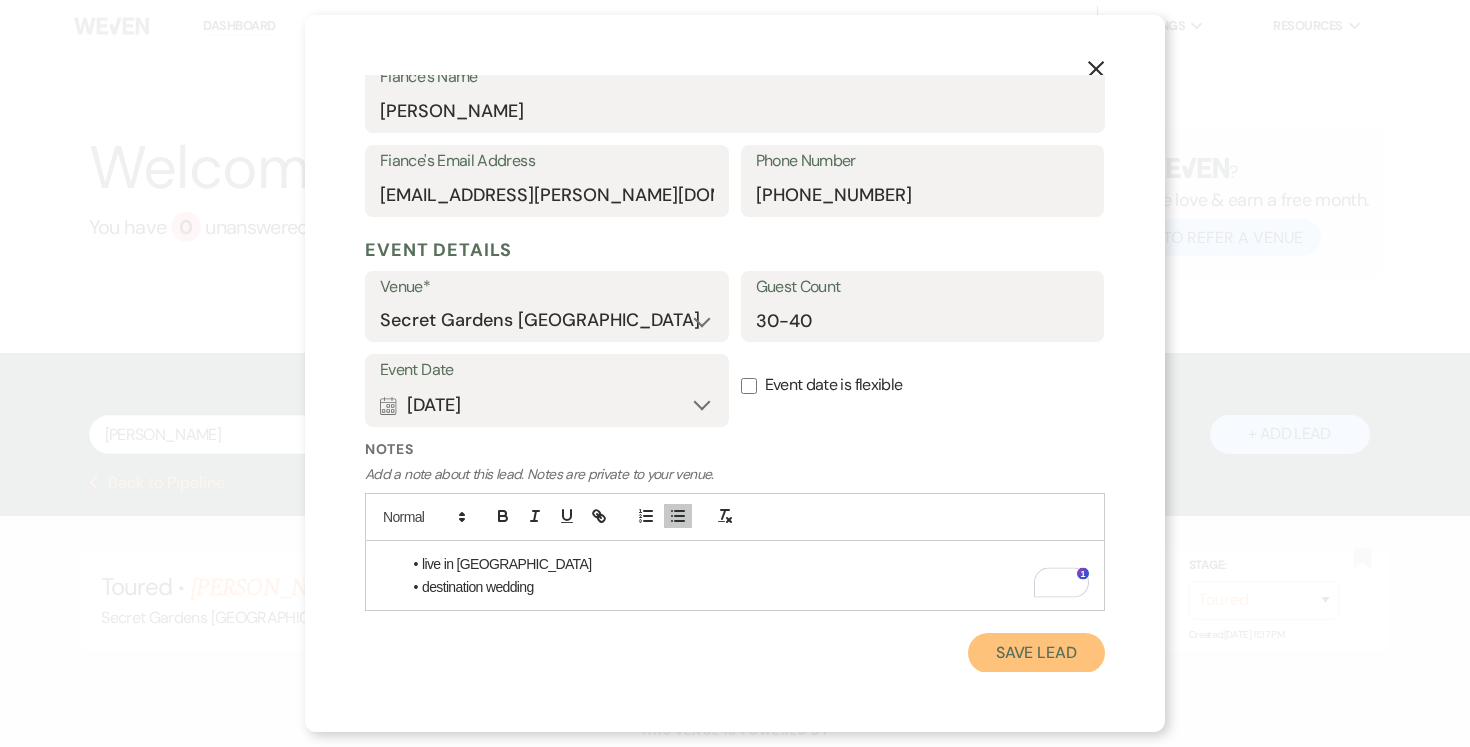 click on "Save Lead" at bounding box center (1036, 653) 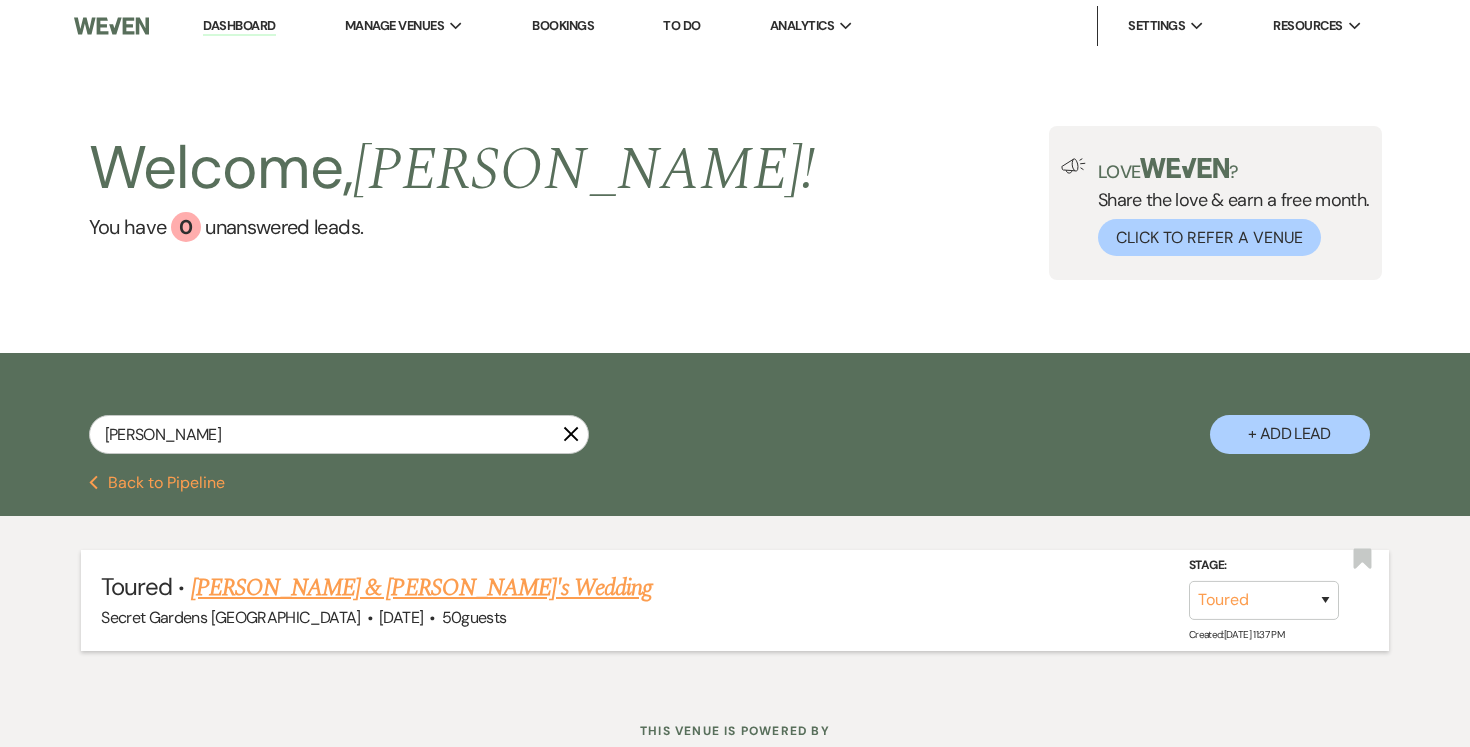 scroll, scrollTop: 3, scrollLeft: 0, axis: vertical 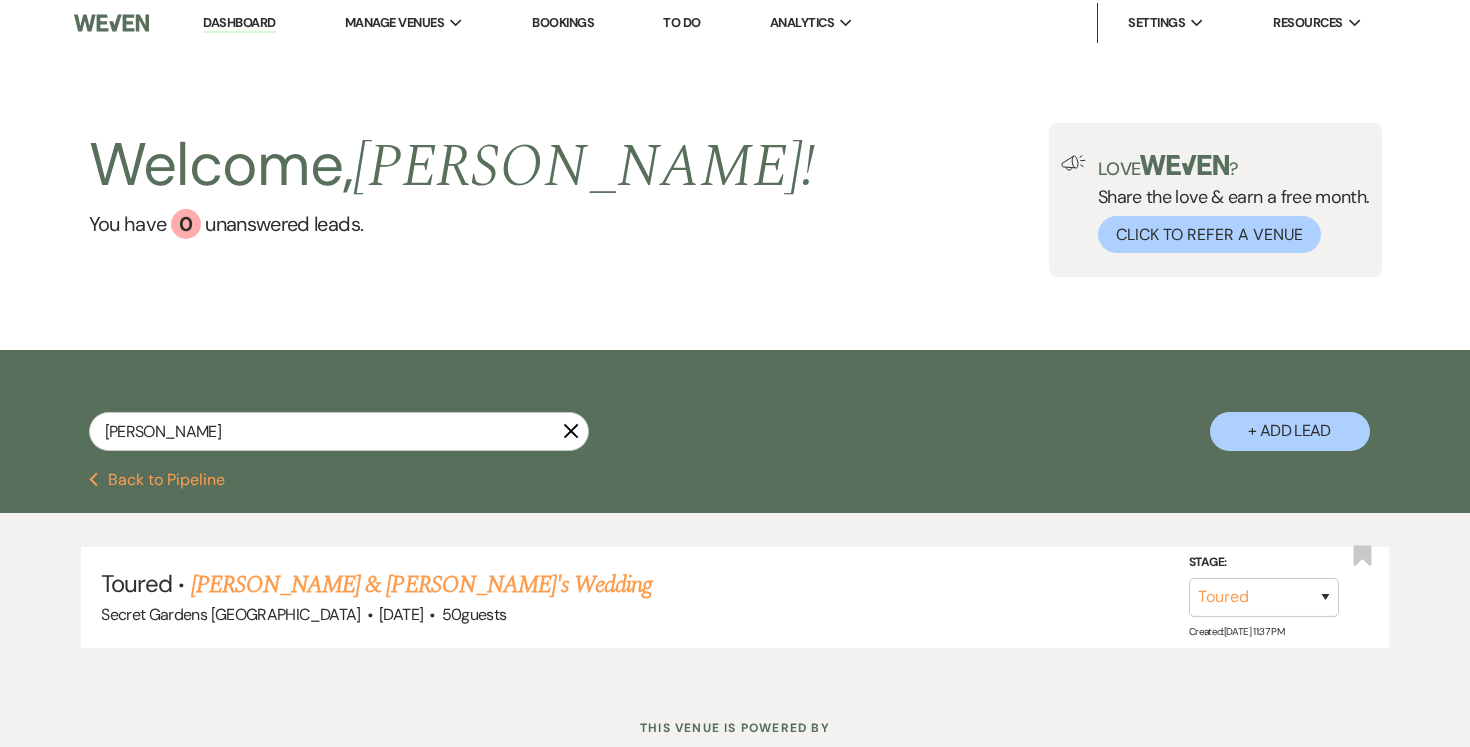 click on "X" 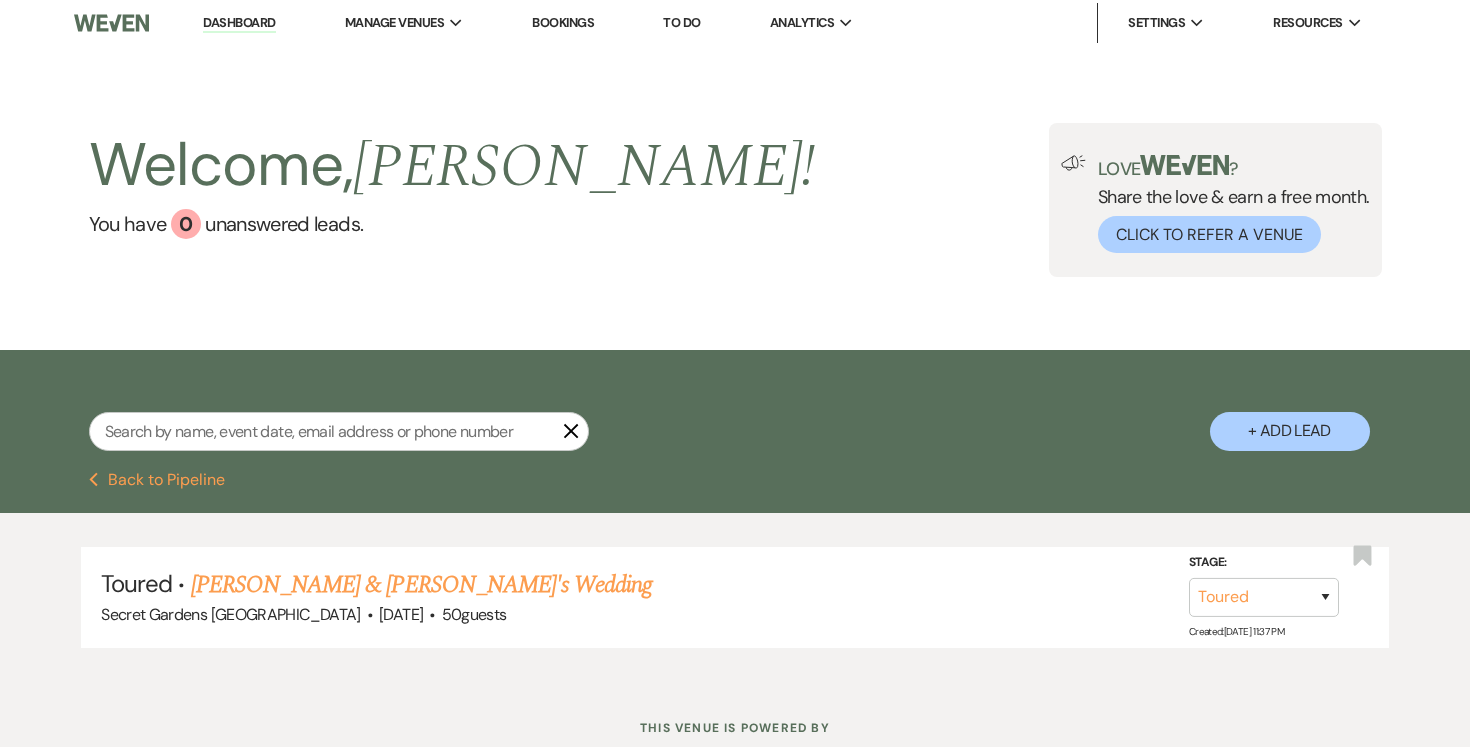 scroll, scrollTop: 0, scrollLeft: 0, axis: both 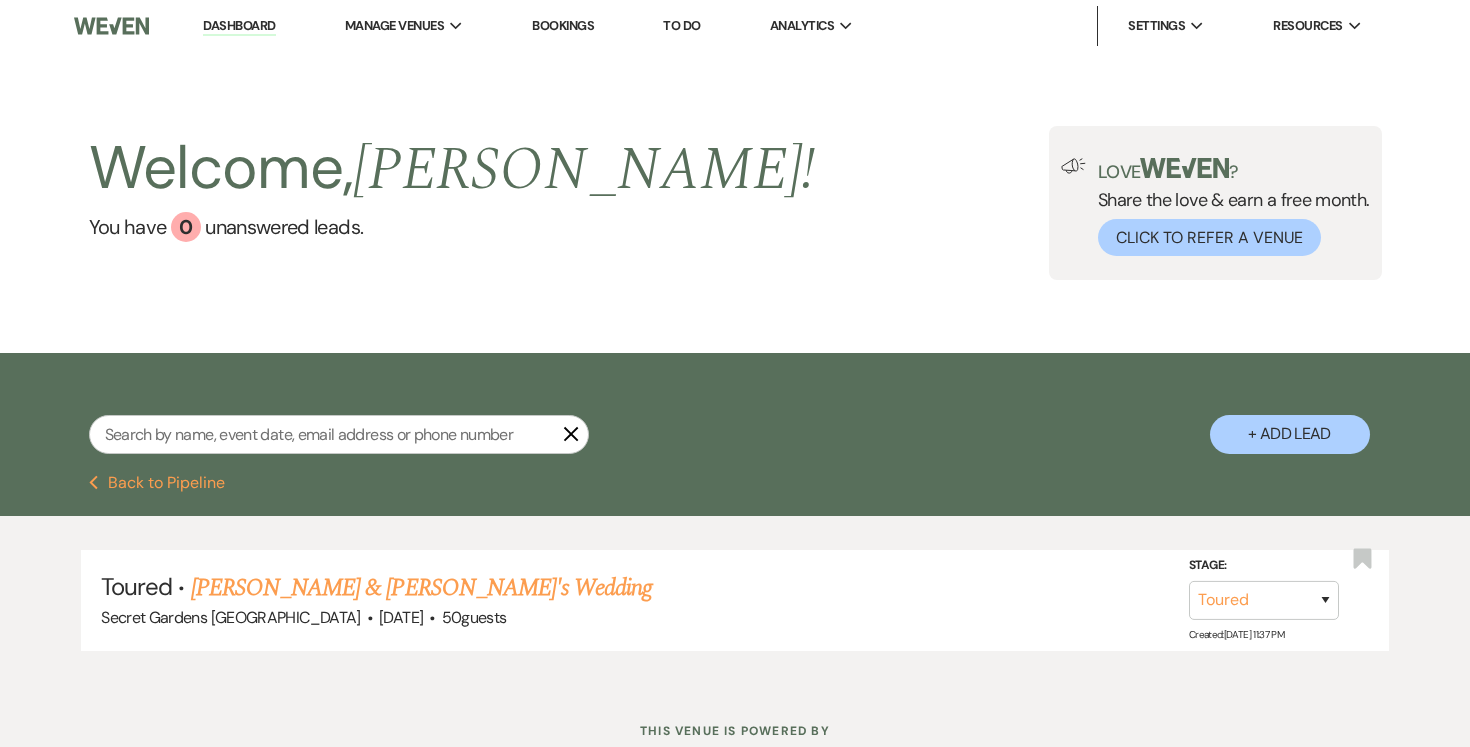 select on "5" 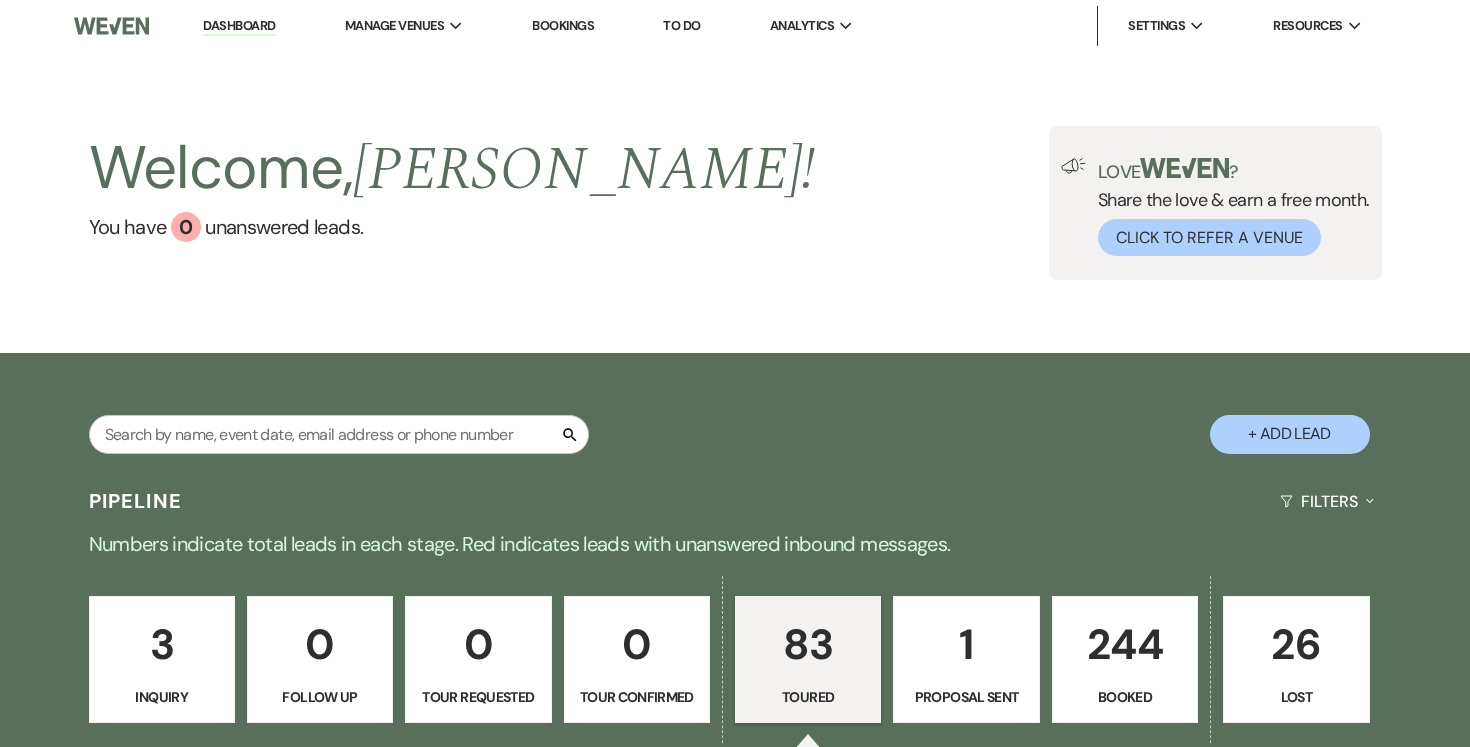 select on "5" 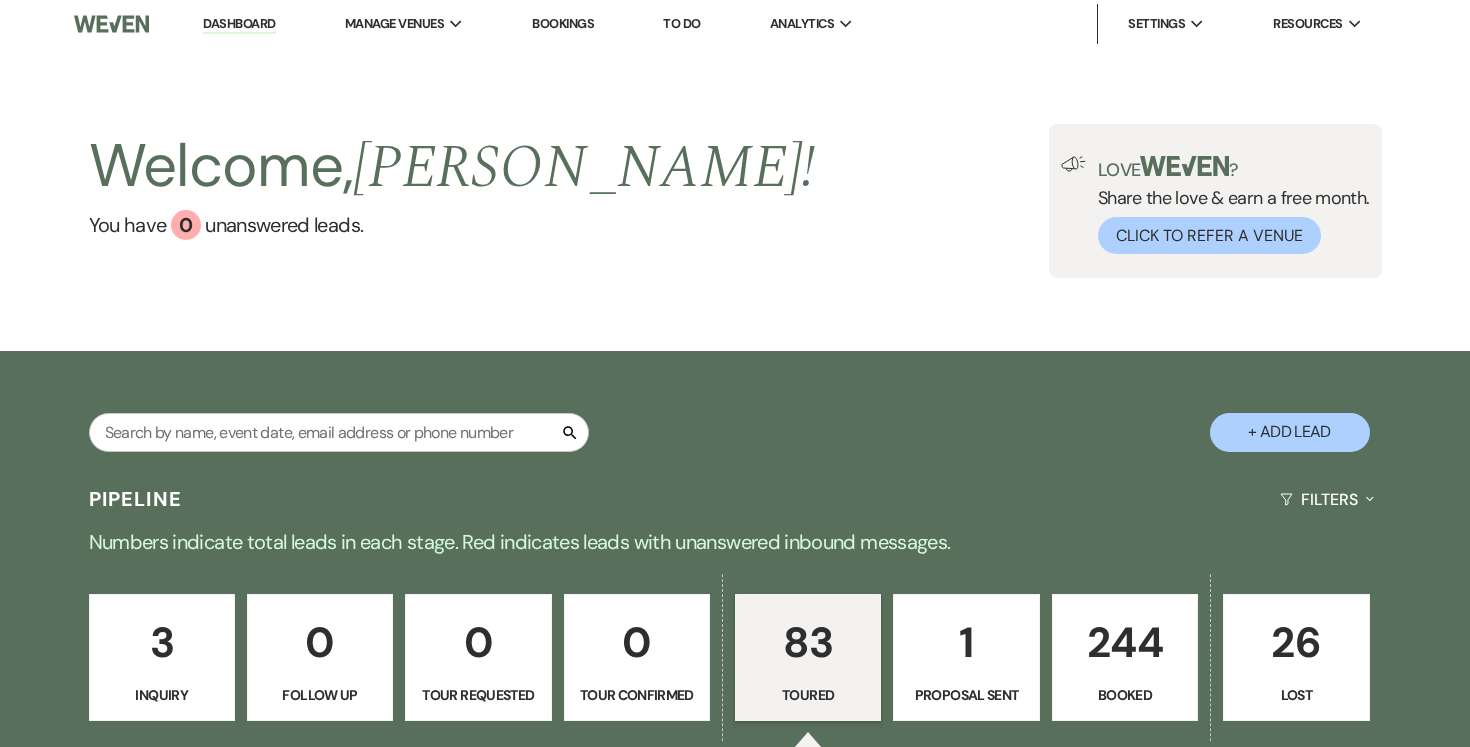 click on "83" at bounding box center [808, 642] 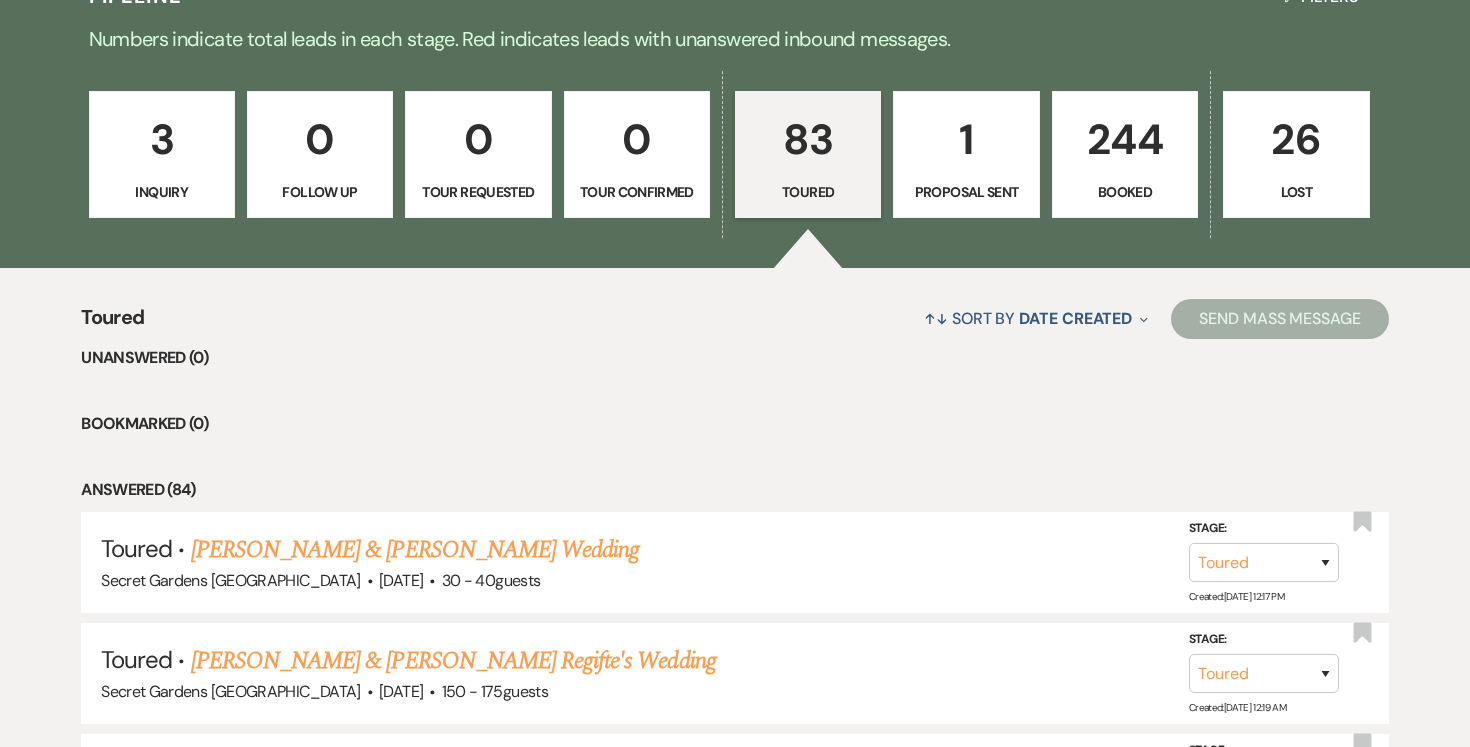 scroll, scrollTop: 606, scrollLeft: 0, axis: vertical 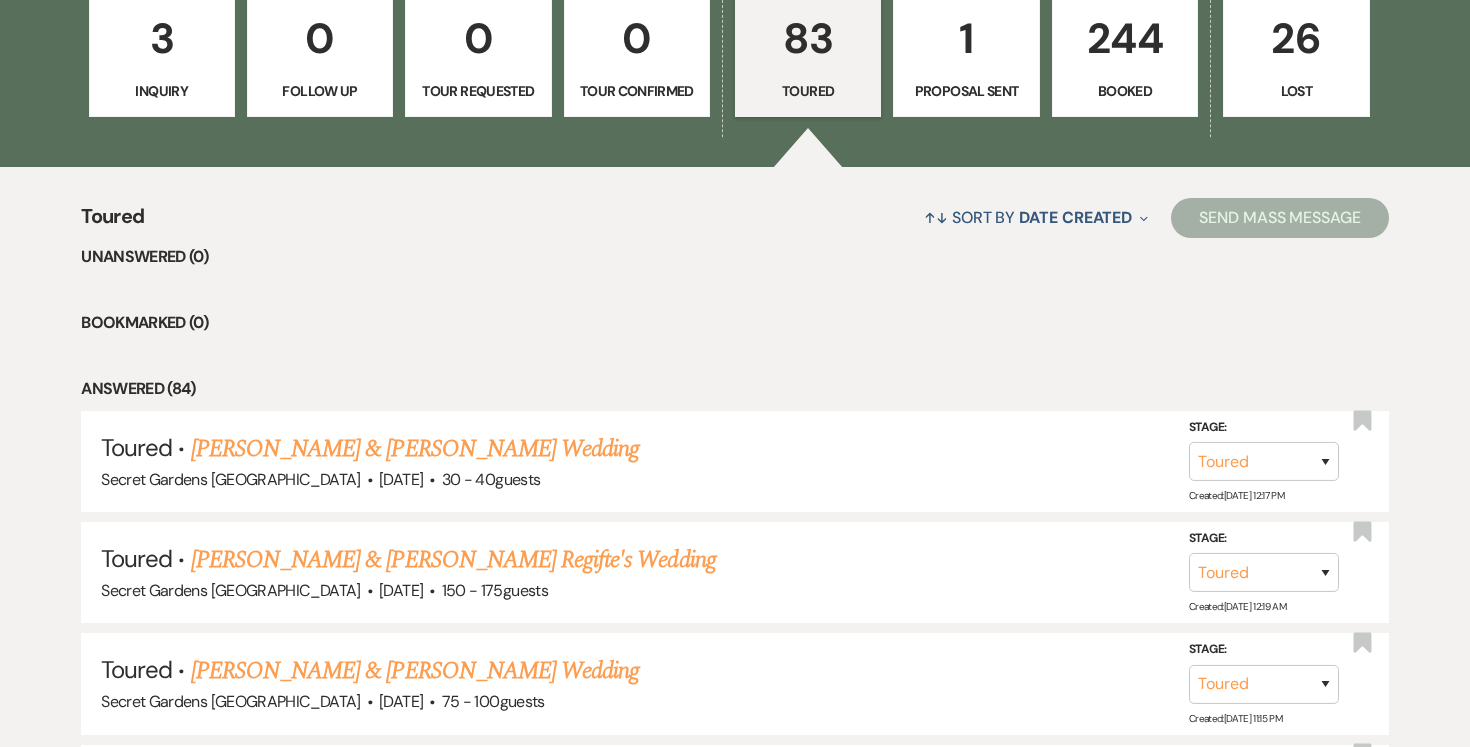 click on "[PERSON_NAME] & [PERSON_NAME] Wedding" at bounding box center [415, 449] 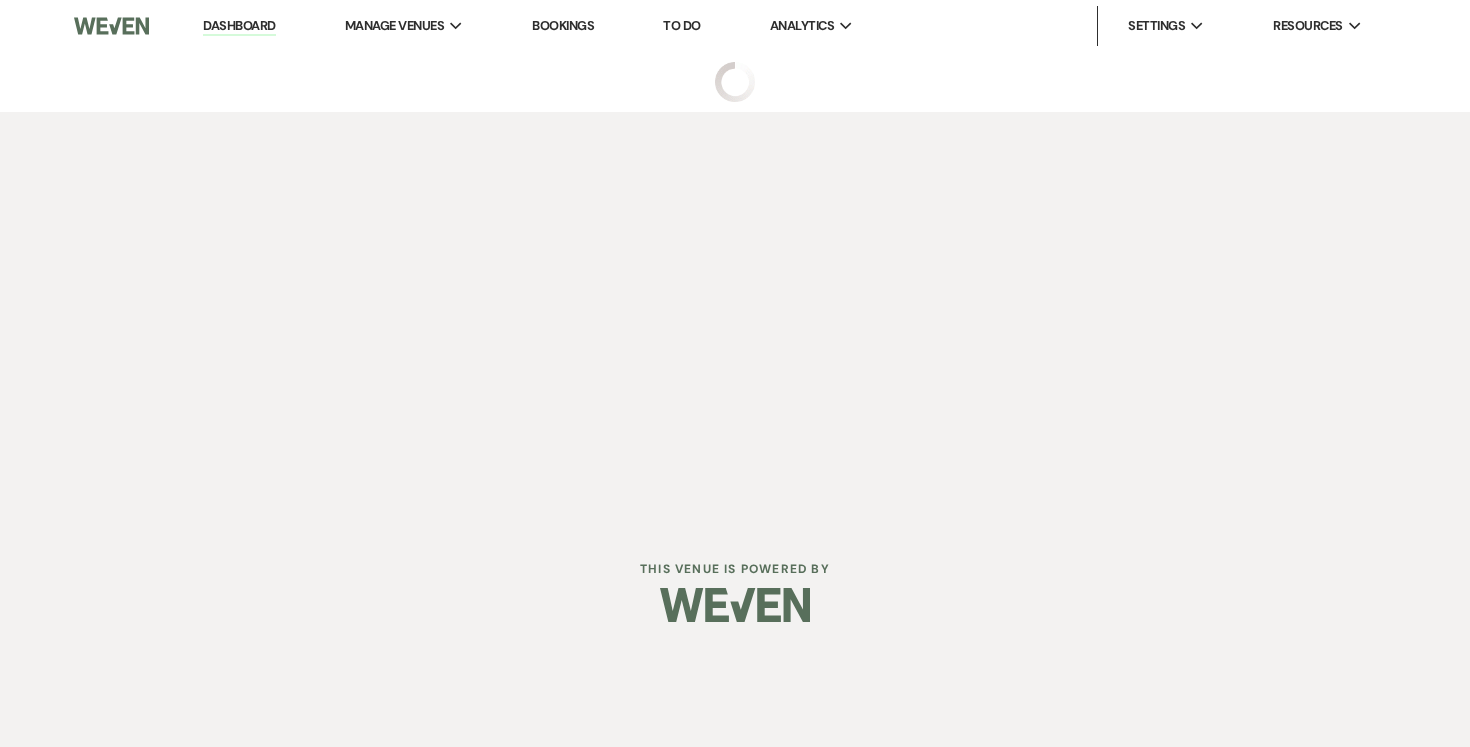 scroll, scrollTop: 0, scrollLeft: 0, axis: both 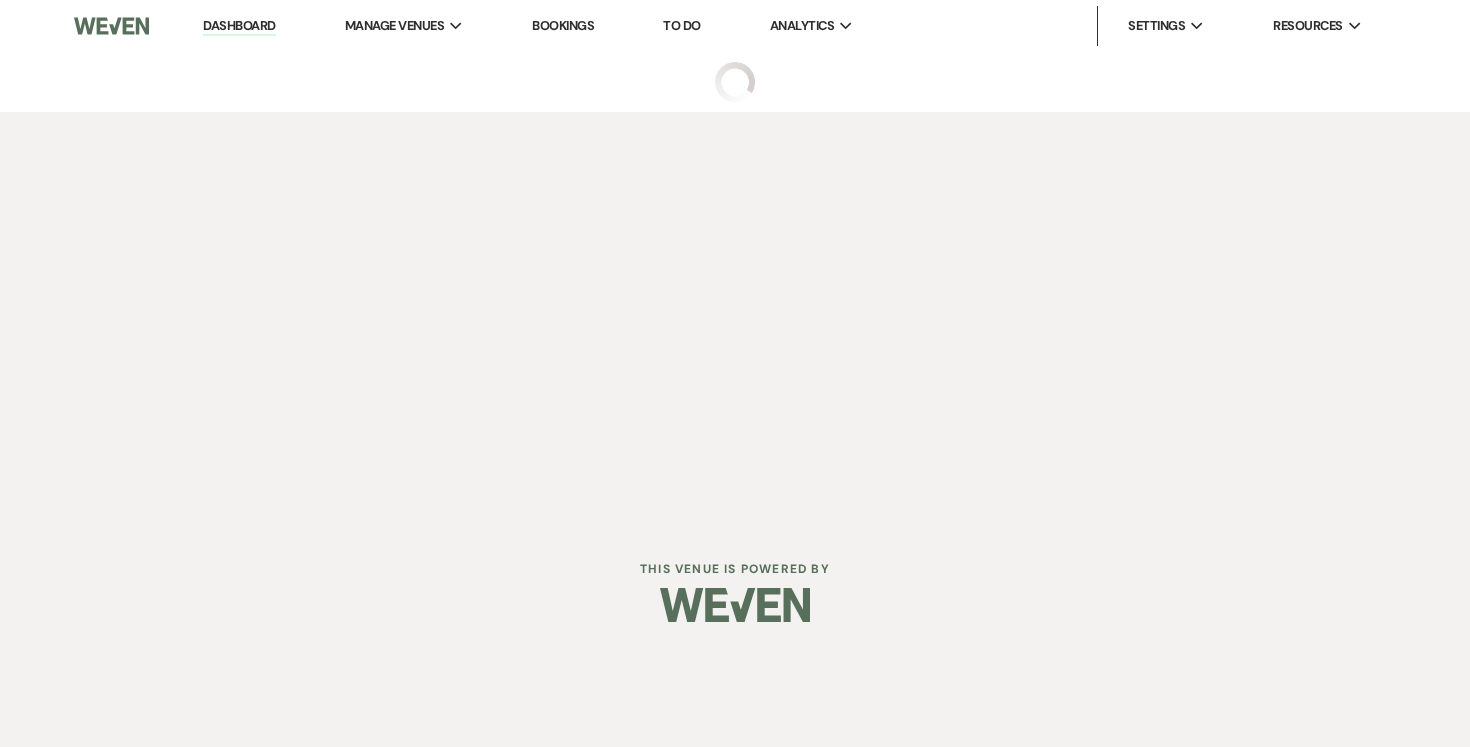 select on "5" 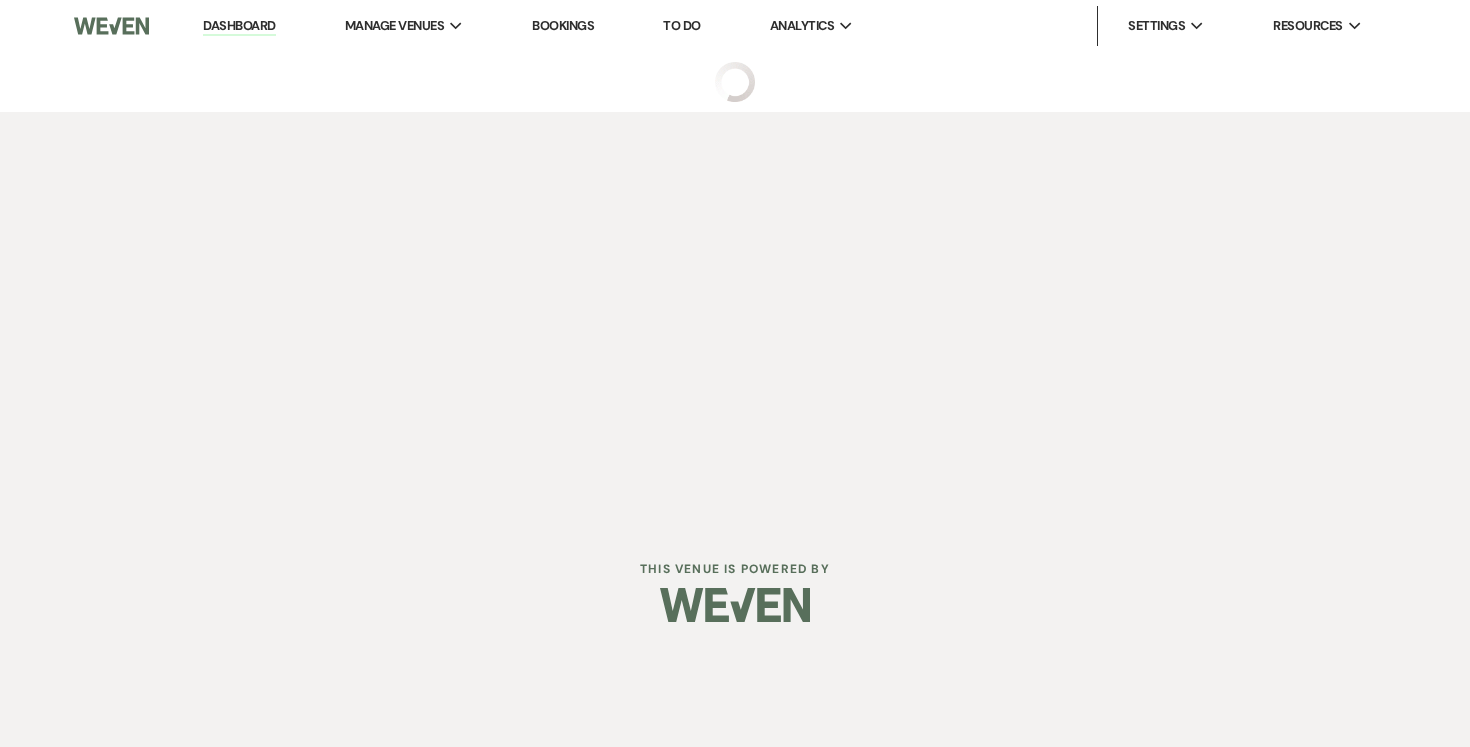 select on "7" 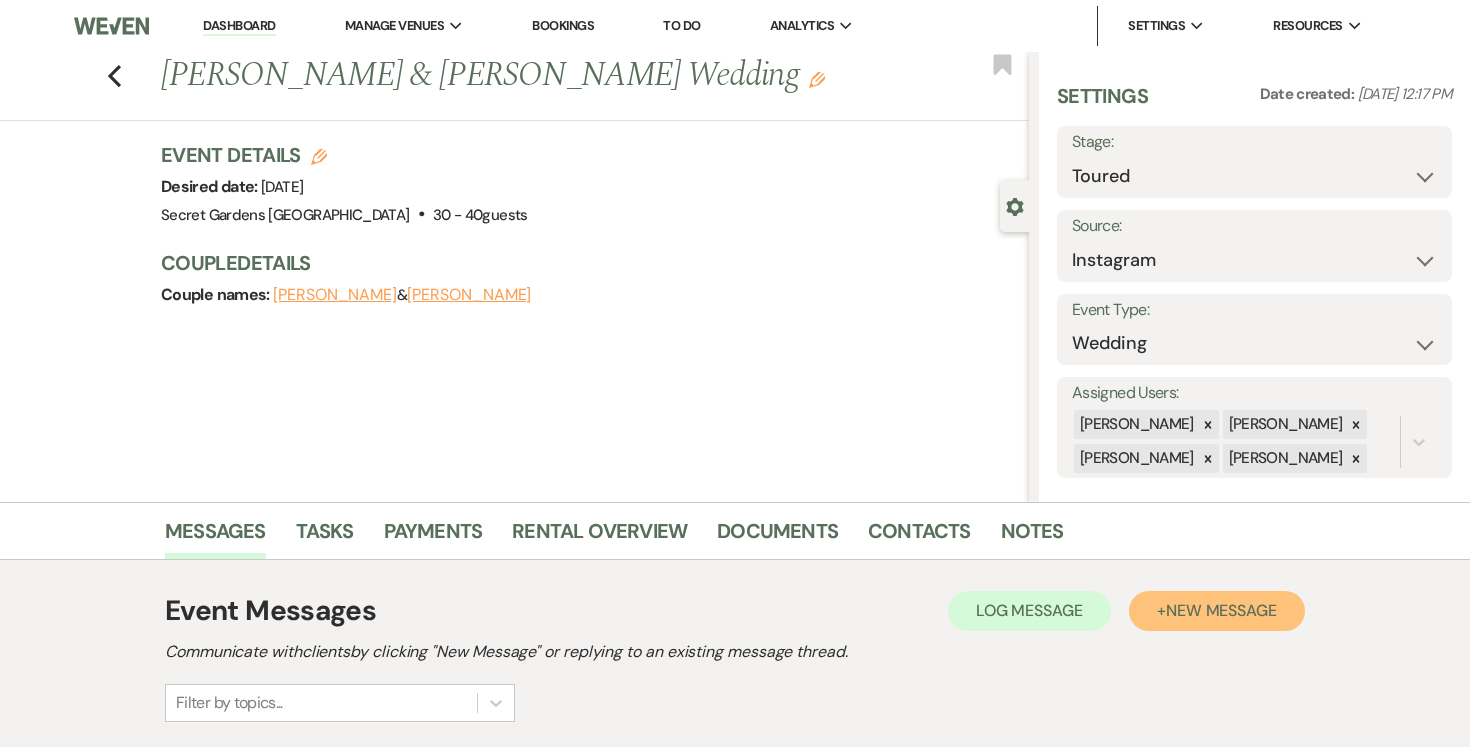 click on "New Message" at bounding box center (1221, 610) 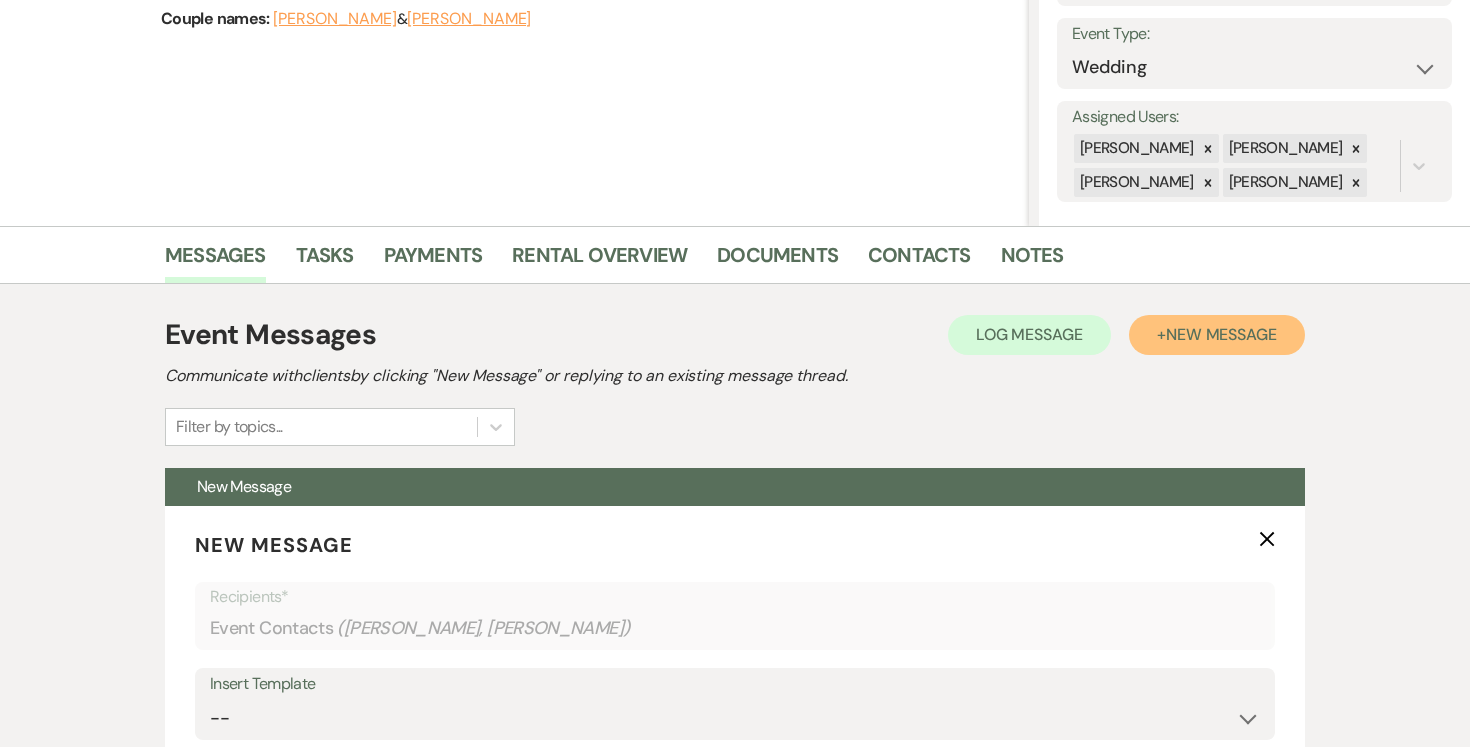 scroll, scrollTop: 655, scrollLeft: 0, axis: vertical 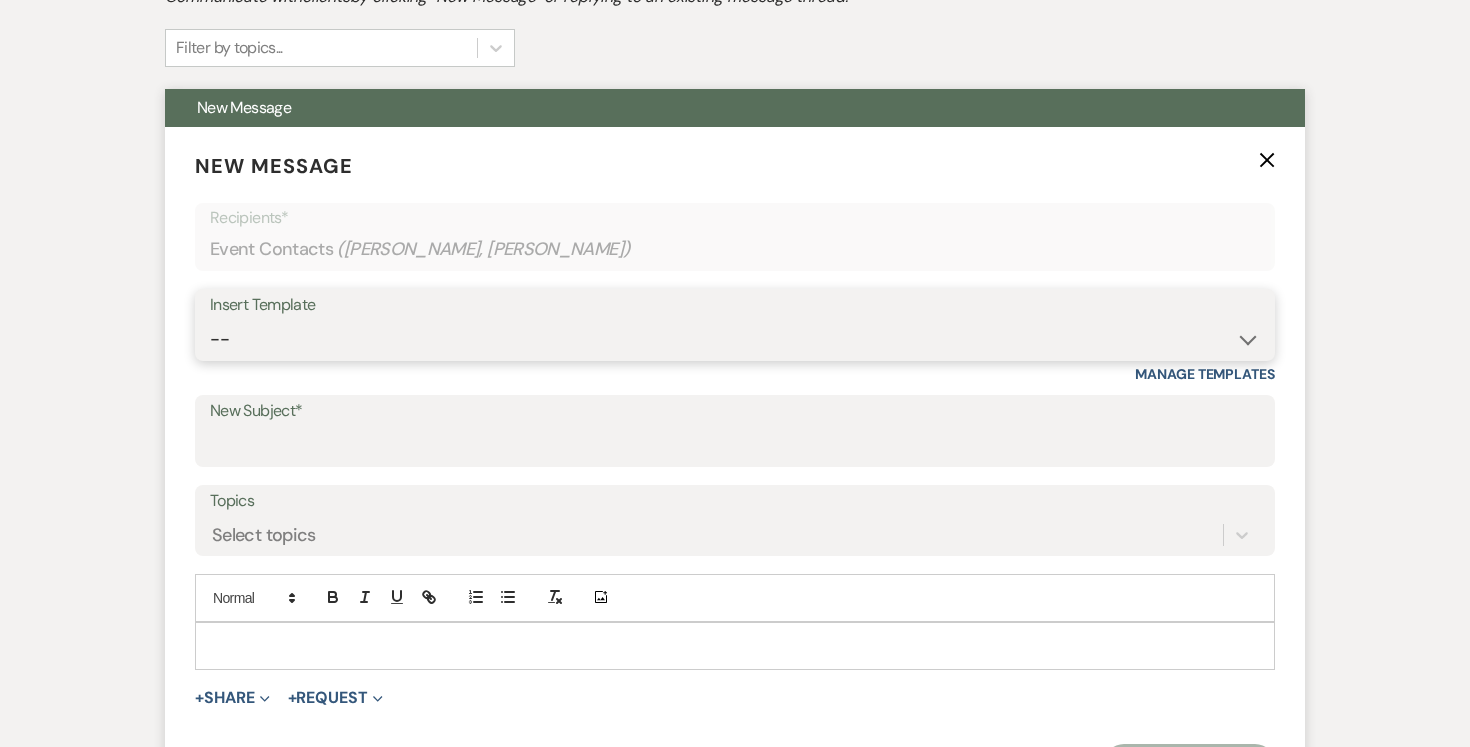click on "--" at bounding box center [735, 339] 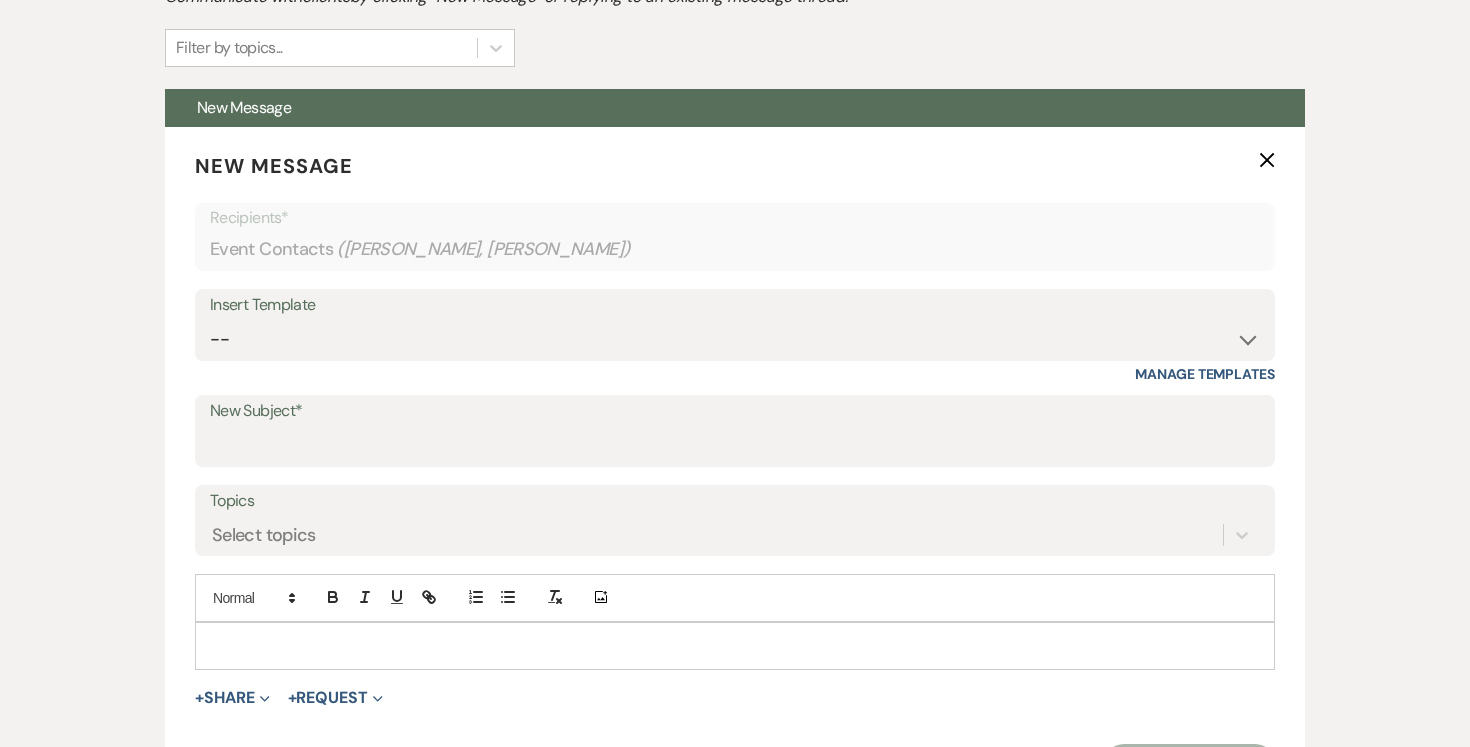 click on "X" 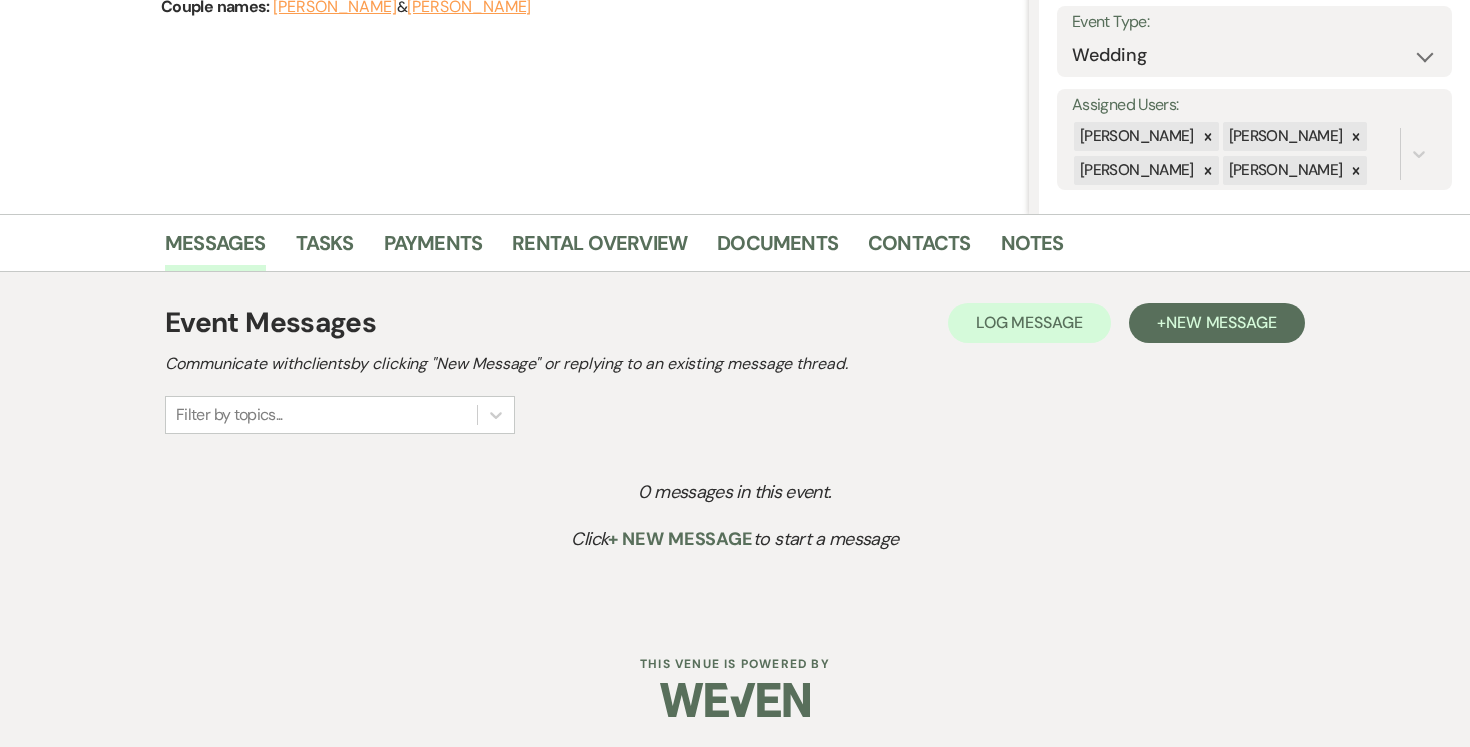 scroll, scrollTop: 288, scrollLeft: 0, axis: vertical 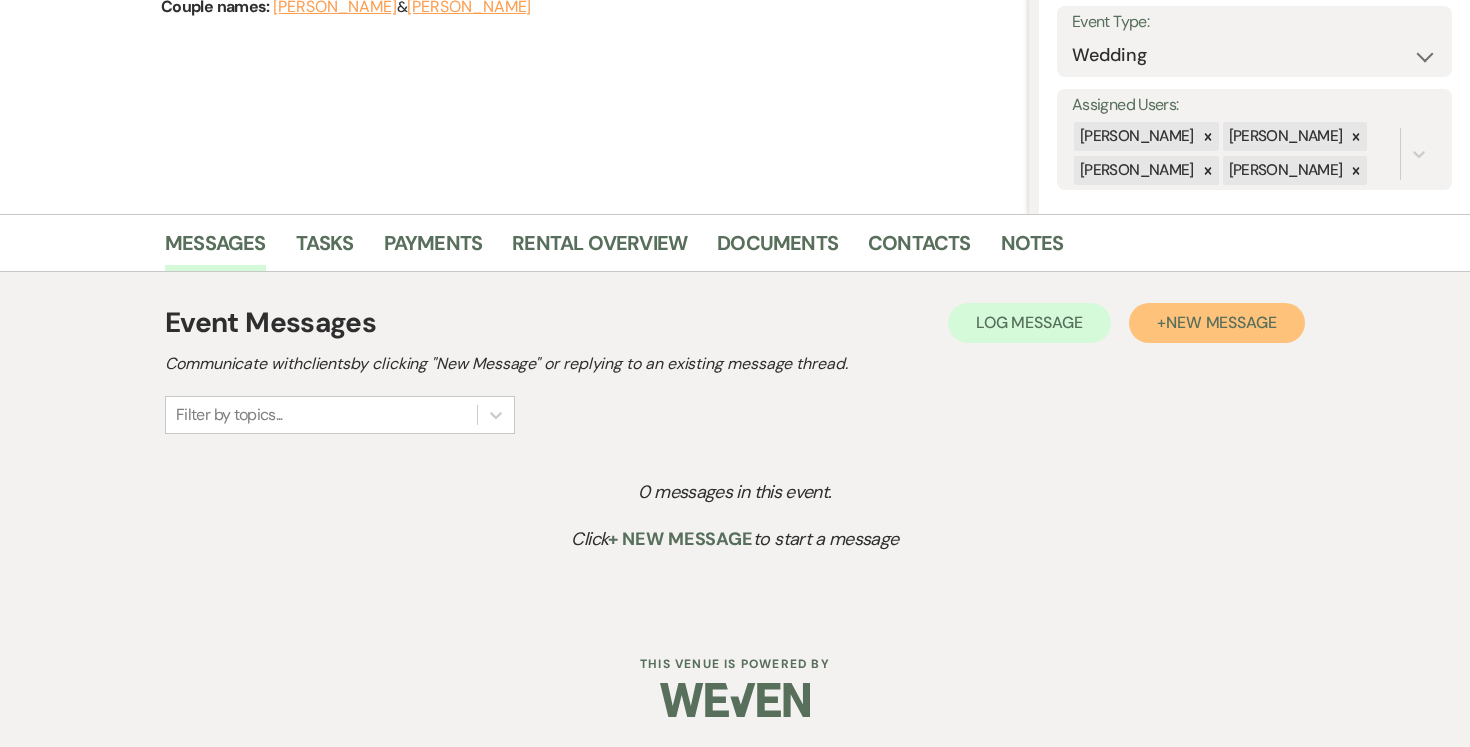 click on "New Message" at bounding box center (1221, 322) 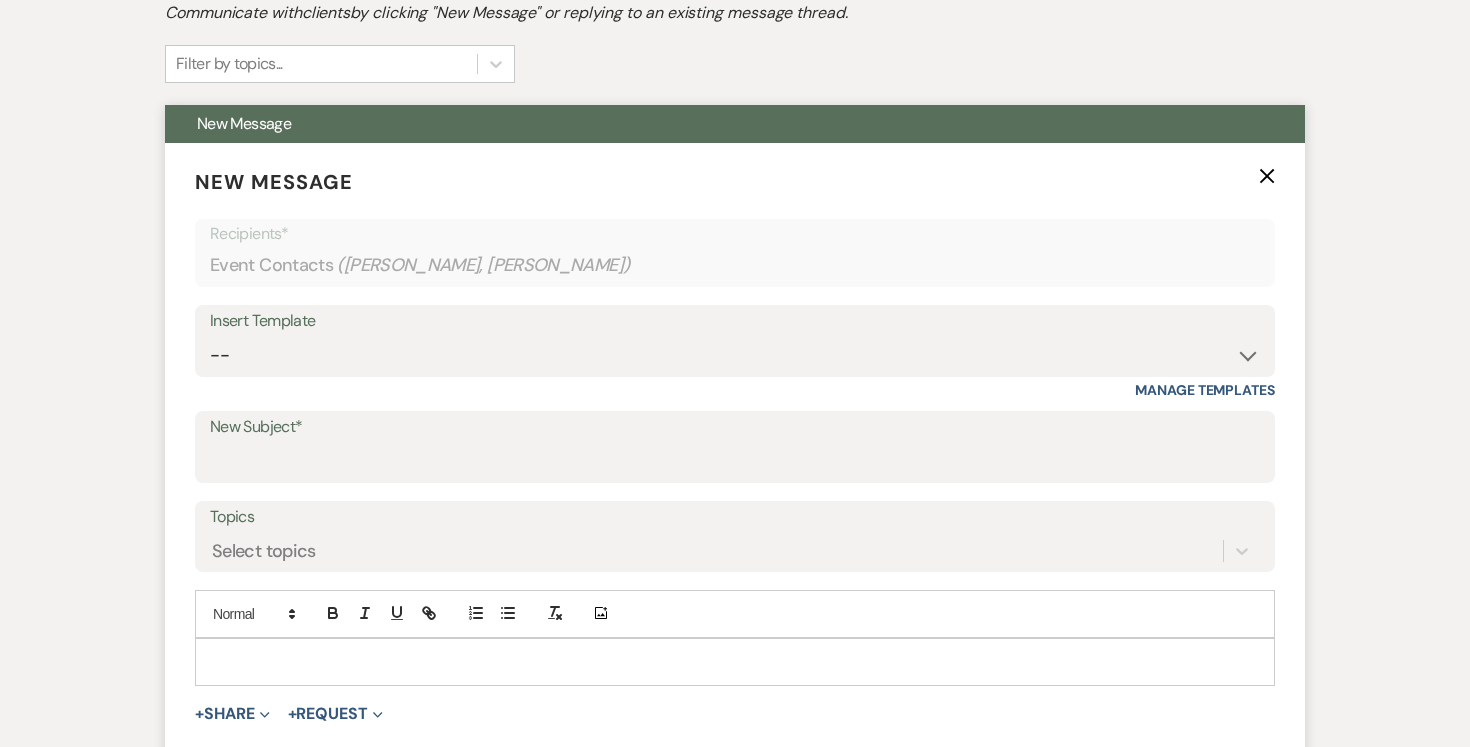 scroll, scrollTop: 761, scrollLeft: 0, axis: vertical 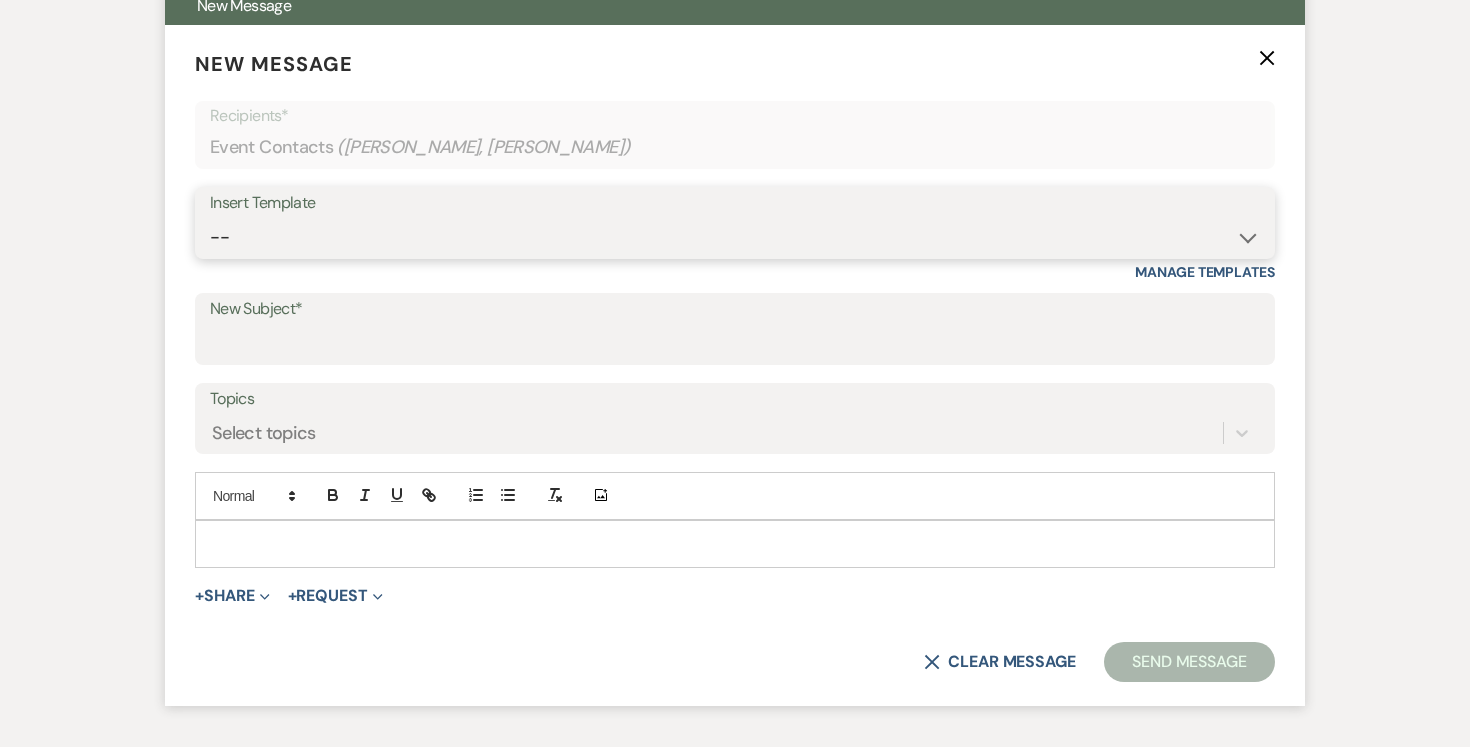 click on "-- Weven Planning Portal Introduction (Booked Events) Tour Request Response Follow Up Contract (Pre-Booked Leads) Expo Confirmation Inquiry Response Post-Event Photo Shoot Booked Preguntas Frecuentes Frequently Asked Questions Copy of Weven Planning Portal Introduction (Booked Events) [DATE] Weven Planning Portal Introduction (Booked Events) [DATE] ([PERSON_NAME]'s version) Client Sheet Information NON-WEDDING Weven Planning Portal Introduction (Booked Events) [DATE] ([PERSON_NAME]'s version) Tour Follow Up" at bounding box center [735, 237] 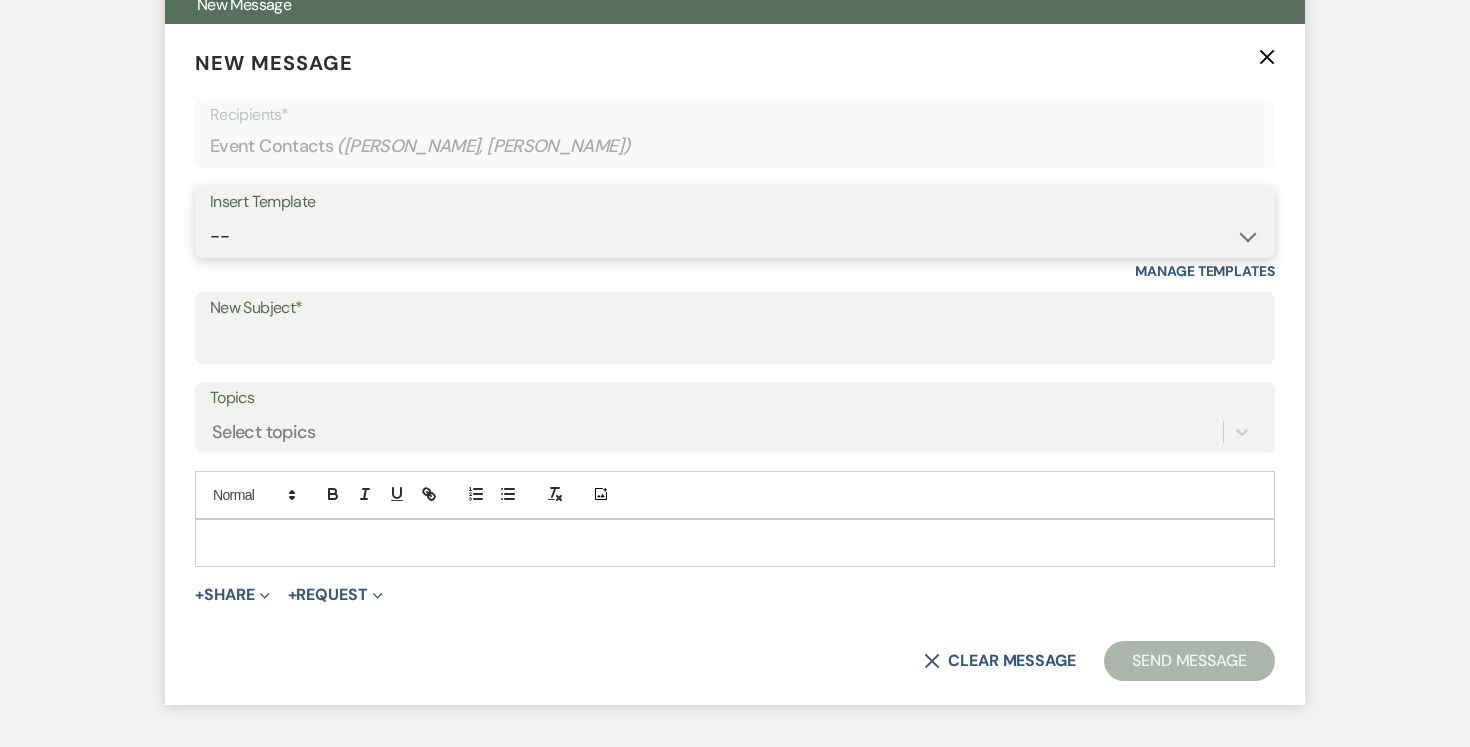 select on "5733" 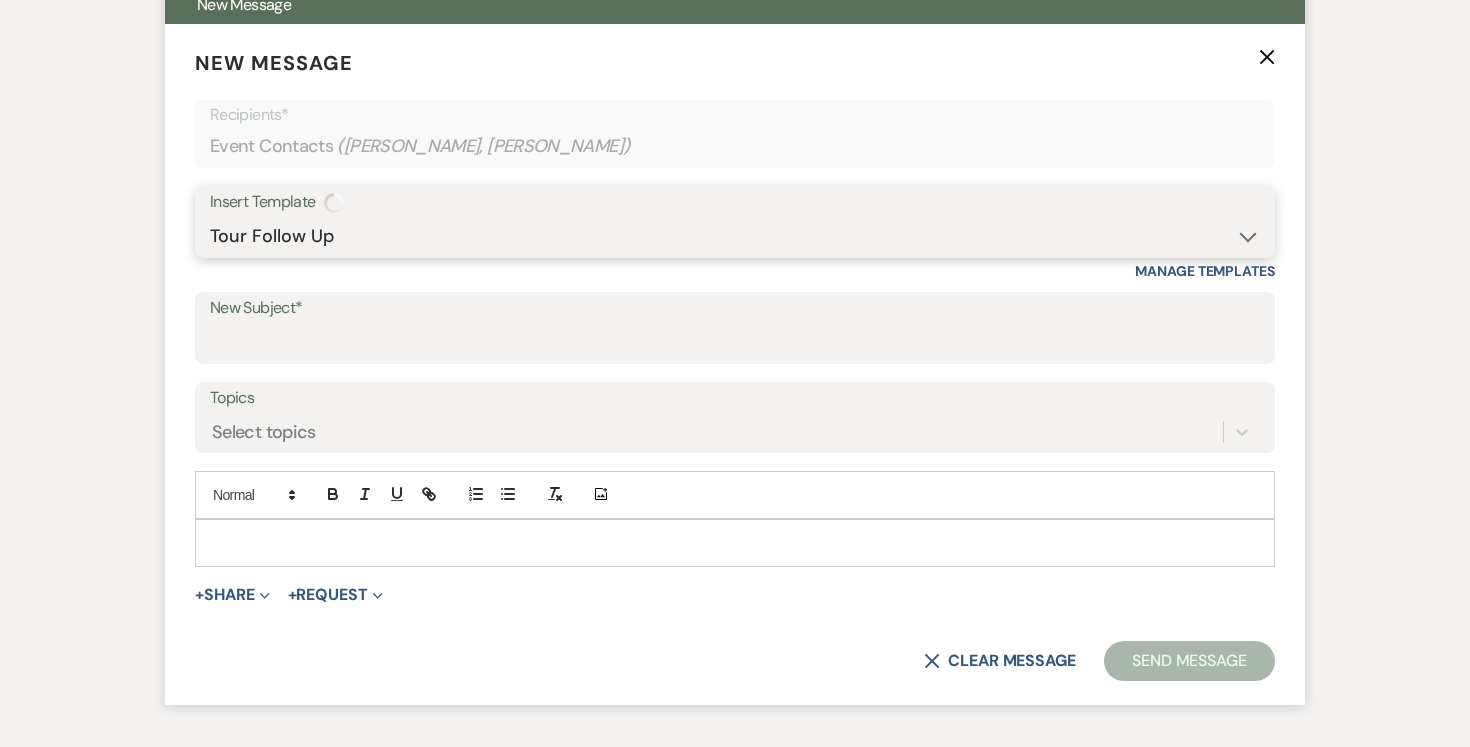 type on "Venue Tour Follow Up" 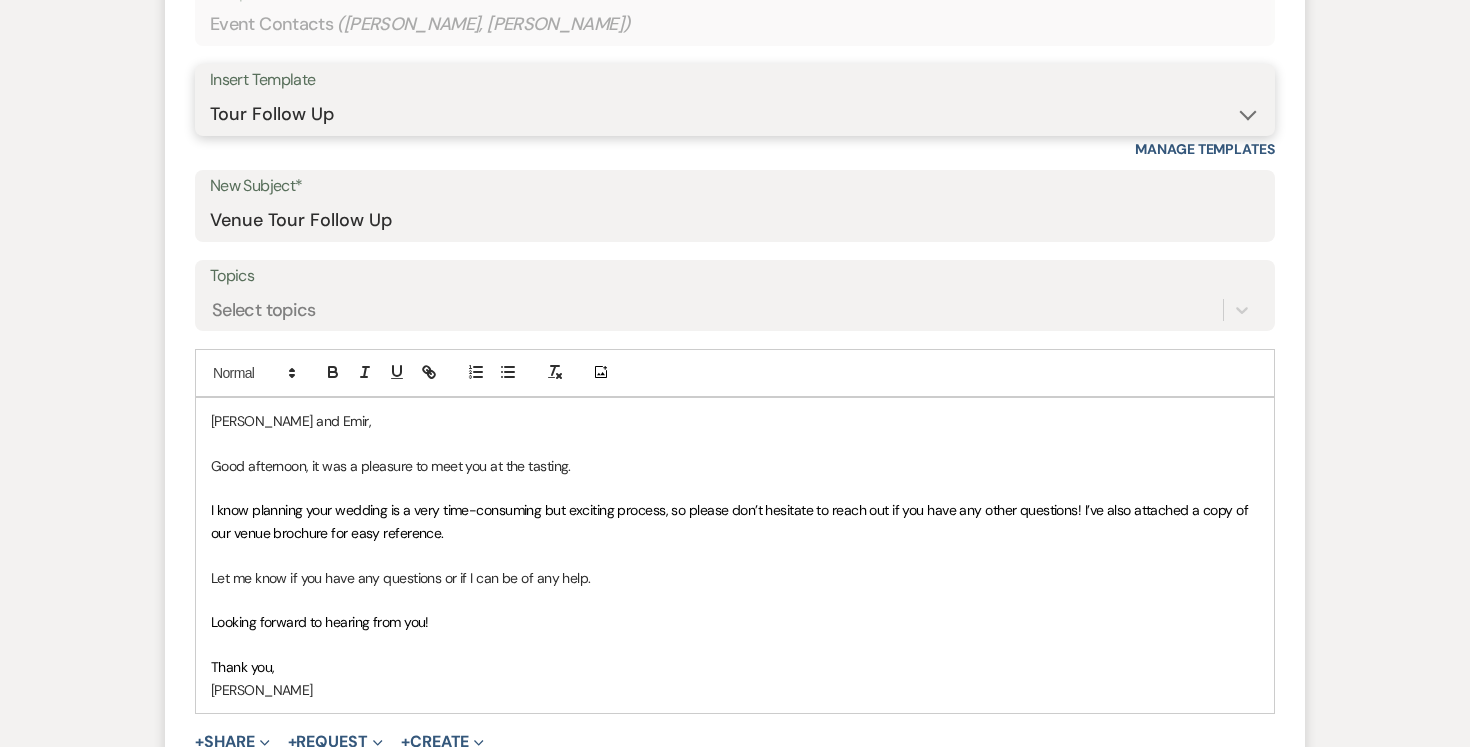 scroll, scrollTop: 882, scrollLeft: 0, axis: vertical 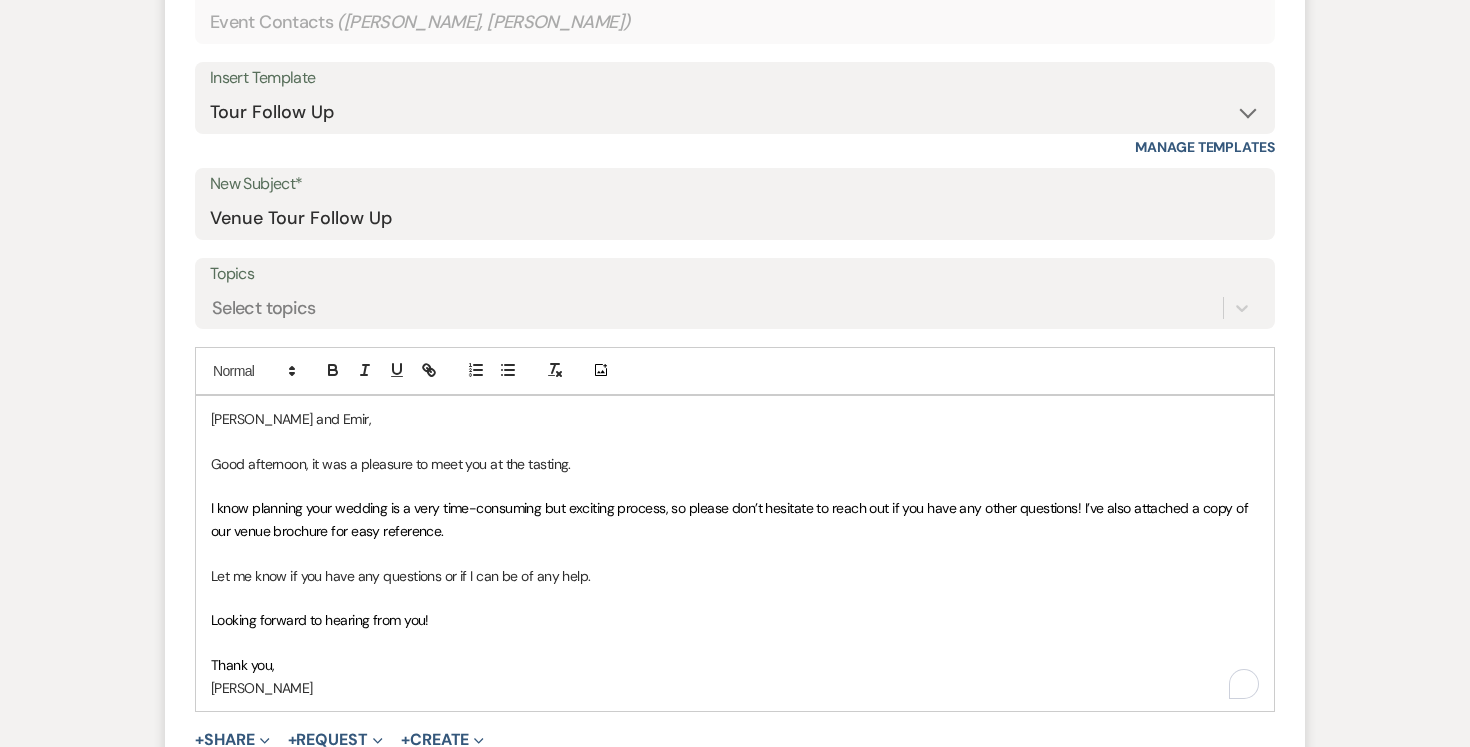 drag, startPoint x: 564, startPoint y: 457, endPoint x: 590, endPoint y: 465, distance: 27.202942 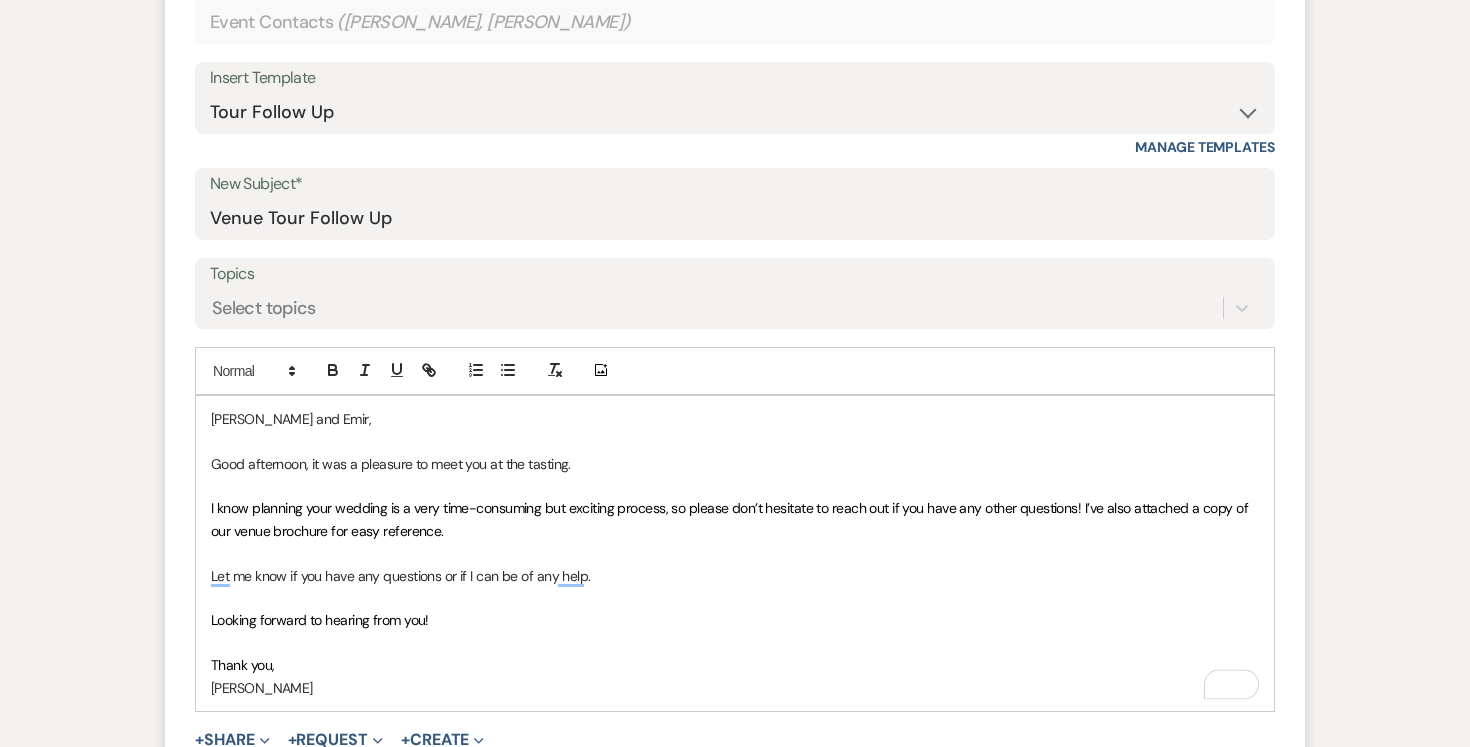 type 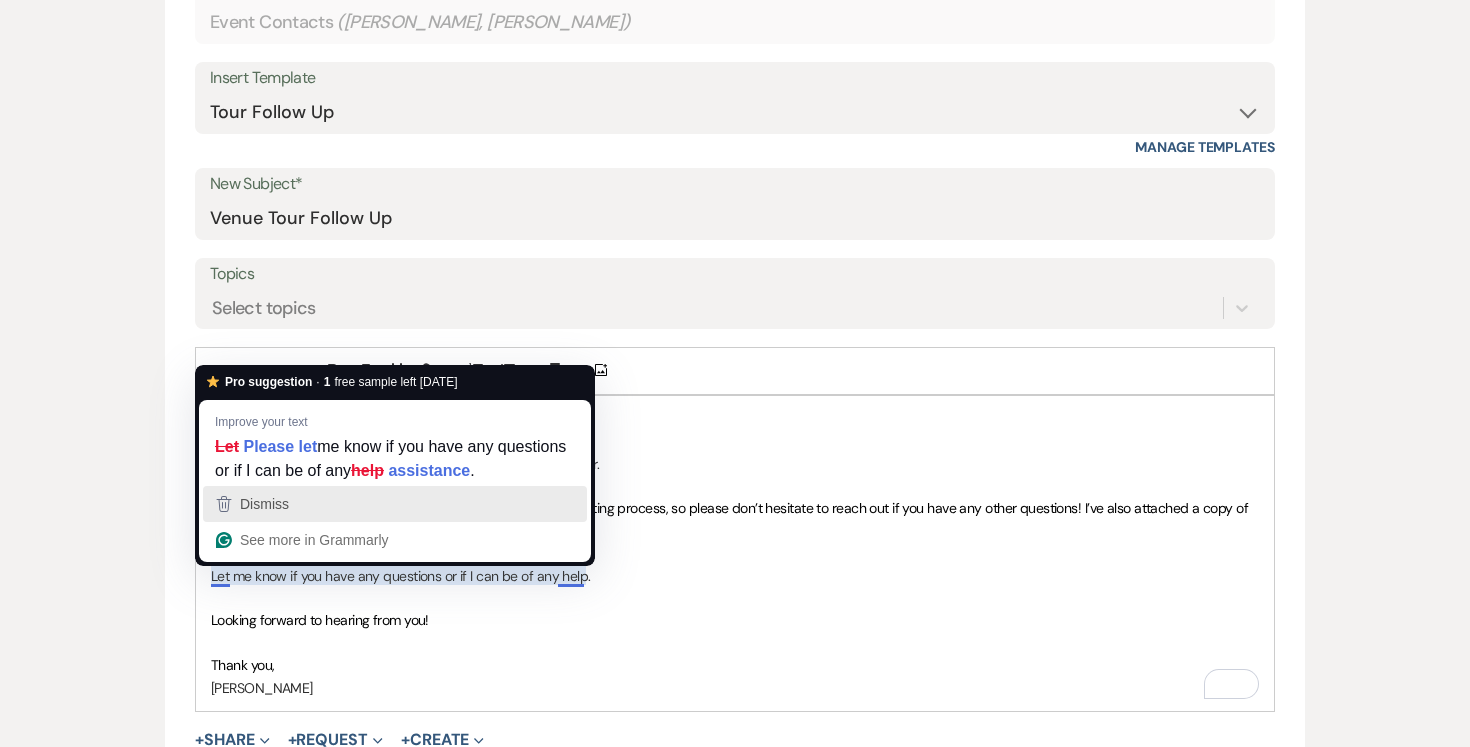 click on "Dismiss" at bounding box center (395, 504) 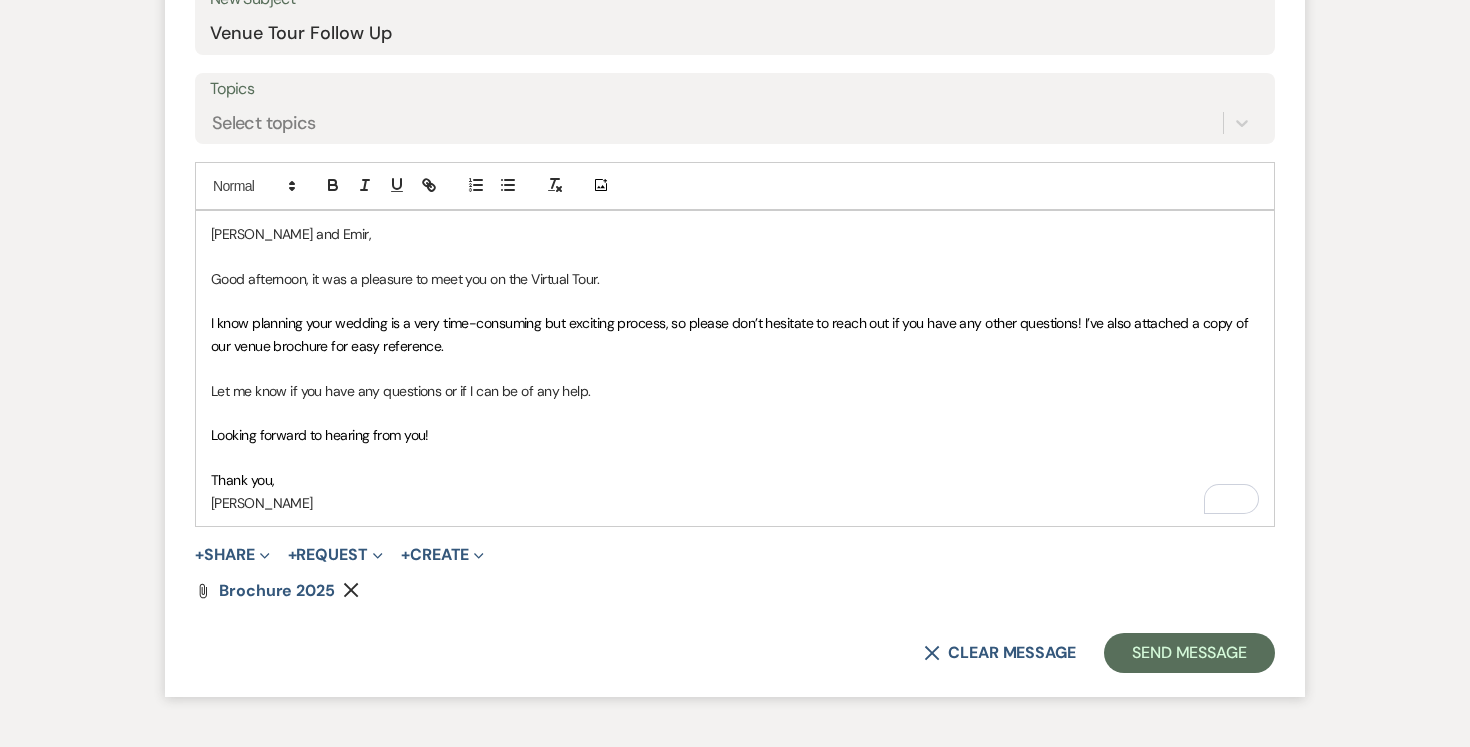 scroll, scrollTop: 1109, scrollLeft: 0, axis: vertical 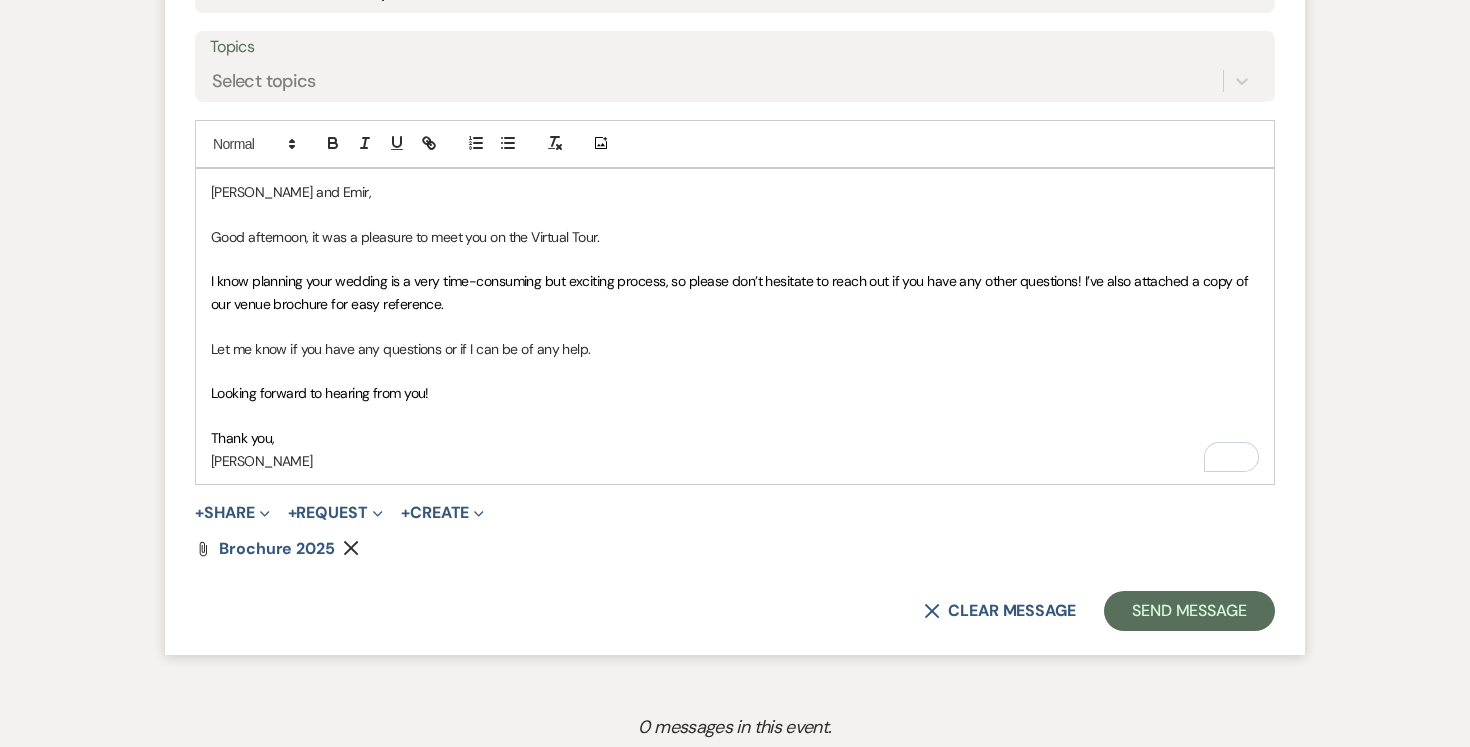 click on "Thank you," at bounding box center (735, 438) 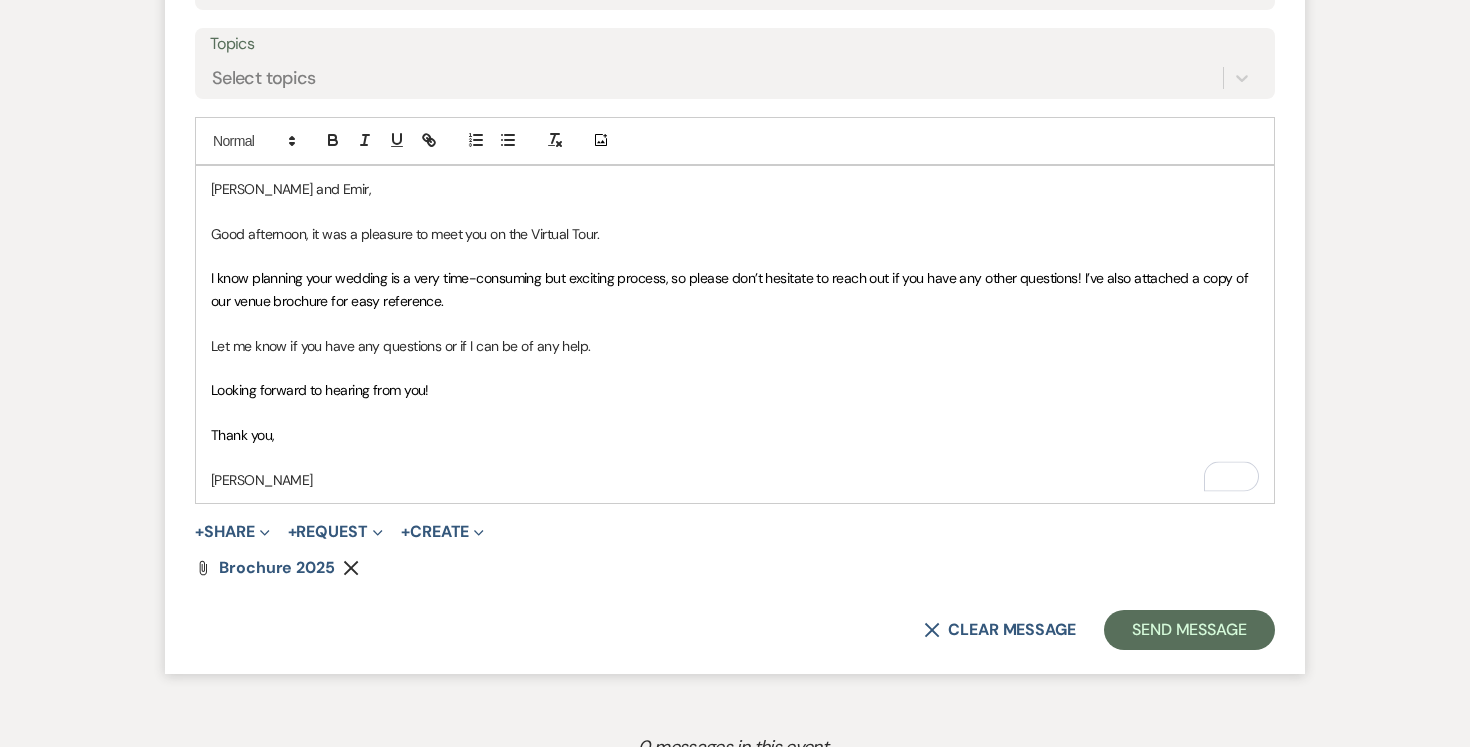 click on "[PERSON_NAME] and [PERSON_NAME], Good afternoon, it was a pleasure to meet you on the Virtual Tour. I know planning your wedding is a very time-consuming but exciting process, so please don’t hesitate to reach out if you have any other questions! I’ve also attached a copy of our venue brochure for easy reference. Let me know if you have any questions or if I can be of any help.   Looking forward to hearing from you!  Thank you,  ﻿ [PERSON_NAME]" at bounding box center [735, 334] 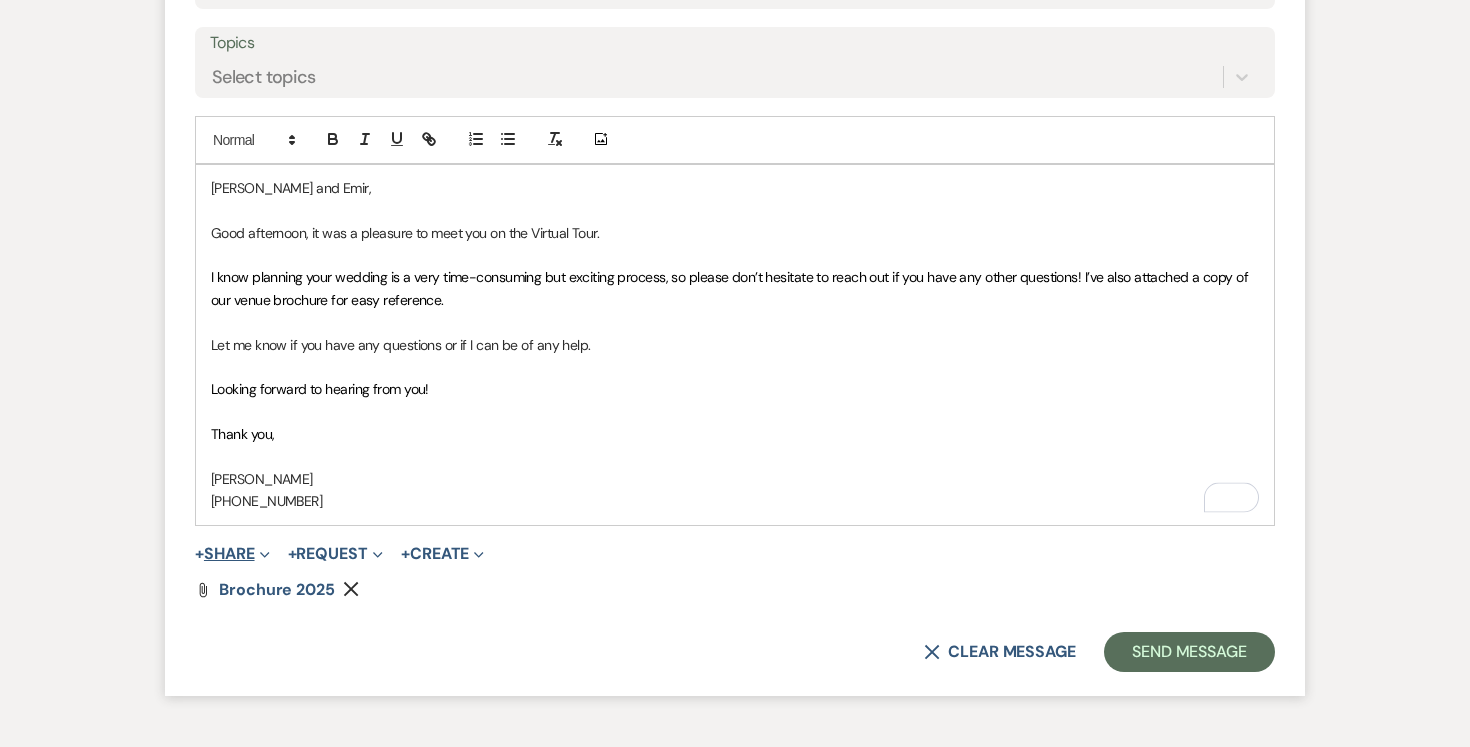 click on "+  Share Expand" at bounding box center [232, 554] 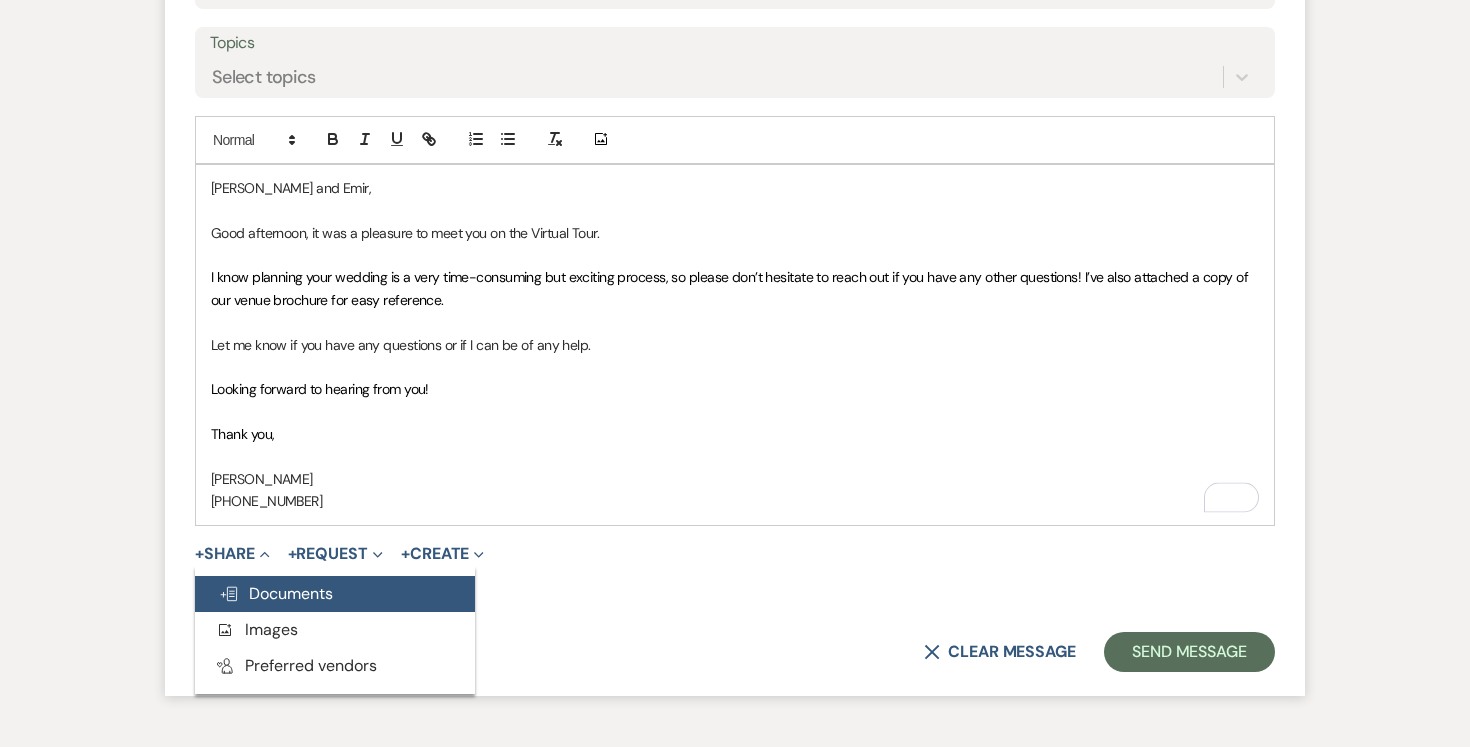 click on "Doc Upload Documents" at bounding box center (276, 593) 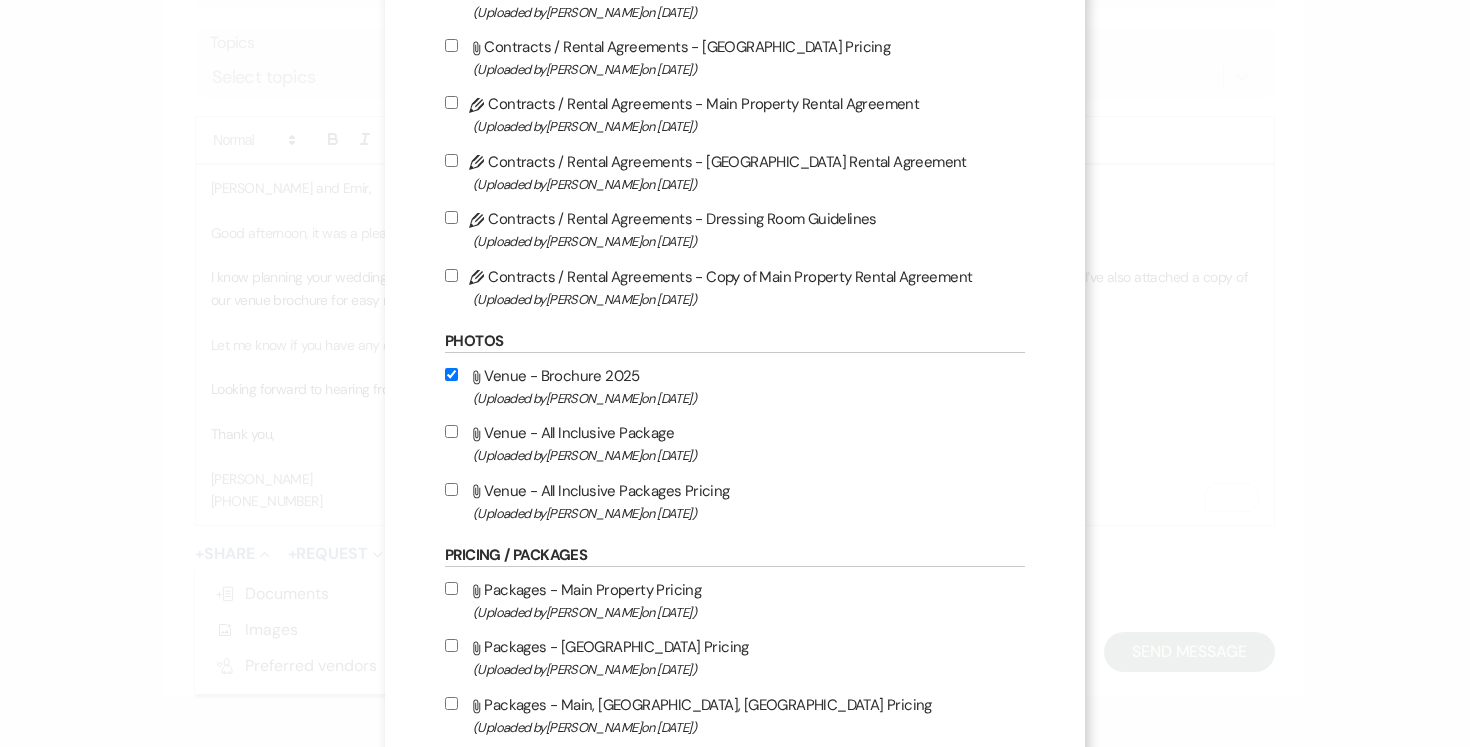 scroll, scrollTop: 394, scrollLeft: 0, axis: vertical 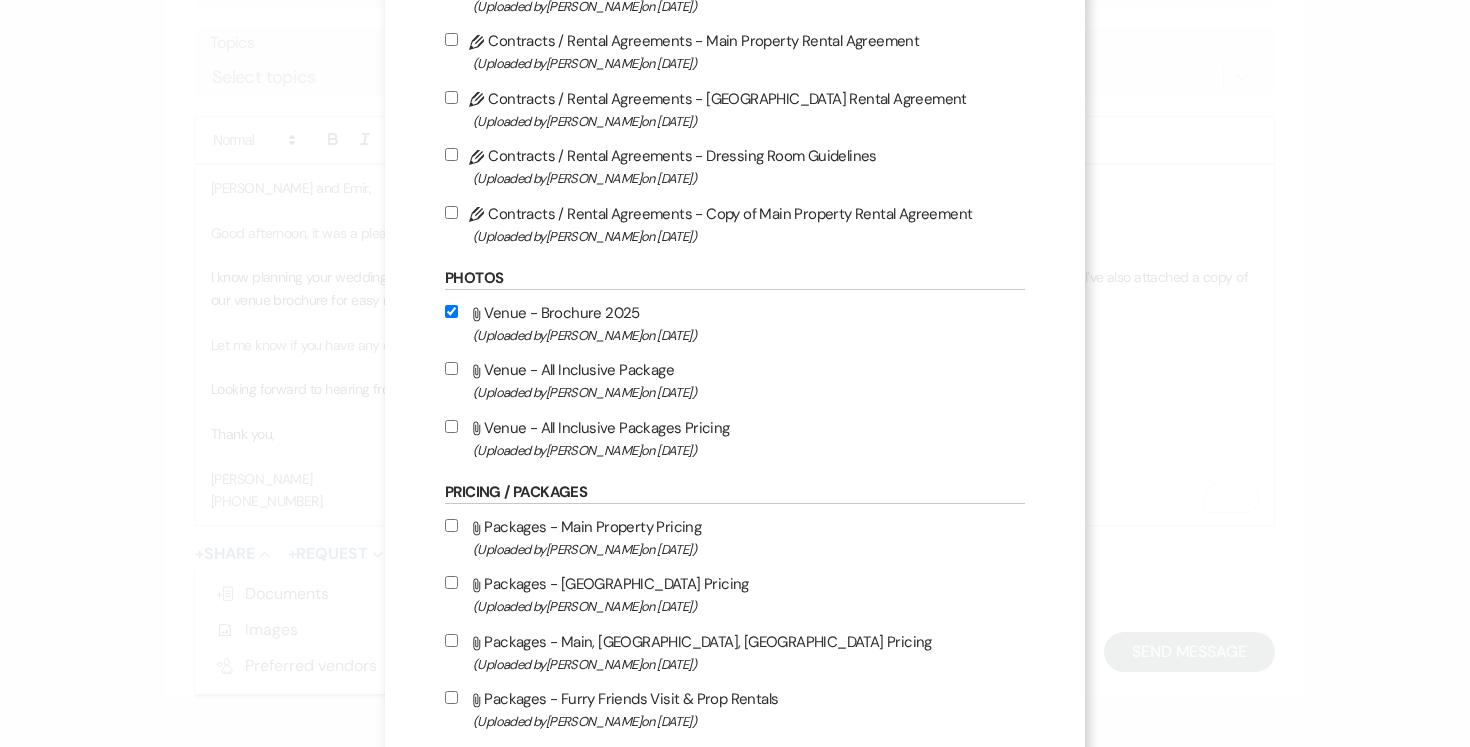 drag, startPoint x: 449, startPoint y: 377, endPoint x: 445, endPoint y: 410, distance: 33.24154 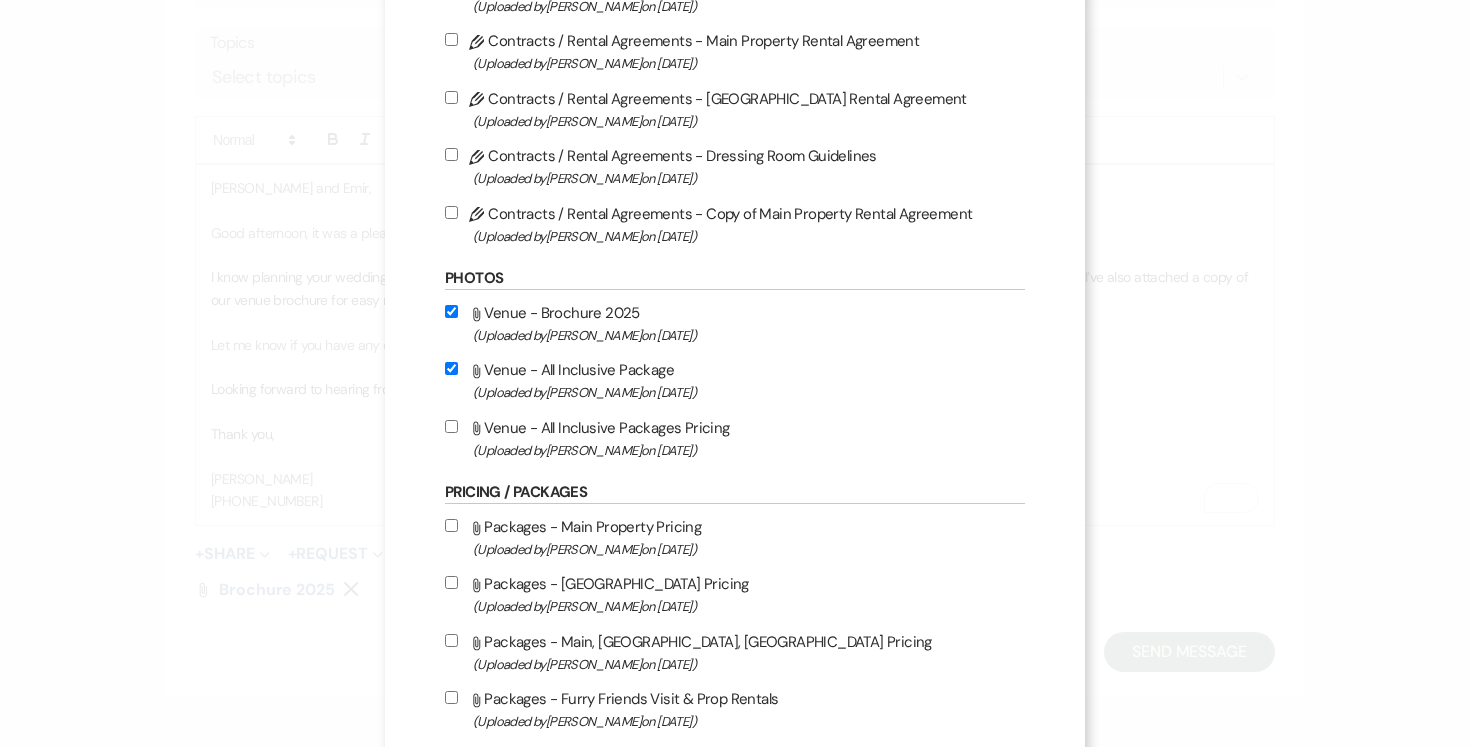 click on "Attach File Venue - All Inclusive Packages Pricing (Uploaded by  [PERSON_NAME]  on   [DATE] )" at bounding box center [735, 438] 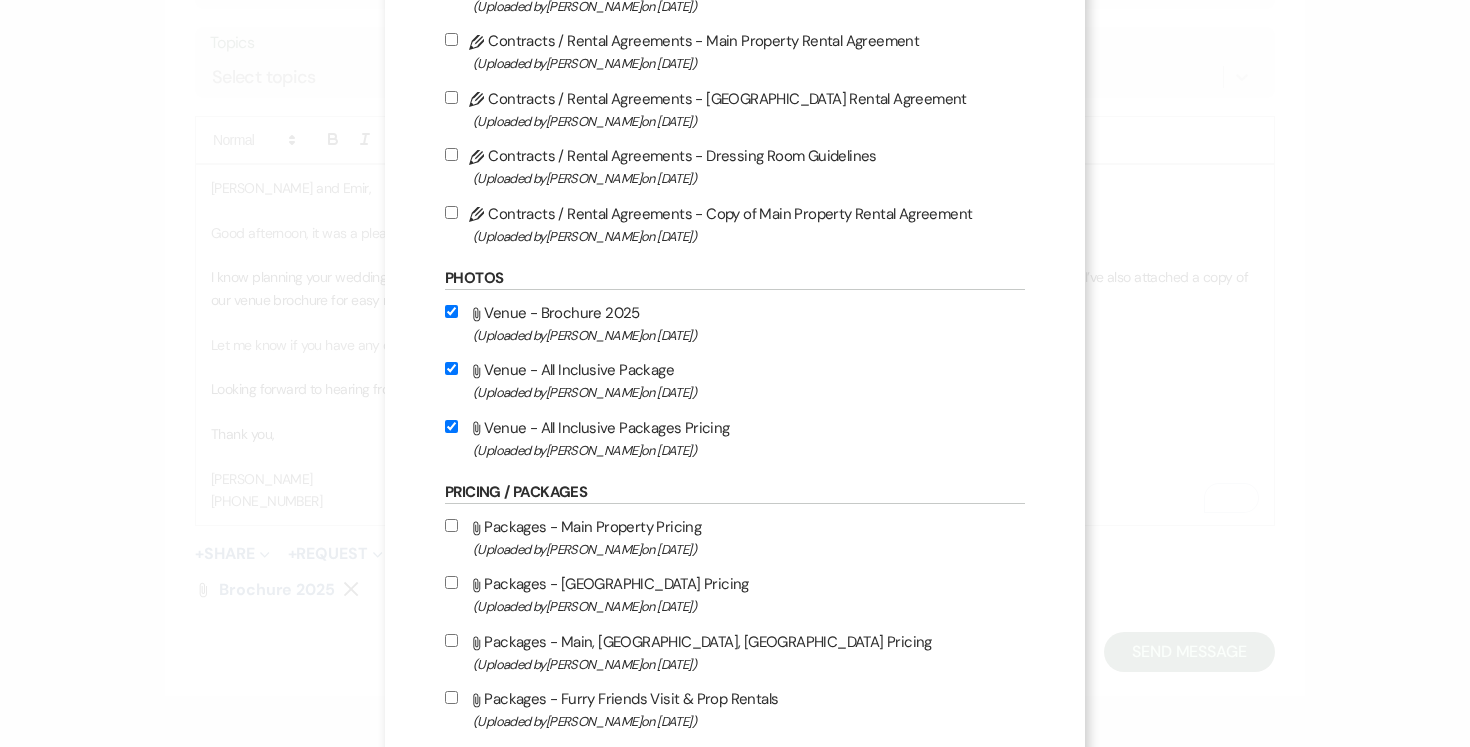 checkbox on "true" 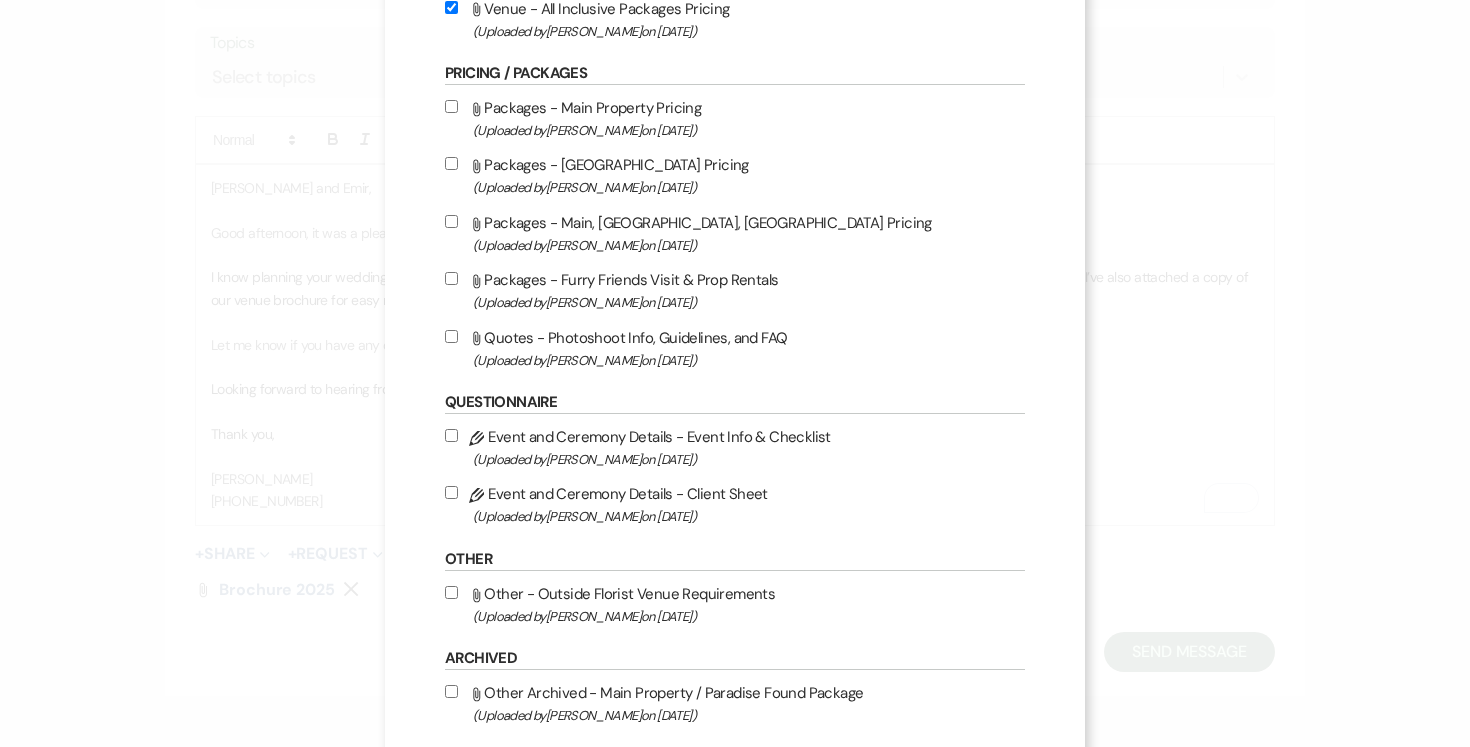scroll, scrollTop: 923, scrollLeft: 0, axis: vertical 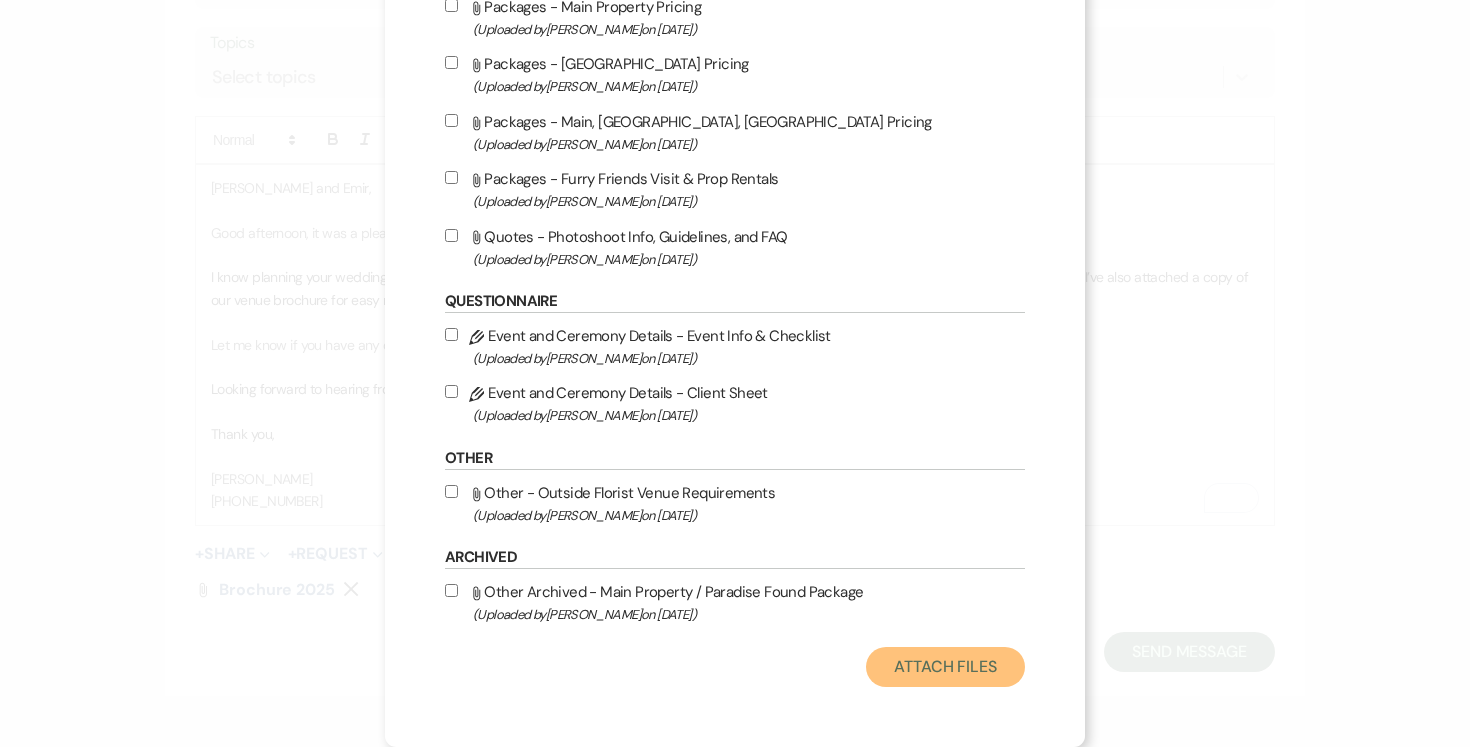click on "Attach Files" at bounding box center (945, 667) 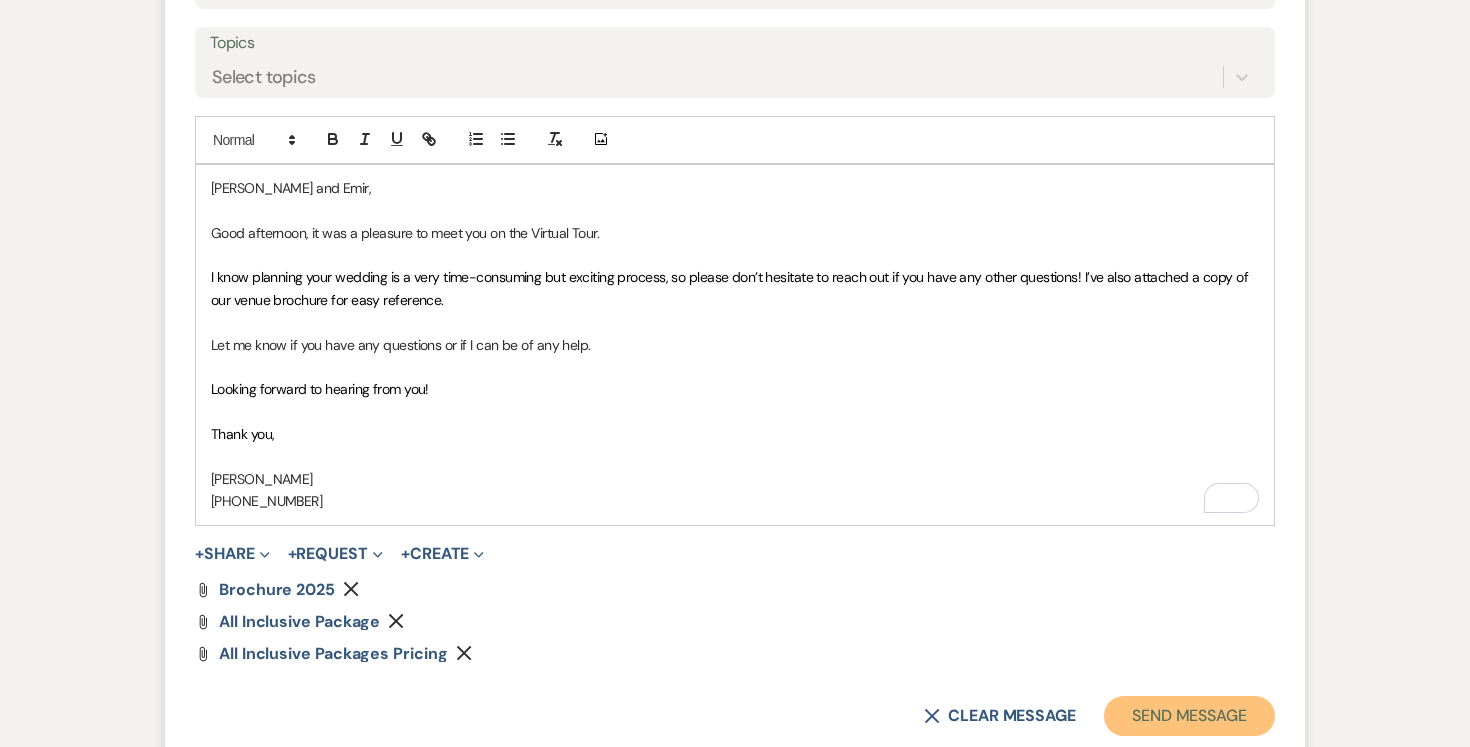 click on "Send Message" at bounding box center (1189, 716) 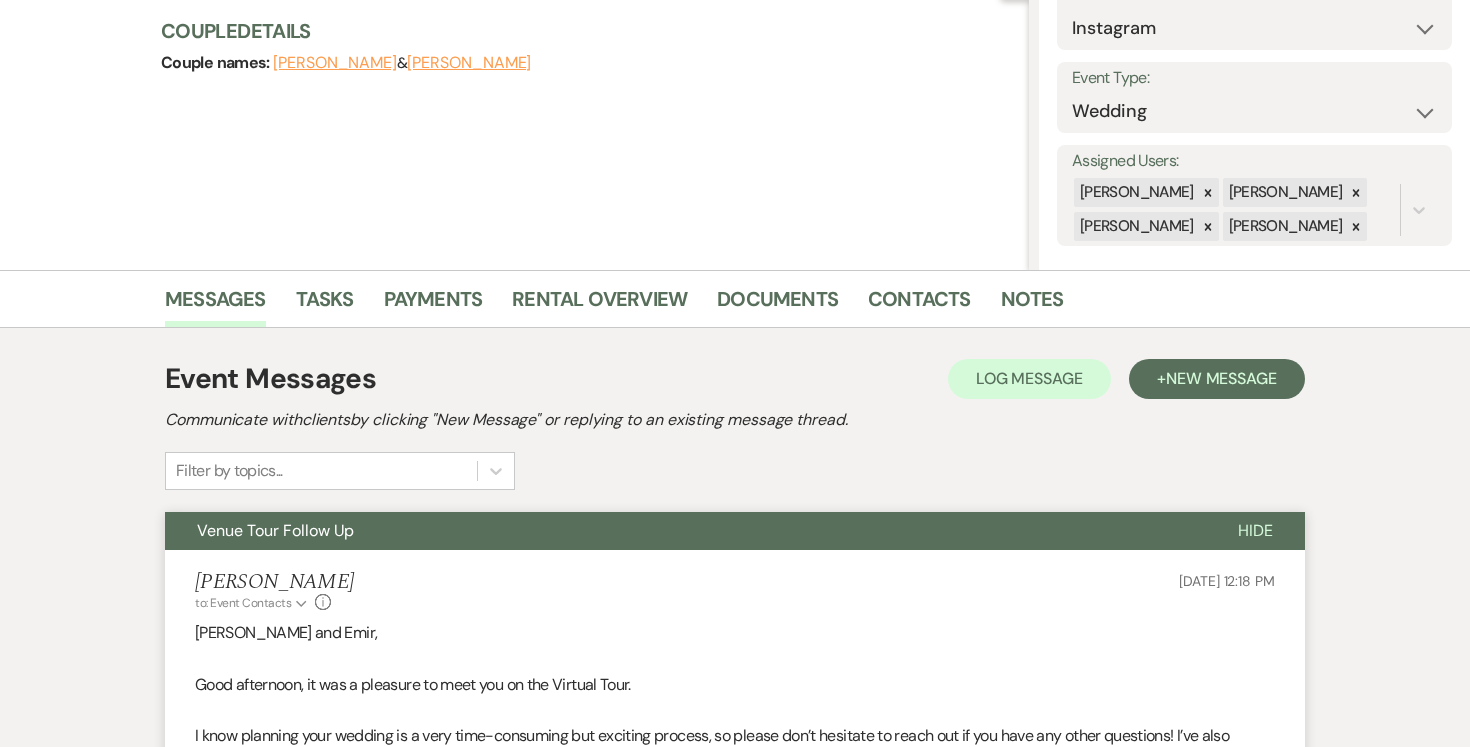 scroll, scrollTop: 0, scrollLeft: 0, axis: both 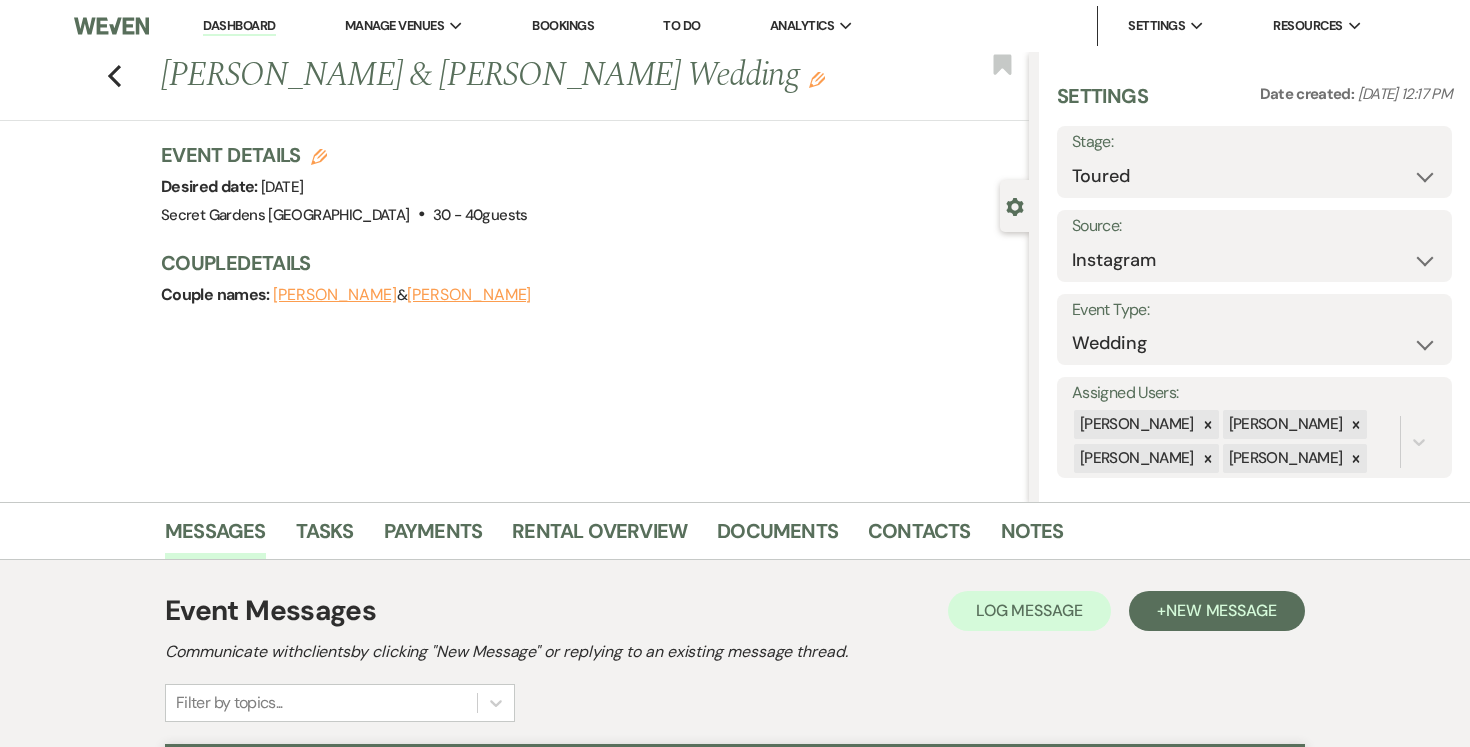 click on "Dashboard" at bounding box center (239, 26) 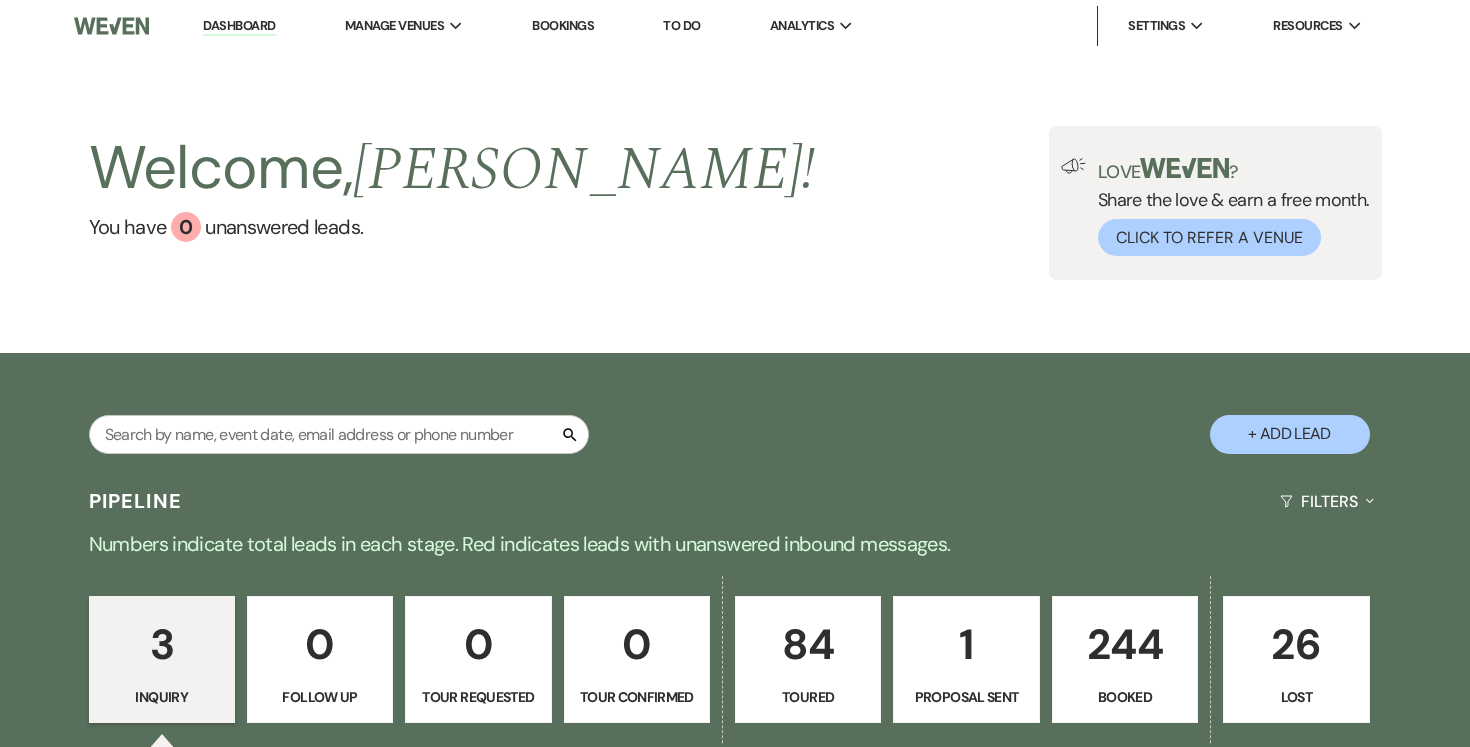 click on "1" at bounding box center [966, 644] 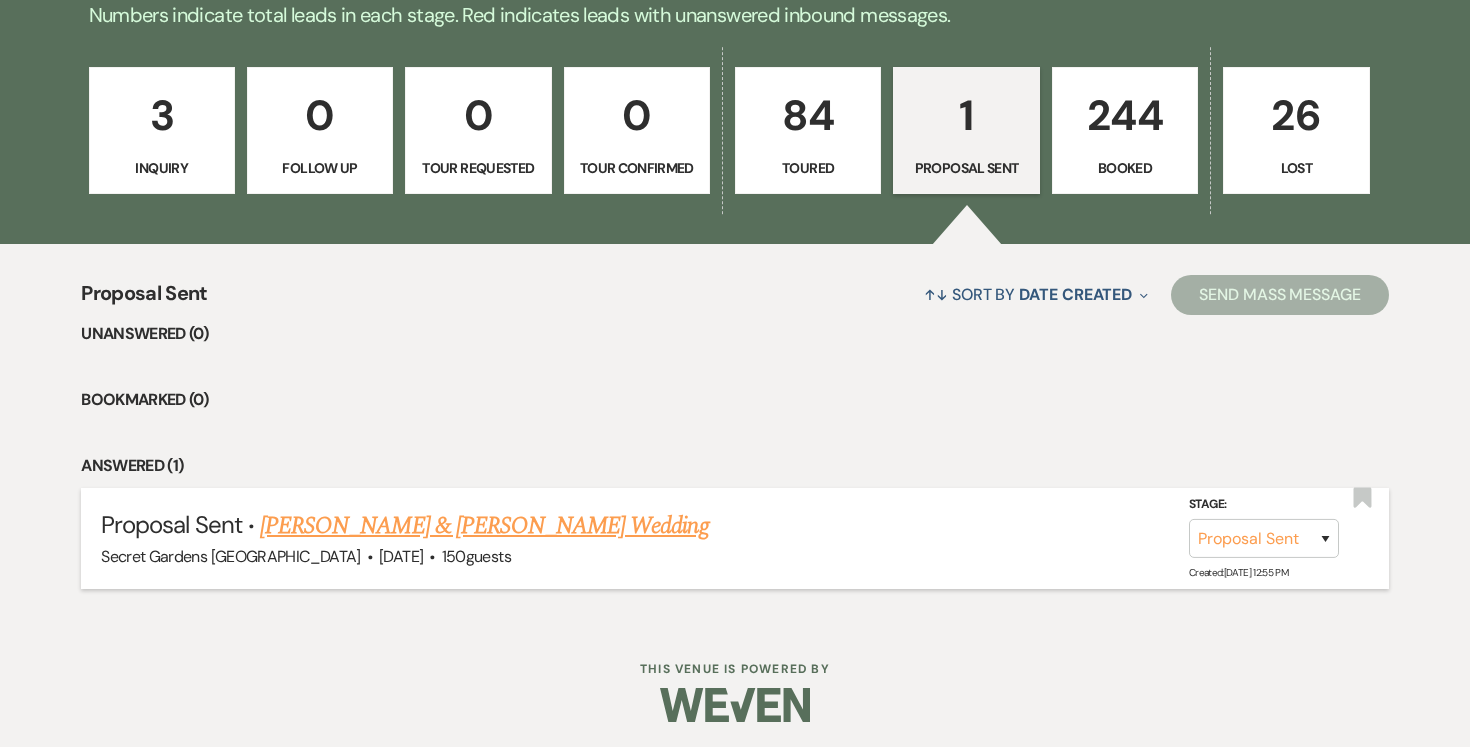 scroll, scrollTop: 532, scrollLeft: 0, axis: vertical 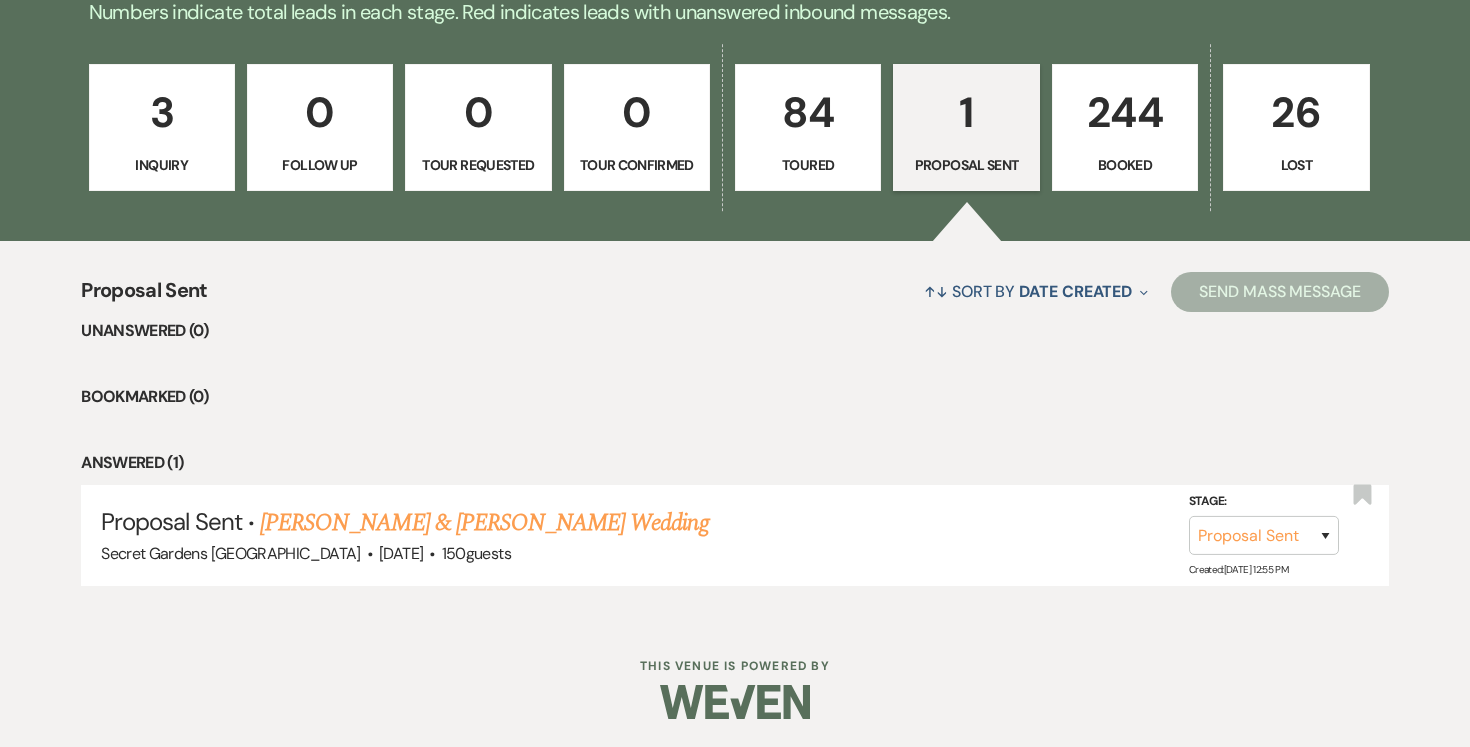 click on "[PERSON_NAME] & [PERSON_NAME] Wedding" at bounding box center [484, 523] 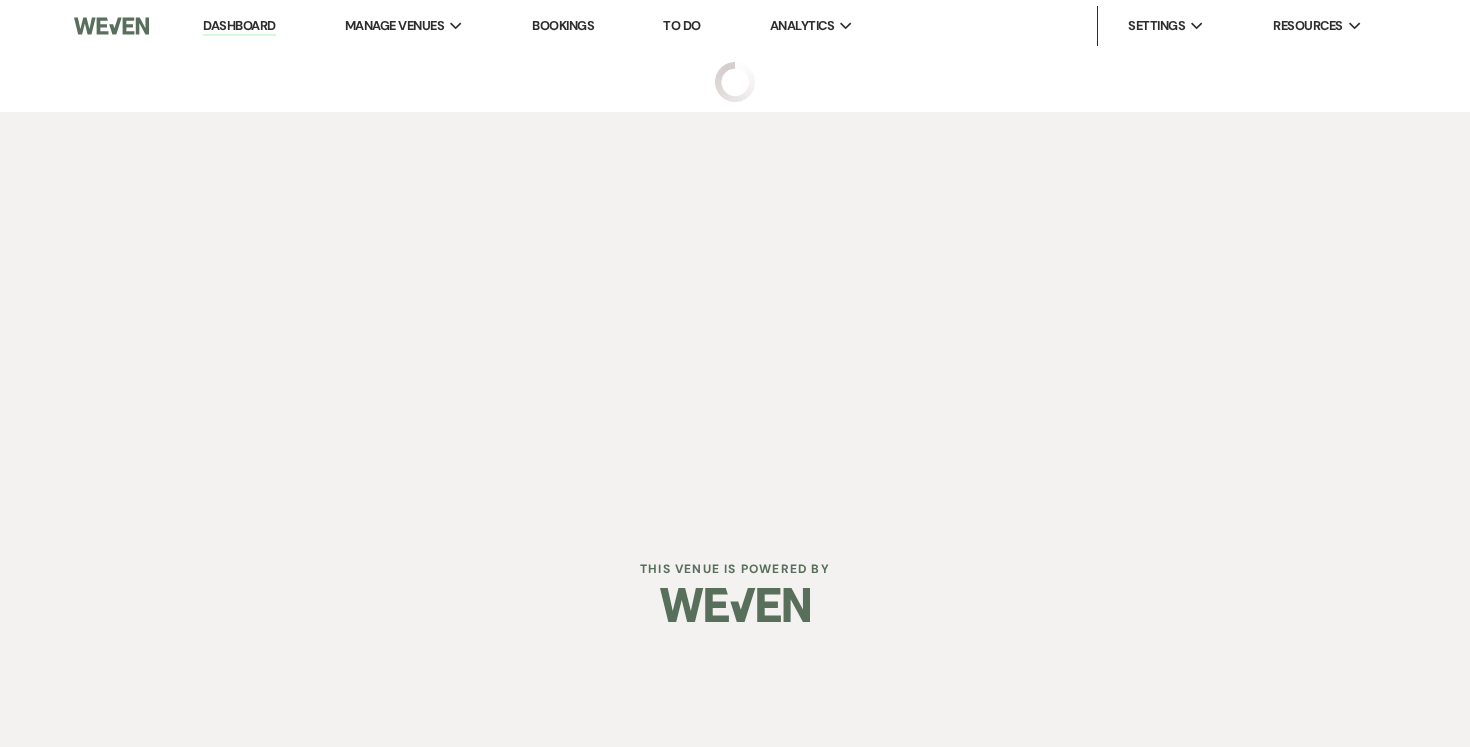 scroll, scrollTop: 0, scrollLeft: 0, axis: both 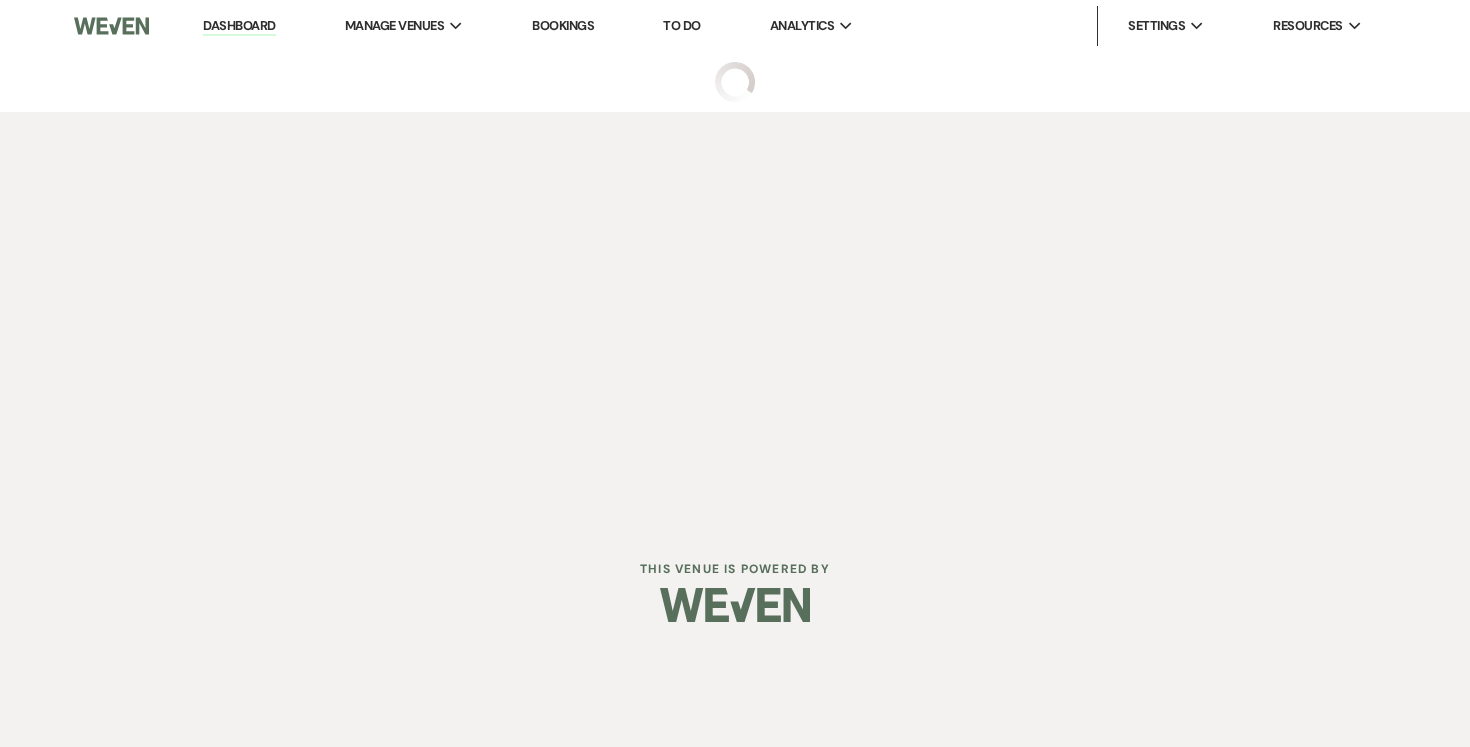 select on "6" 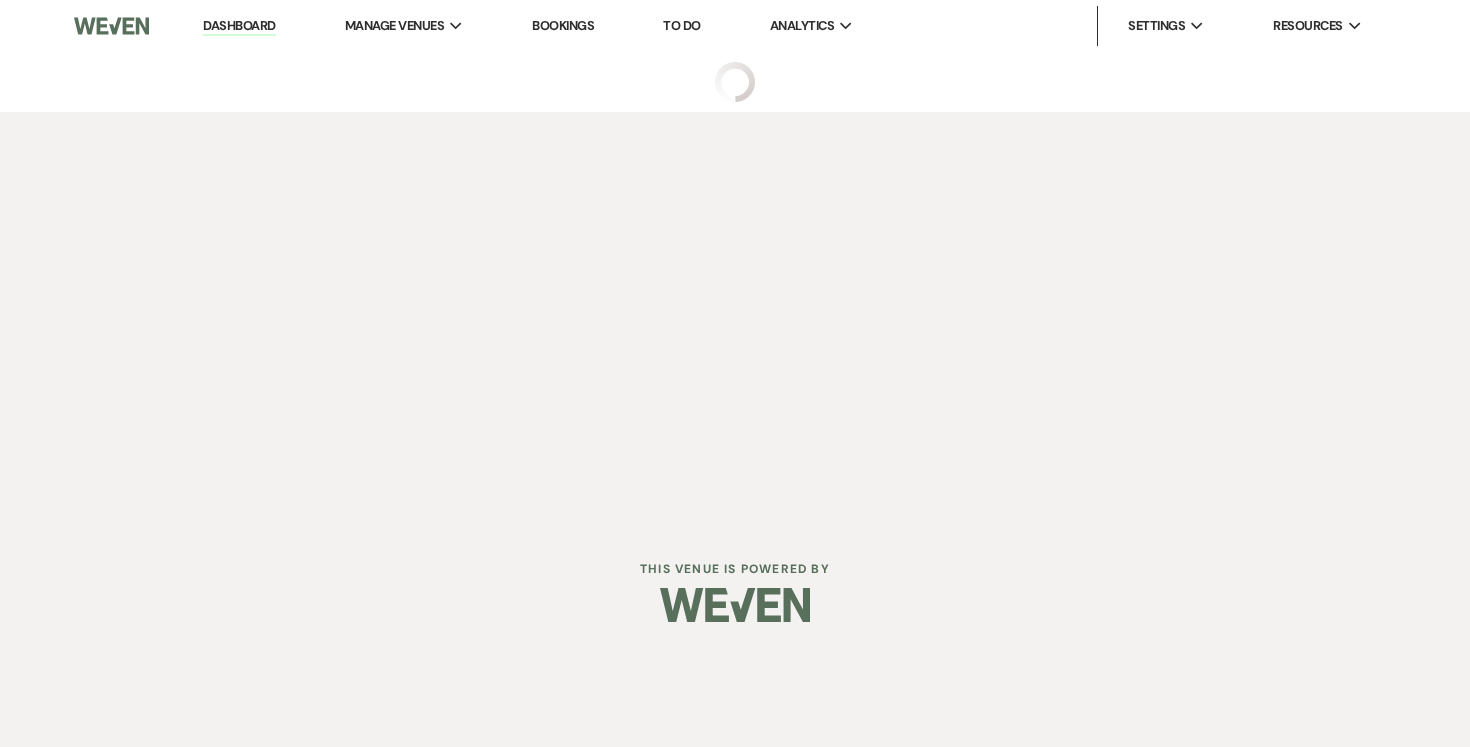 select on "6" 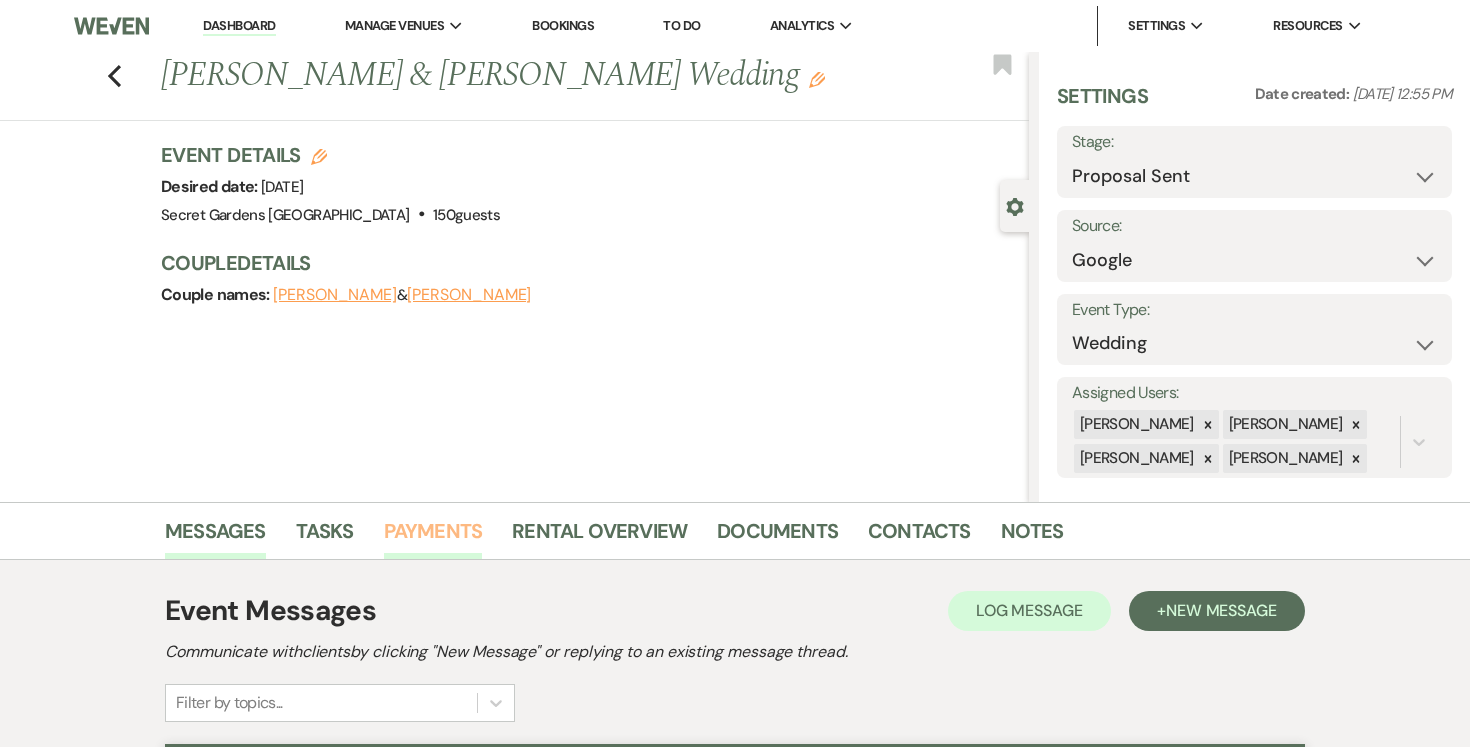 click on "Payments" at bounding box center (433, 537) 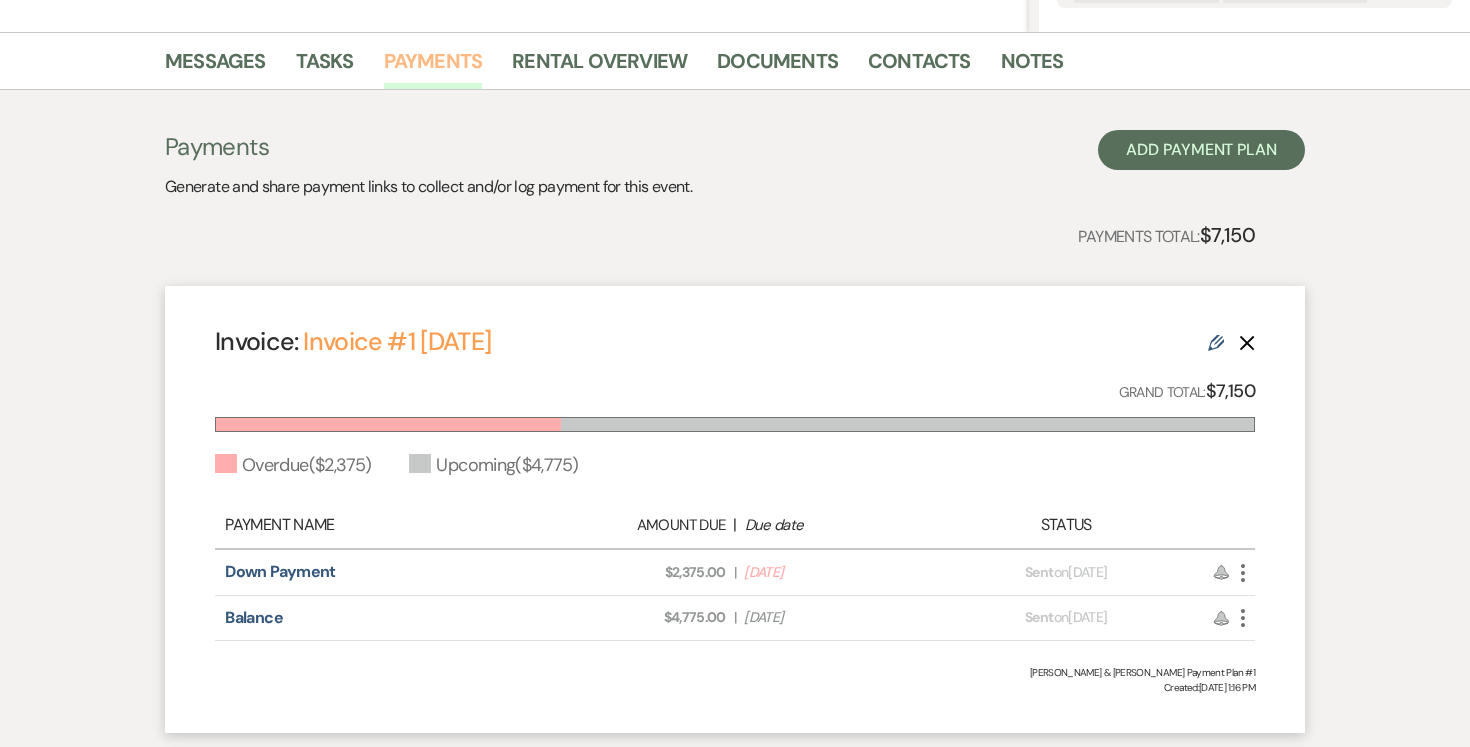 scroll, scrollTop: 0, scrollLeft: 0, axis: both 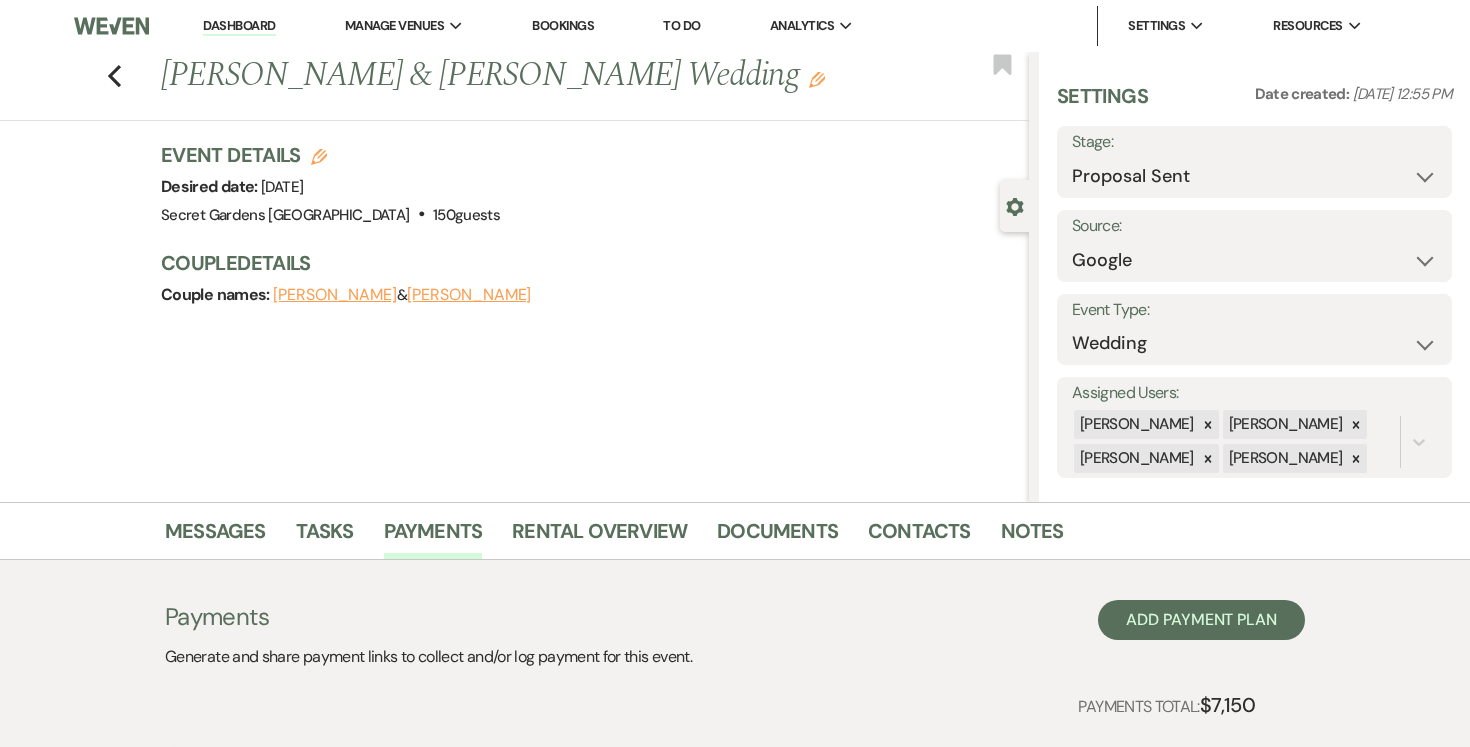 click on "Dashboard" at bounding box center (239, 26) 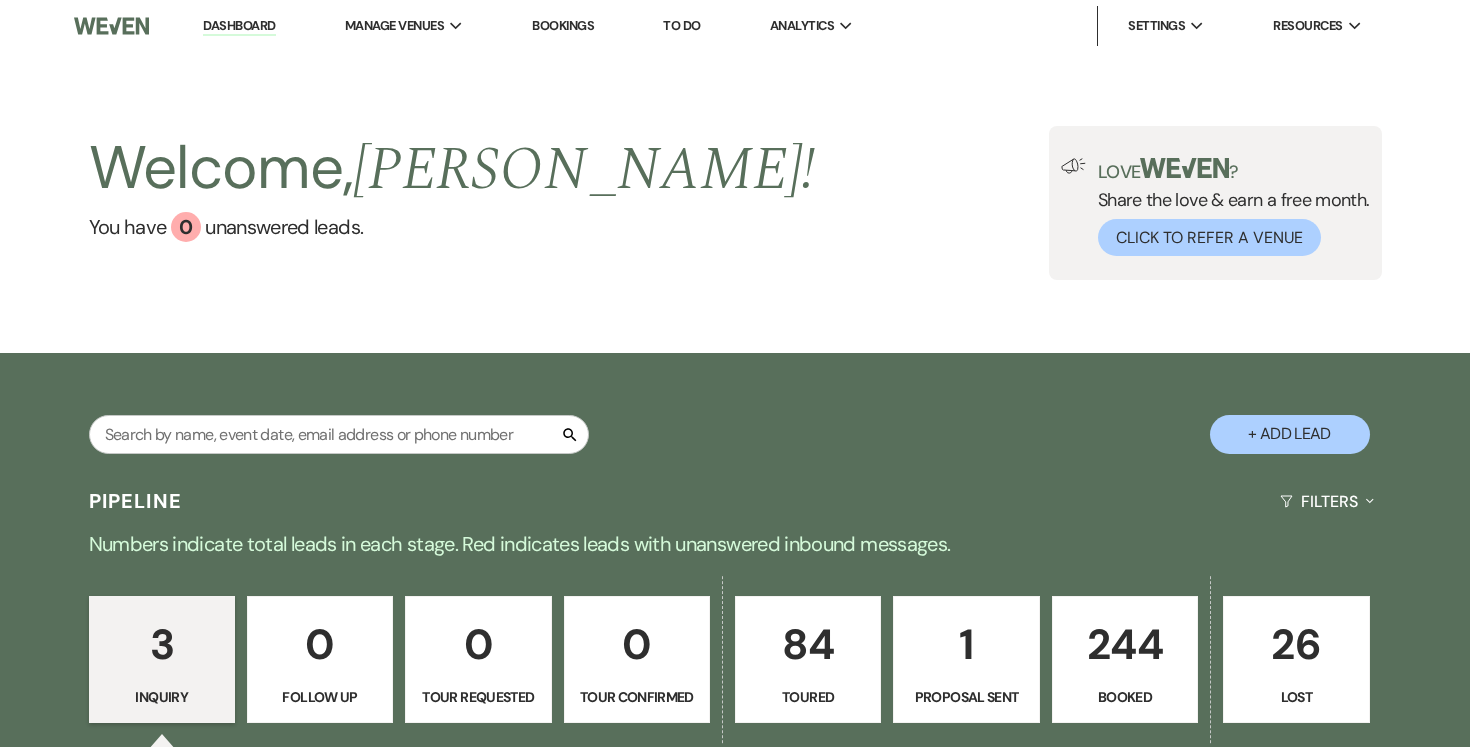 click on "+ Add Lead" at bounding box center (1290, 434) 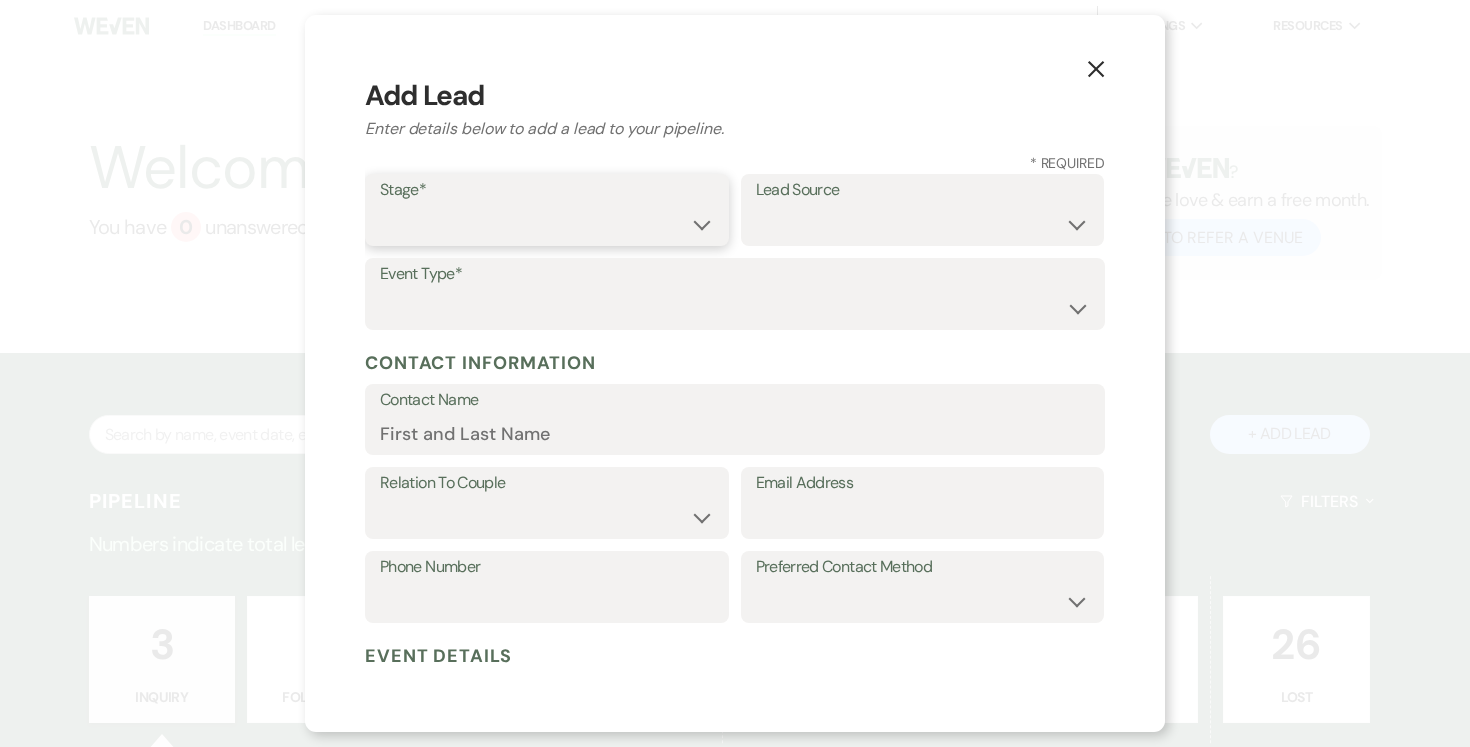 click on "Inquiry Follow Up Tour Requested Tour Confirmed Toured Proposal Sent Booked Lost" at bounding box center [547, 224] 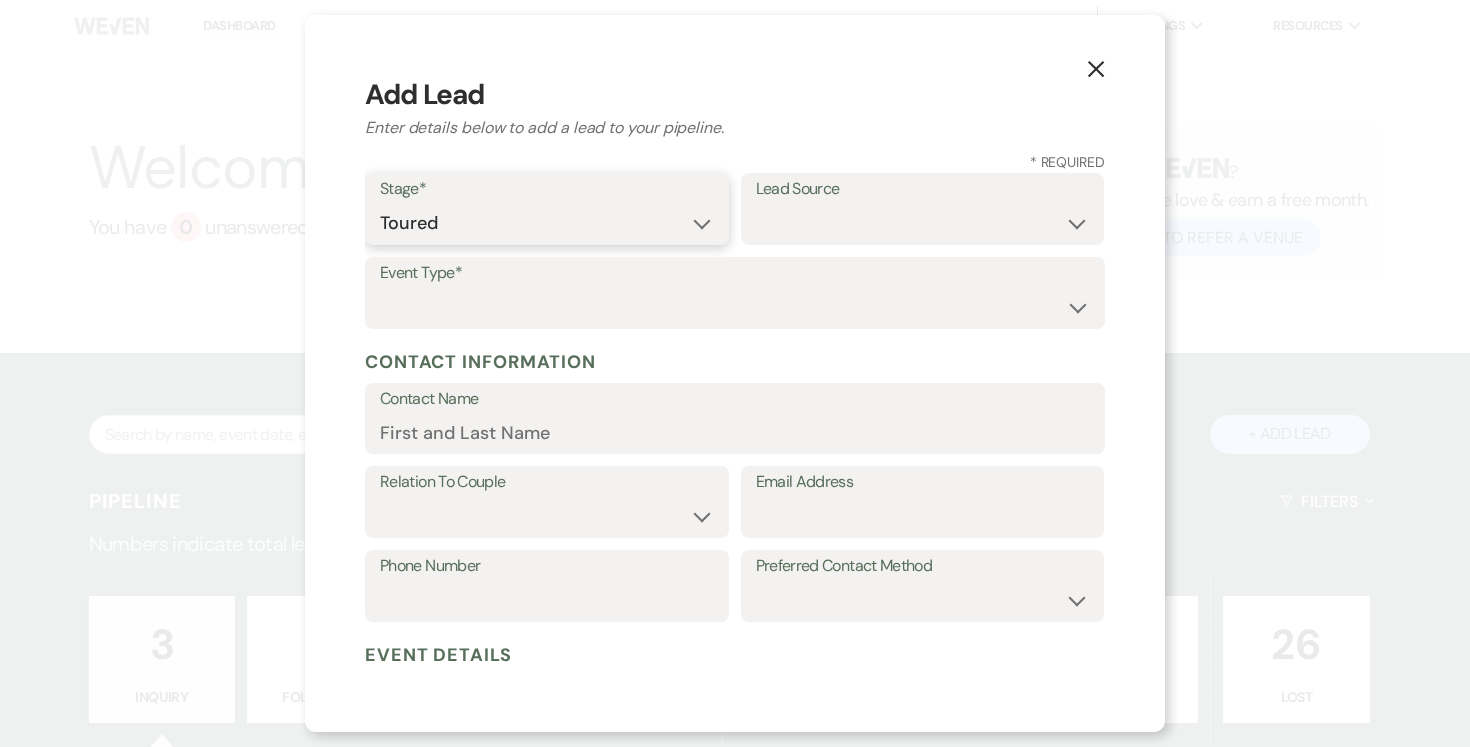 scroll, scrollTop: 2, scrollLeft: 0, axis: vertical 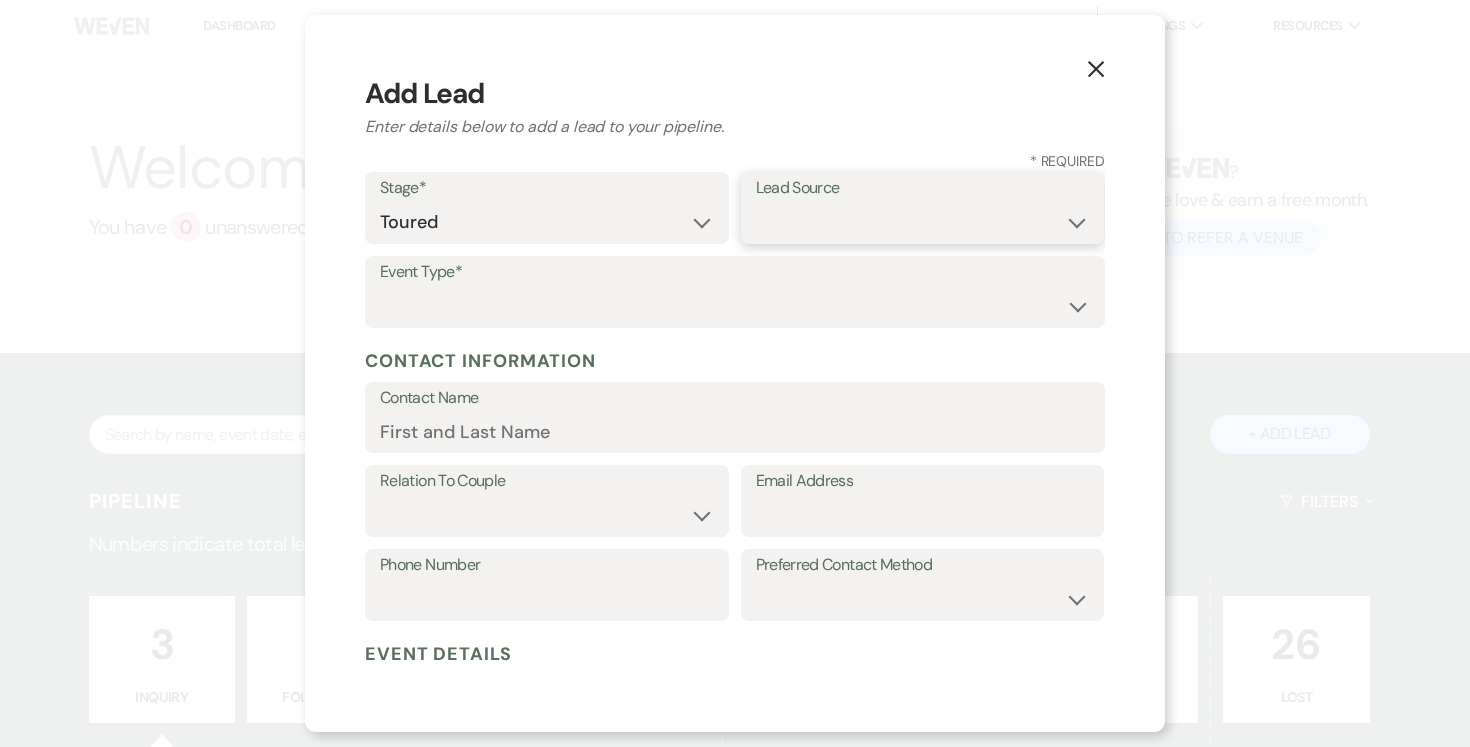 click on "Weven Venue Website Instagram Facebook Pinterest Google The Knot Wedding Wire Here Comes the Guide Wedding Spot Eventective [PERSON_NAME] The Venue Report PartySlate VRBO / Homeaway Airbnb Wedding Show TikTok X / Twitter Phone Call Walk-in Vendor Referral Advertising Personal Referral Local Referral Other" at bounding box center [923, 222] 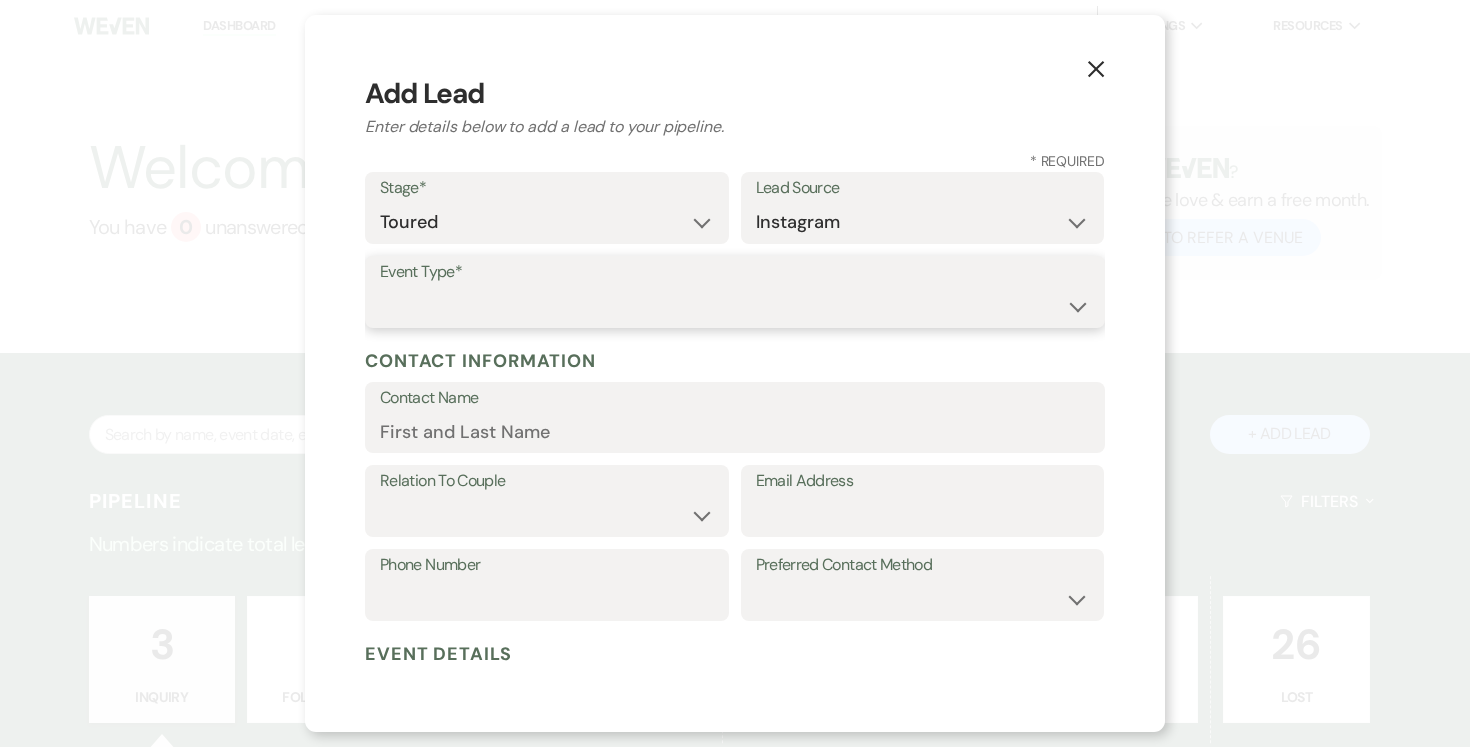 click on "Wedding Anniversary Party Baby Shower Bachelorette / Bachelor Party Birthday Party Bridal Shower Brunch Community Event Concert Corporate Event Elopement End of Life Celebration Engagement Party Fundraiser Graduation Party Micro Wedding Prom Quinceañera Rehearsal Dinner Religious Event Retreat Other" at bounding box center (735, 306) 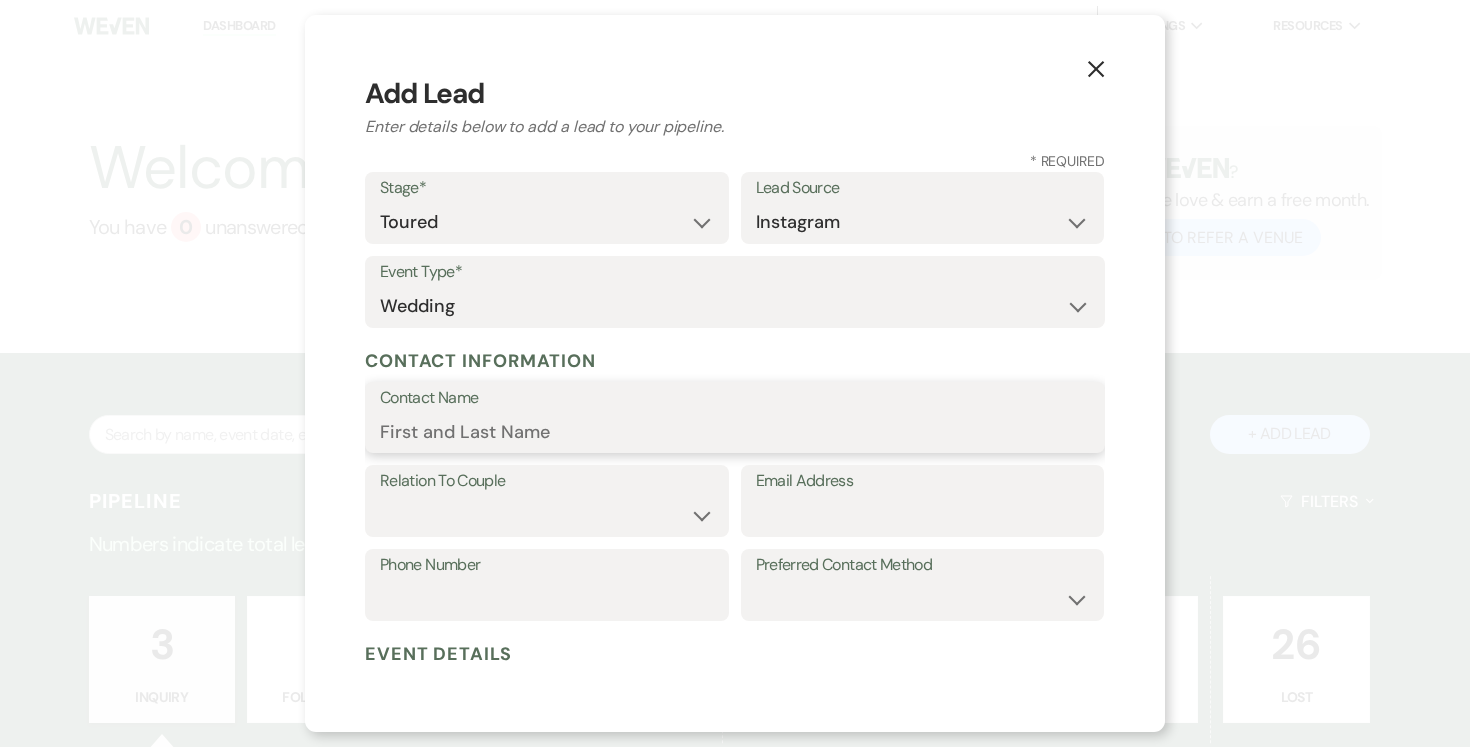 click on "Contact Name" at bounding box center (735, 431) 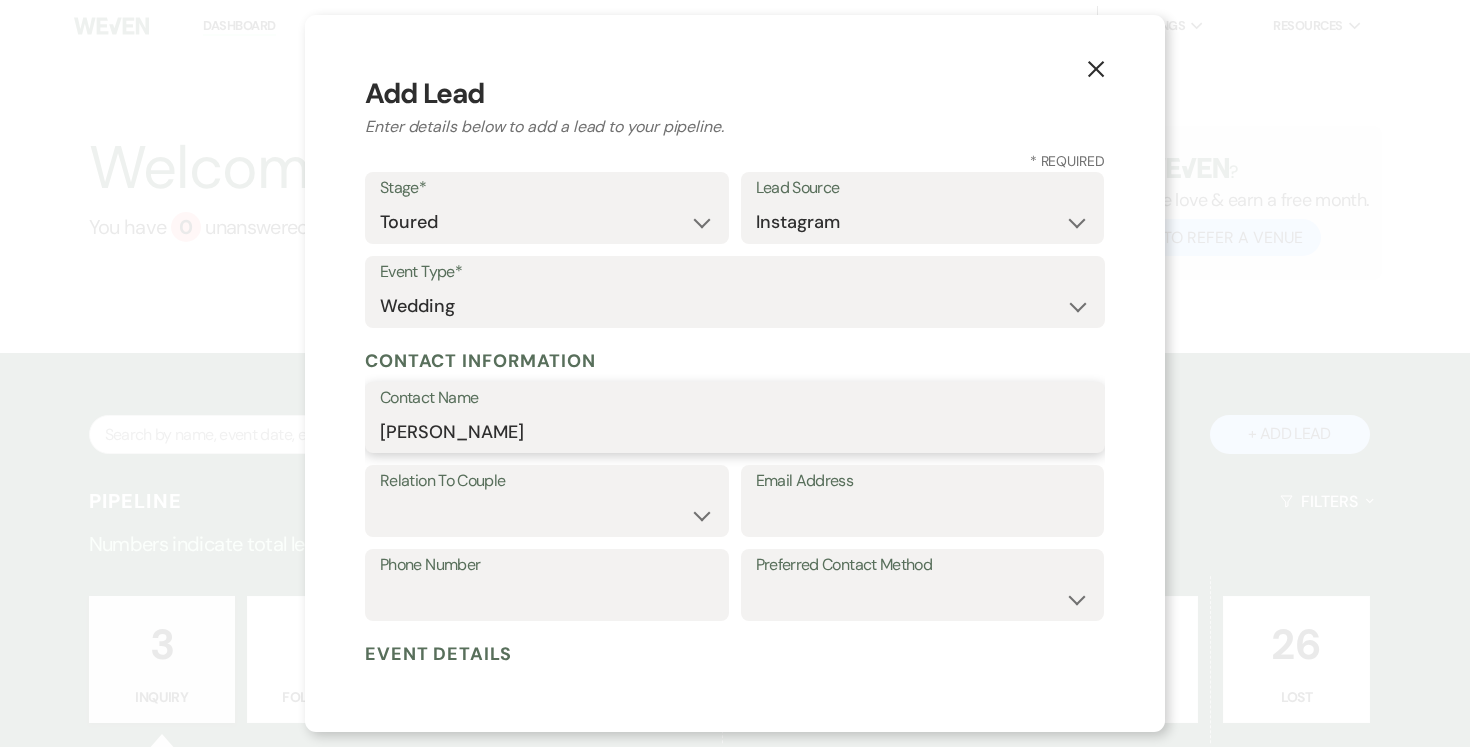type on "[PERSON_NAME]" 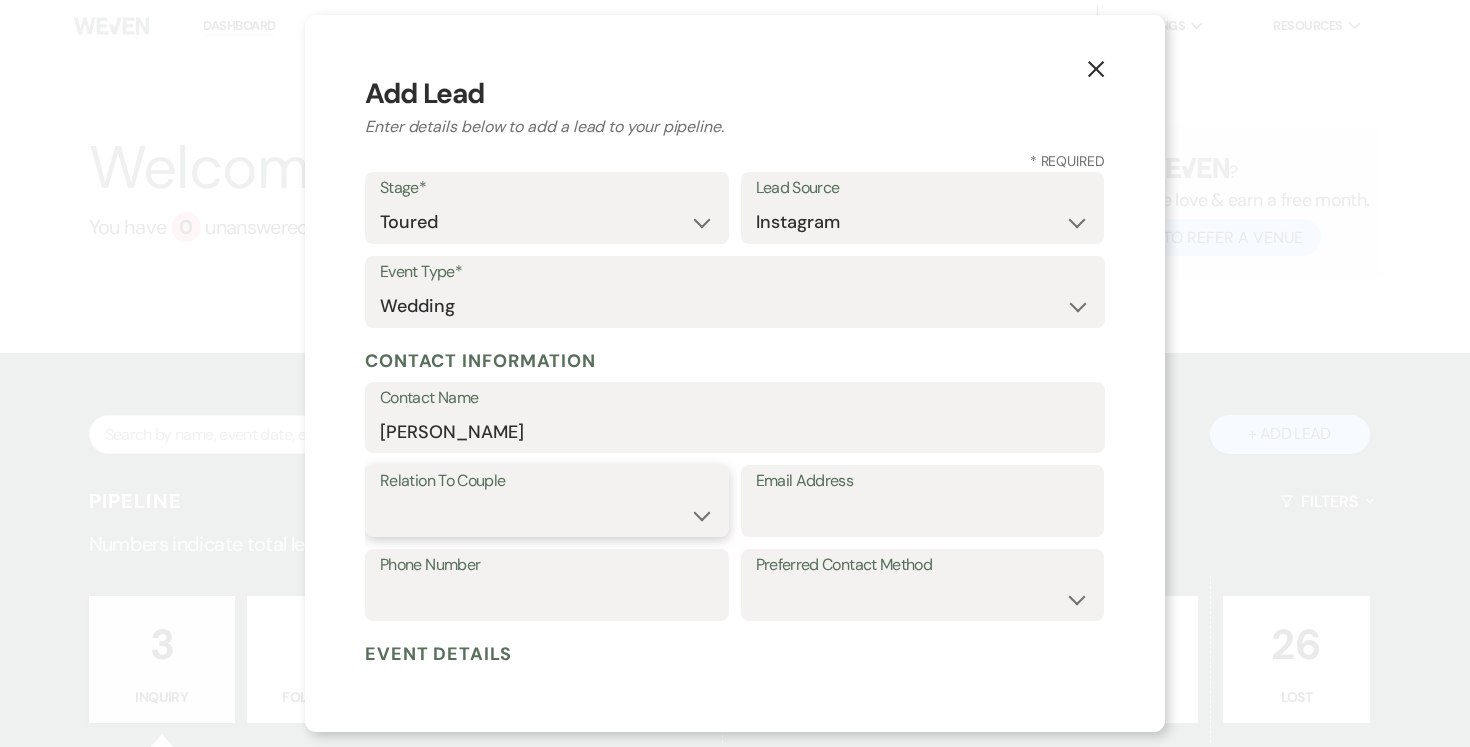 click on "Couple Planner Parent of Couple Family Member Friend Other" at bounding box center [547, 515] 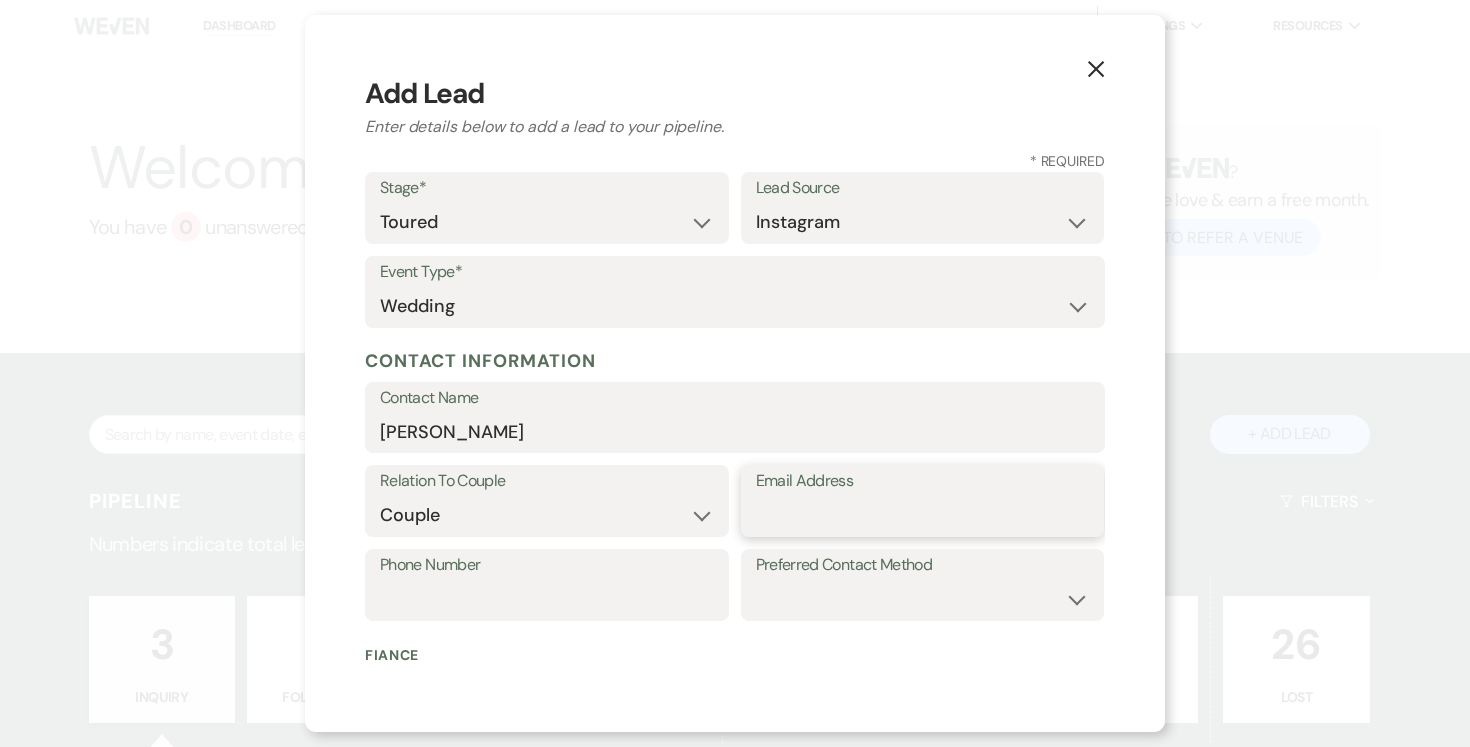 click on "Email Address" at bounding box center (923, 515) 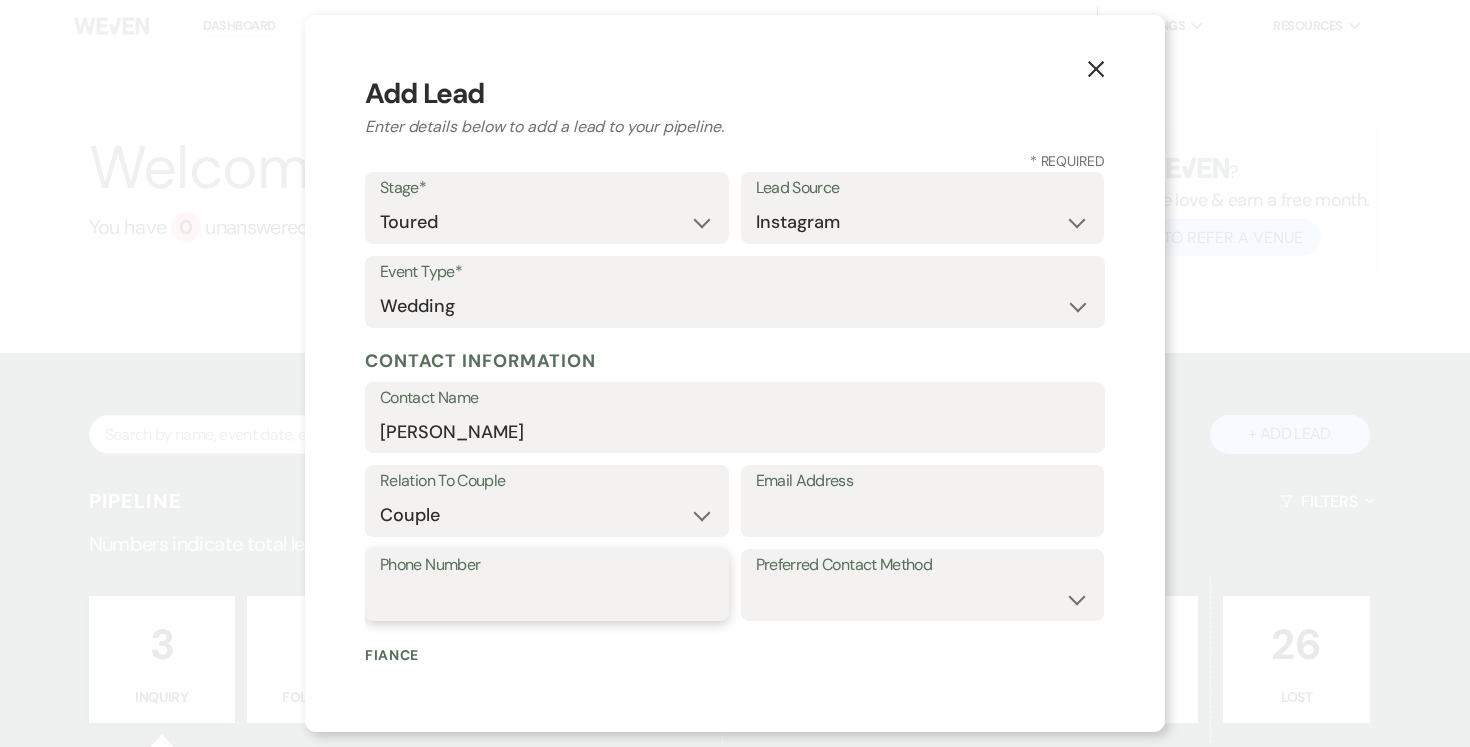 click on "Phone Number" at bounding box center [547, 599] 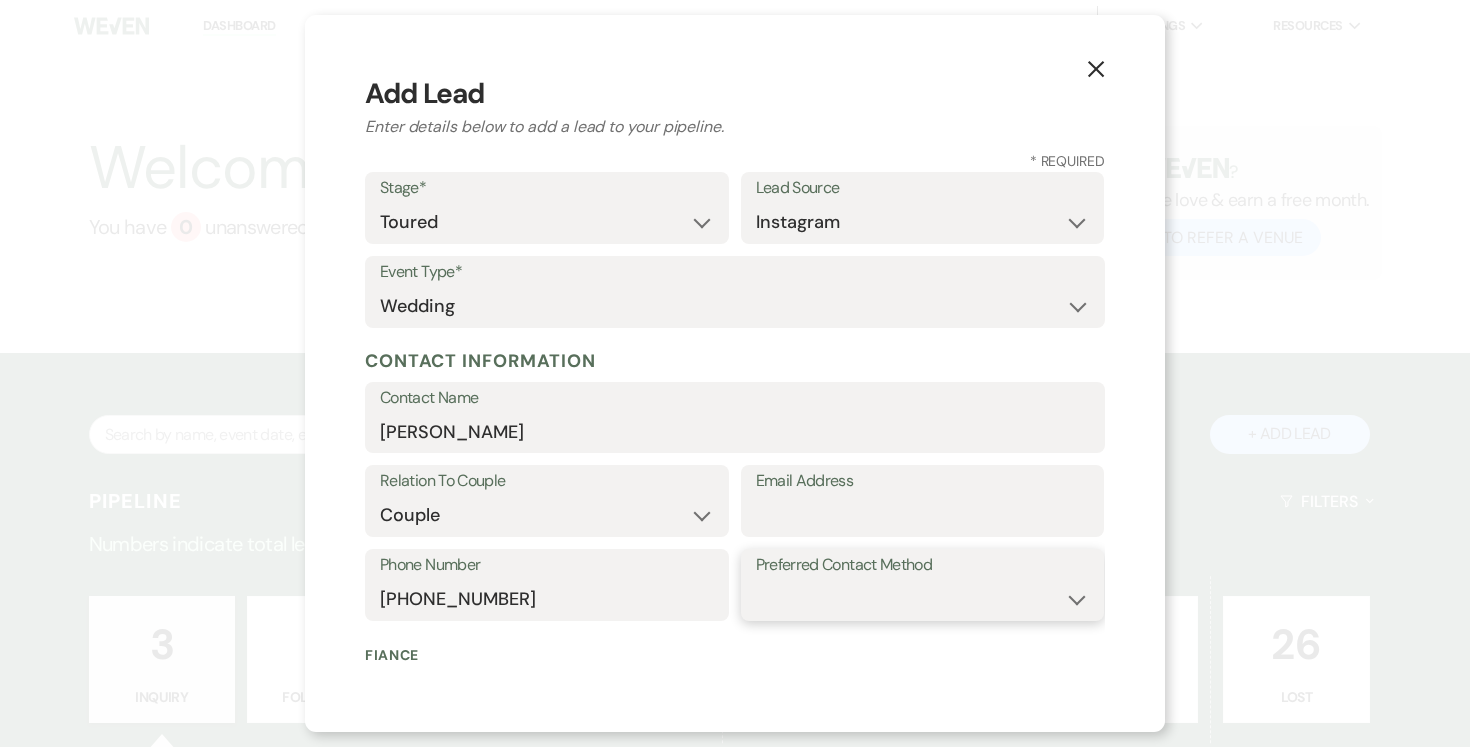 click on "Email Phone Text" at bounding box center [923, 599] 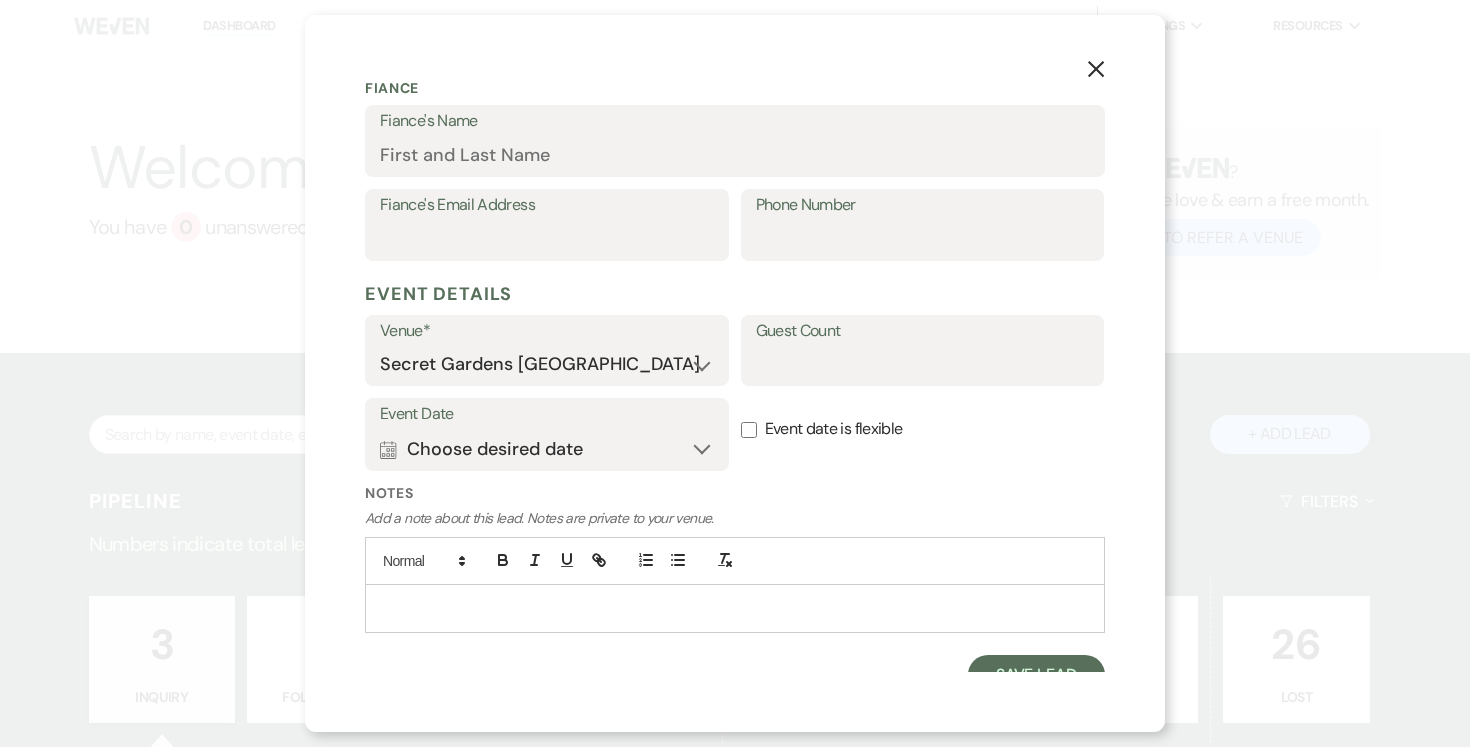 scroll, scrollTop: 570, scrollLeft: 0, axis: vertical 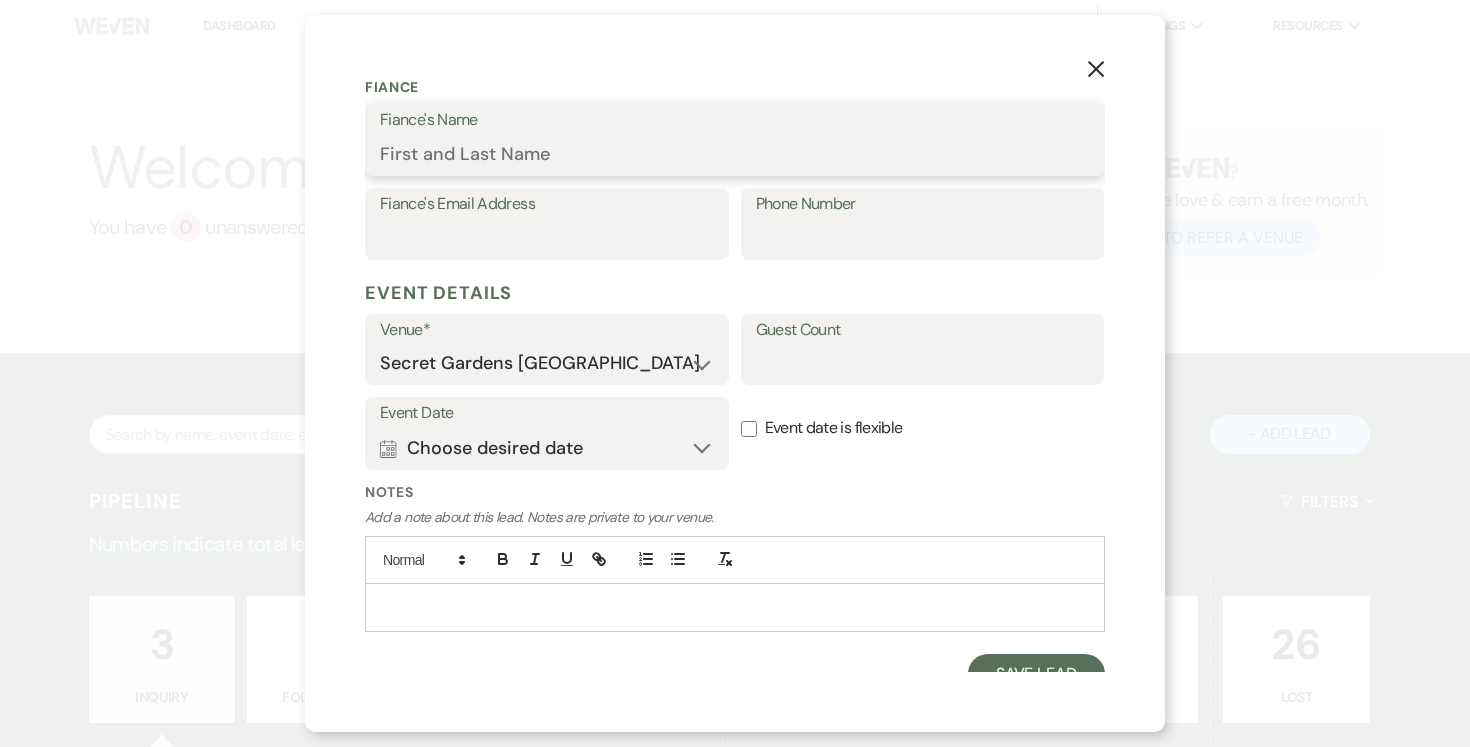 click on "Fiance's Name" at bounding box center [735, 154] 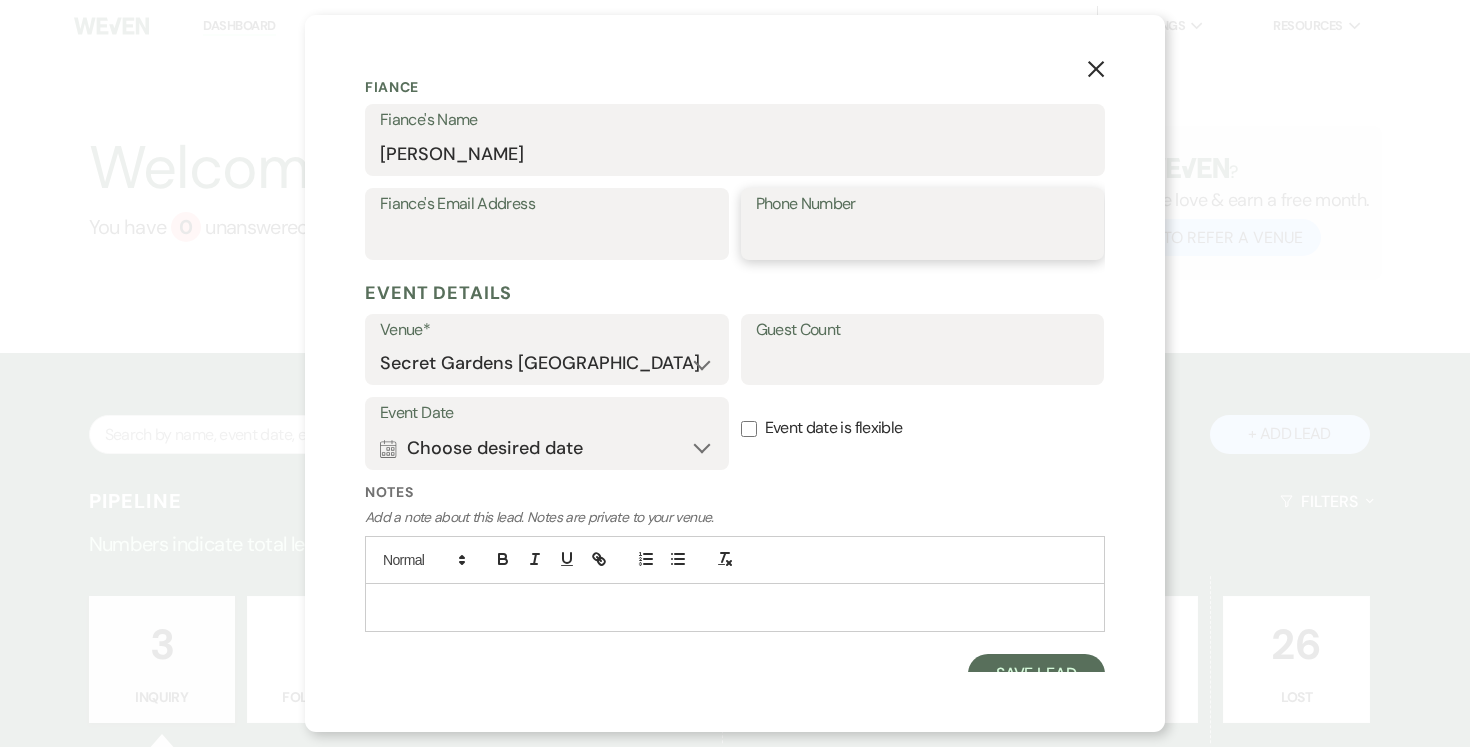 click on "Phone Number" at bounding box center (923, 238) 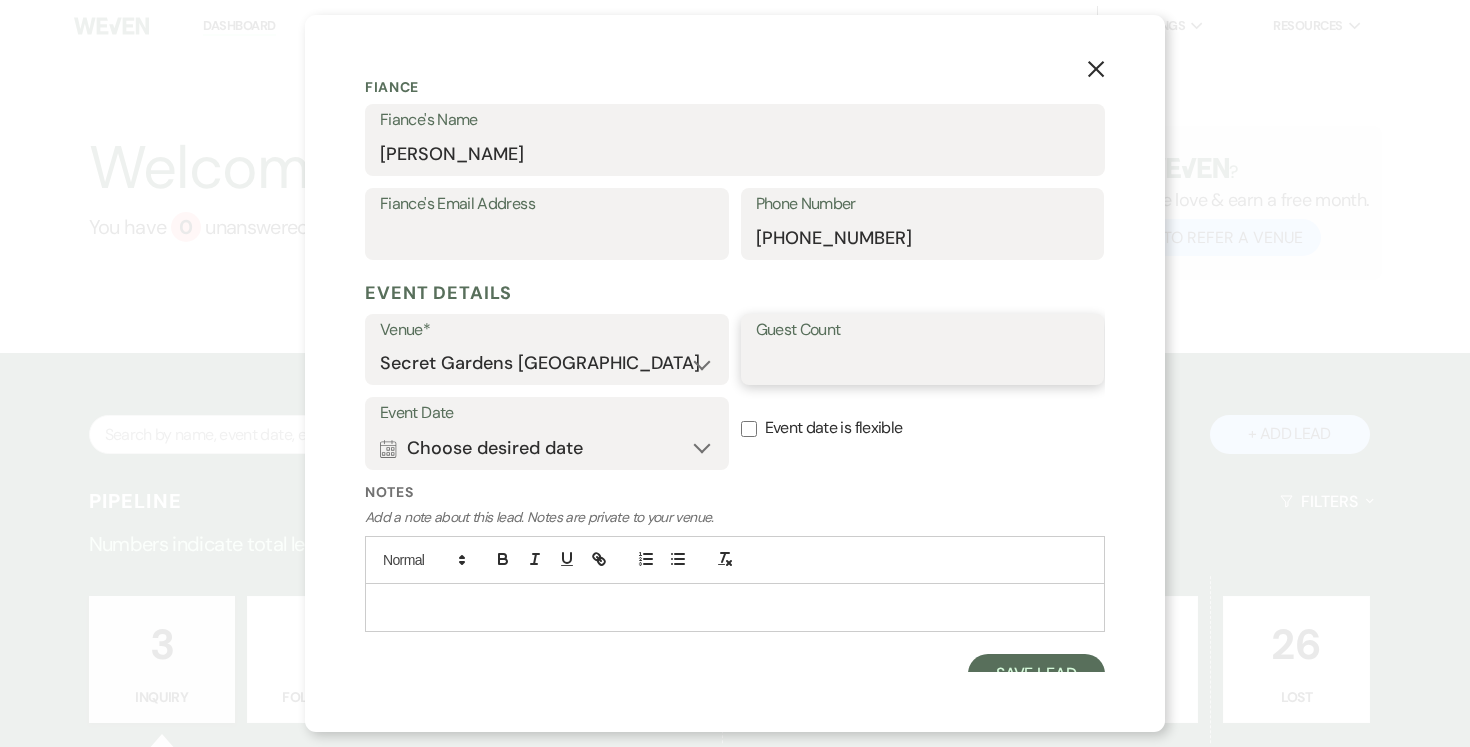 click on "Guest Count" at bounding box center [923, 363] 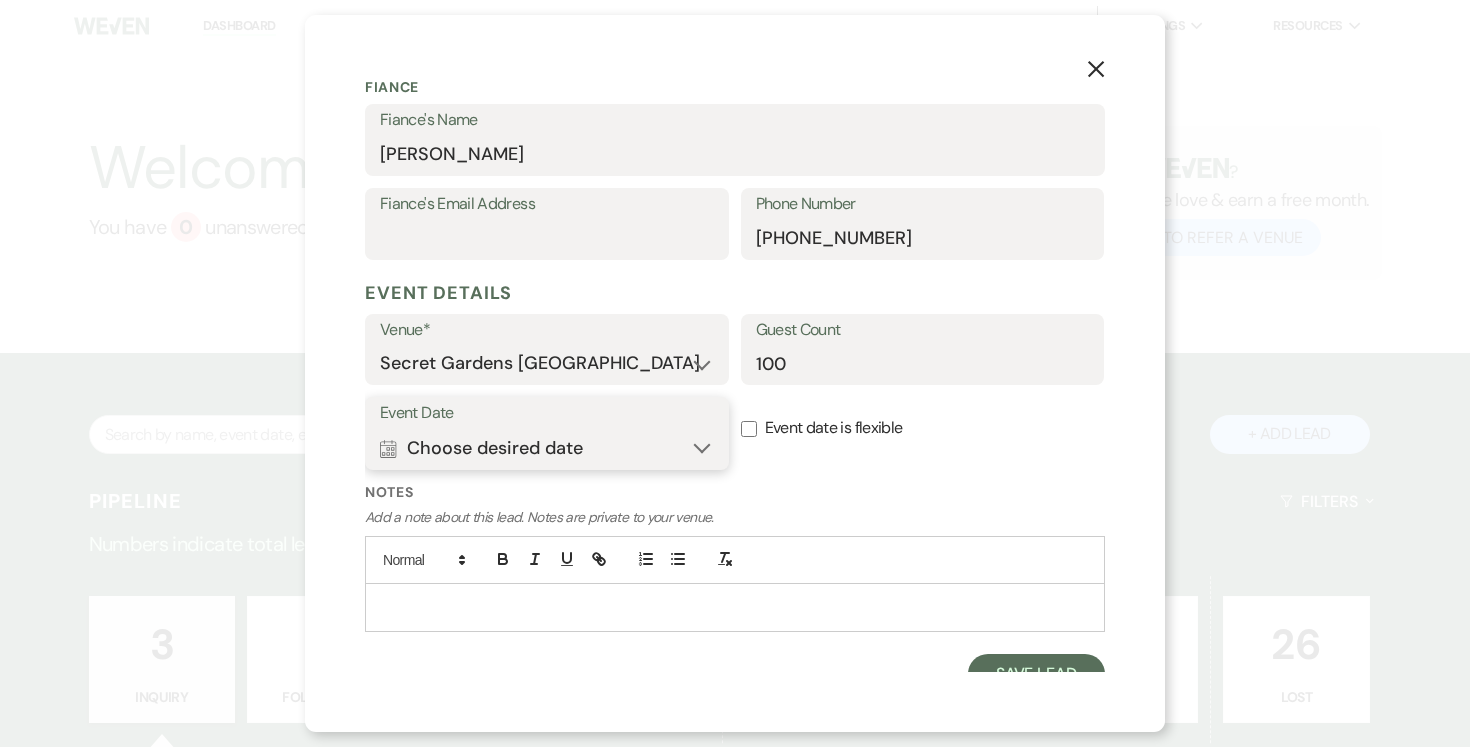 click on "Calendar Choose desired date Expand" at bounding box center (547, 448) 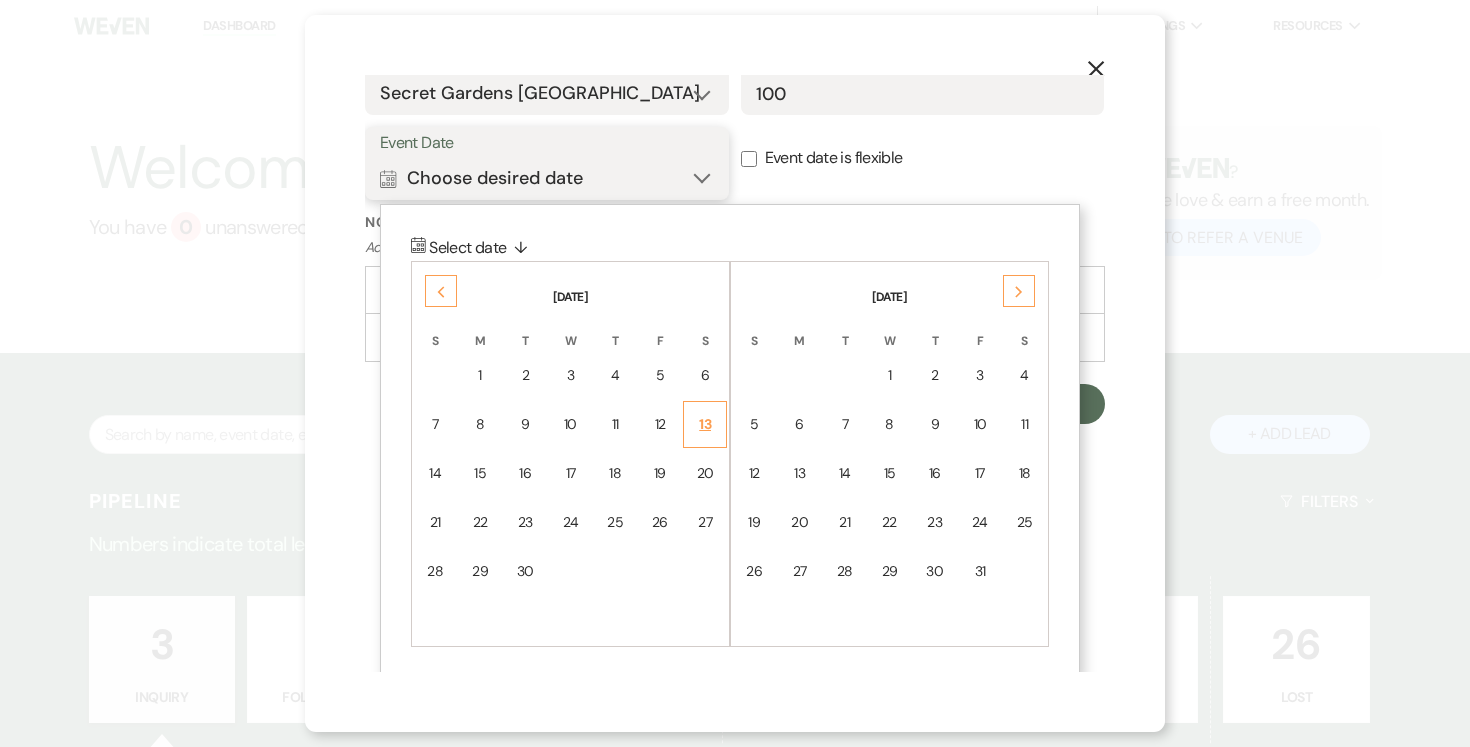 scroll, scrollTop: 846, scrollLeft: 0, axis: vertical 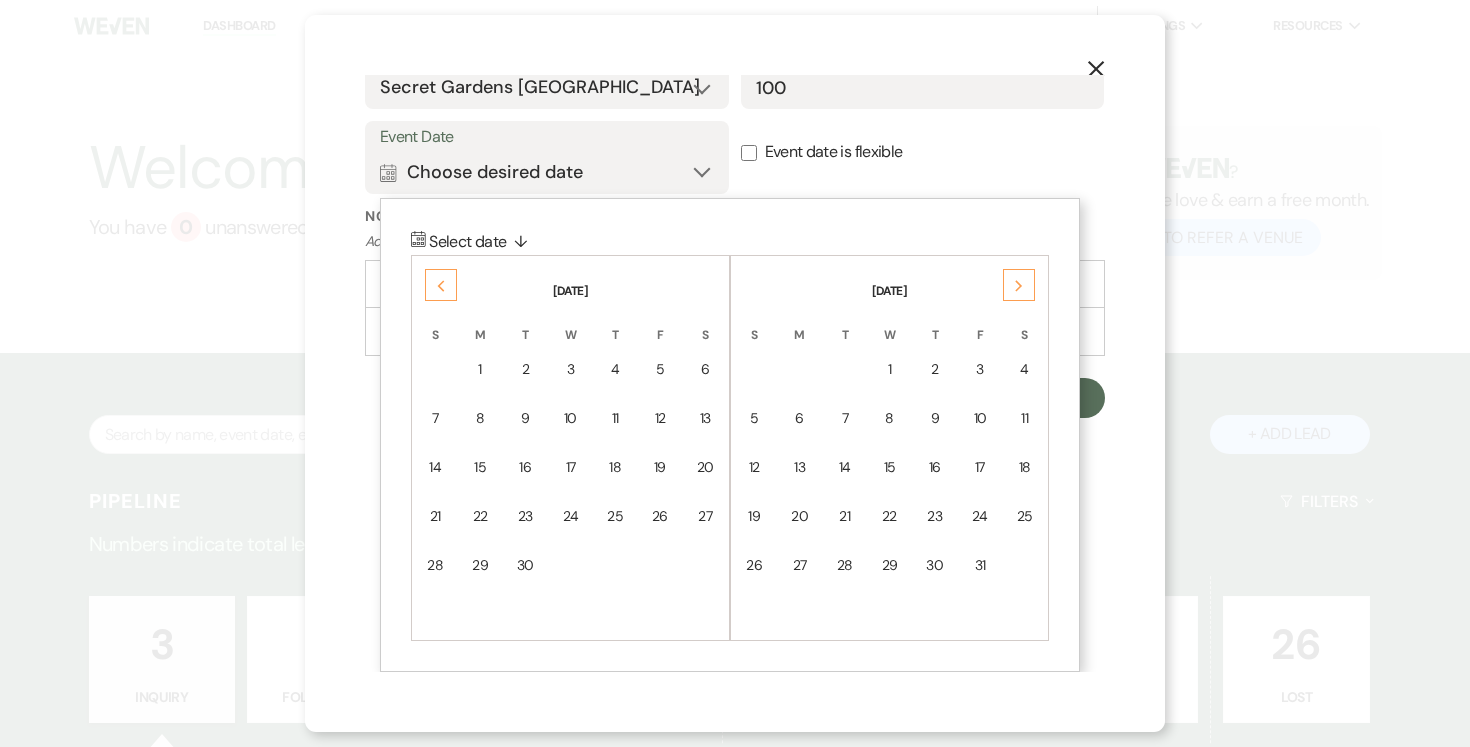 click 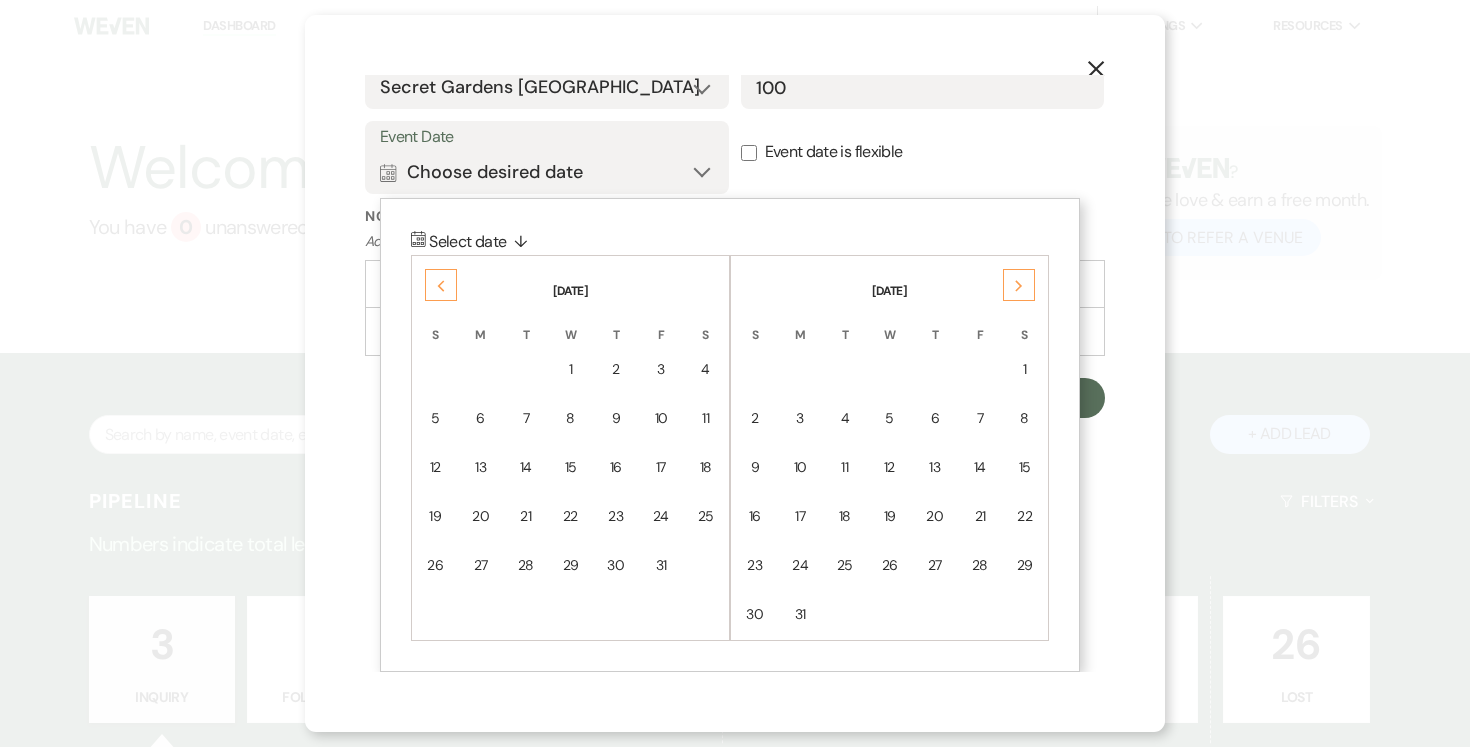 click 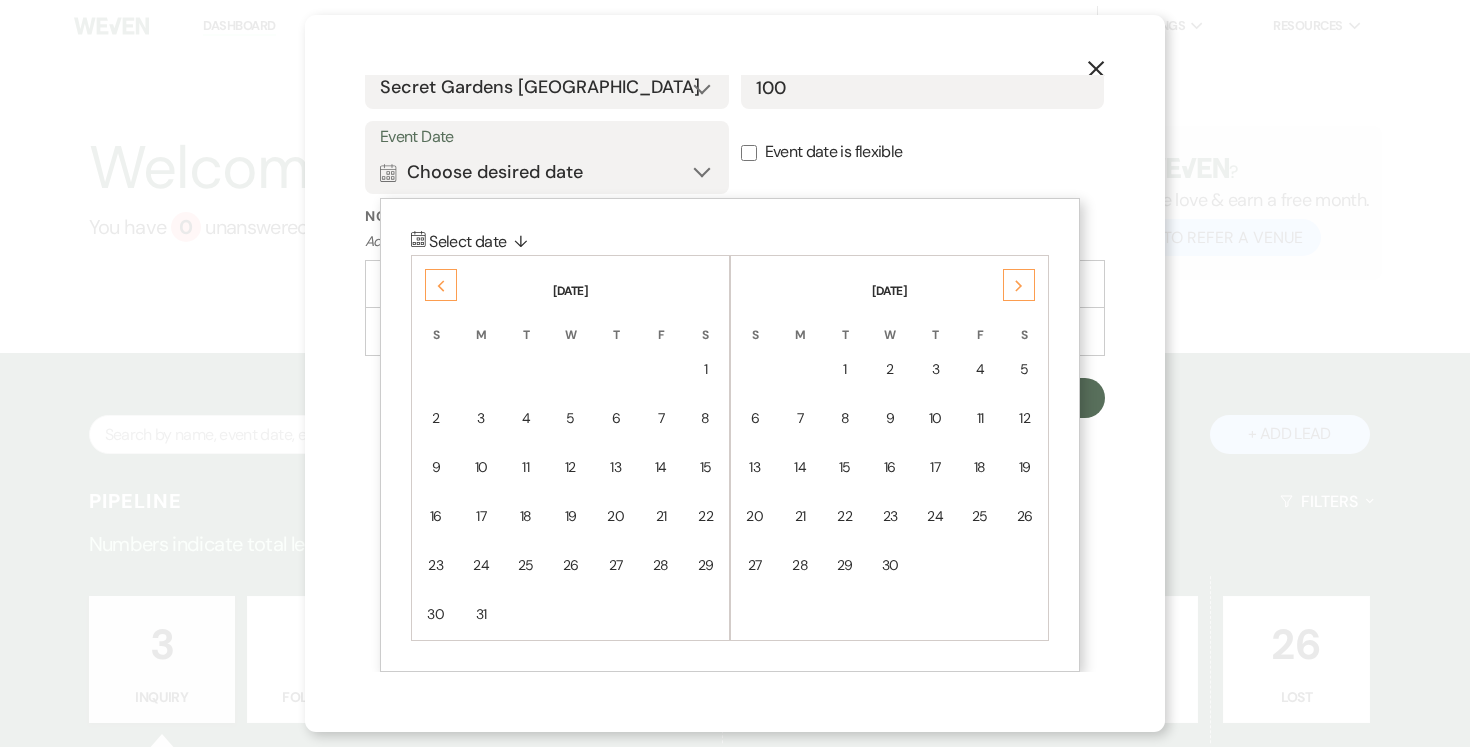 click 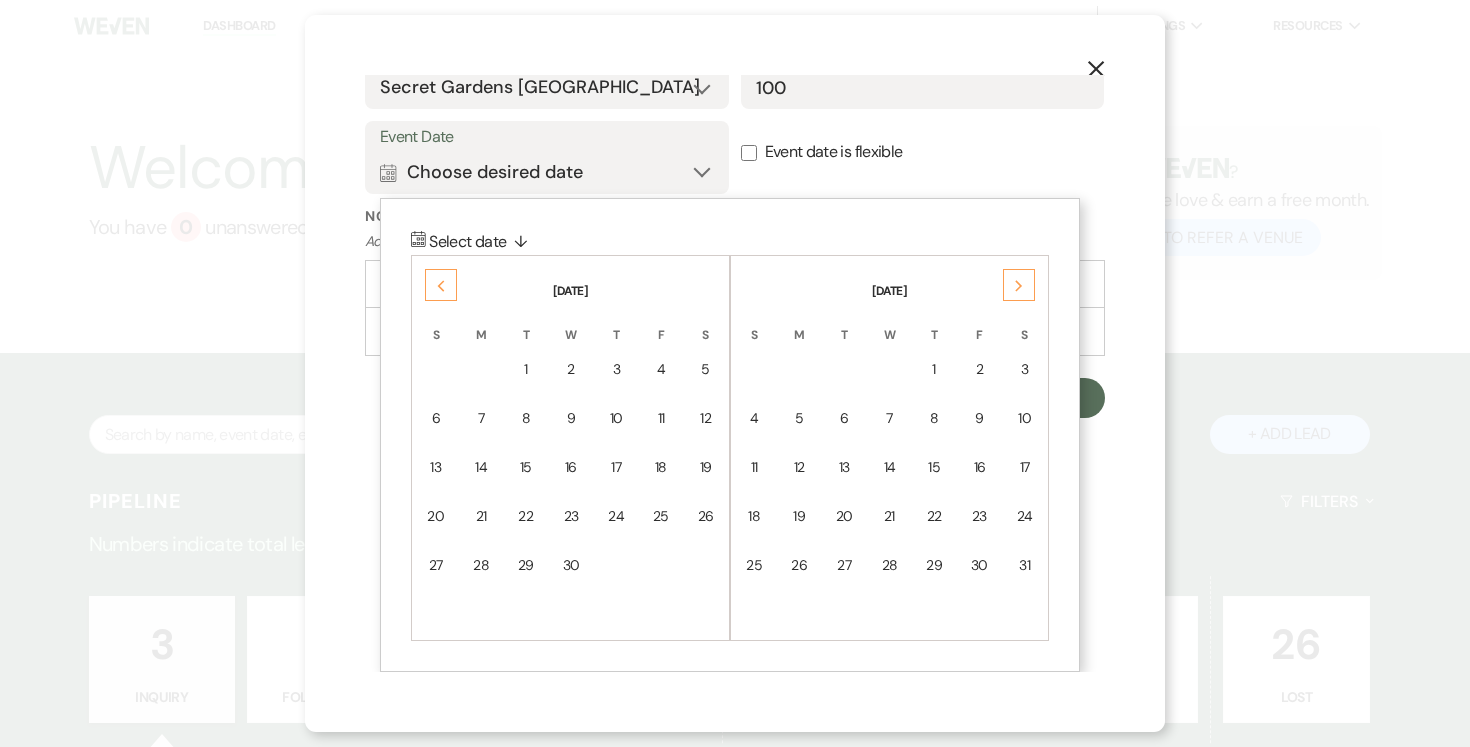 click 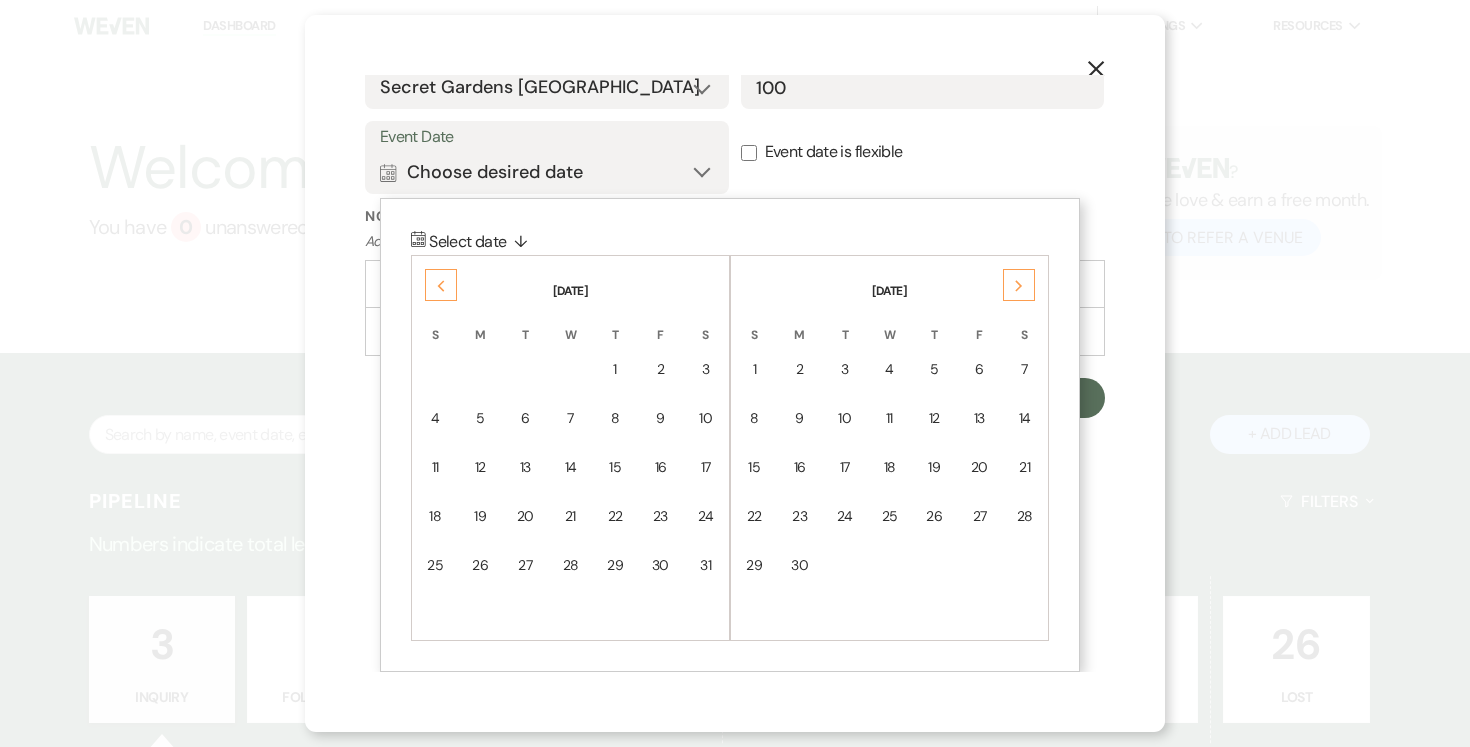 click 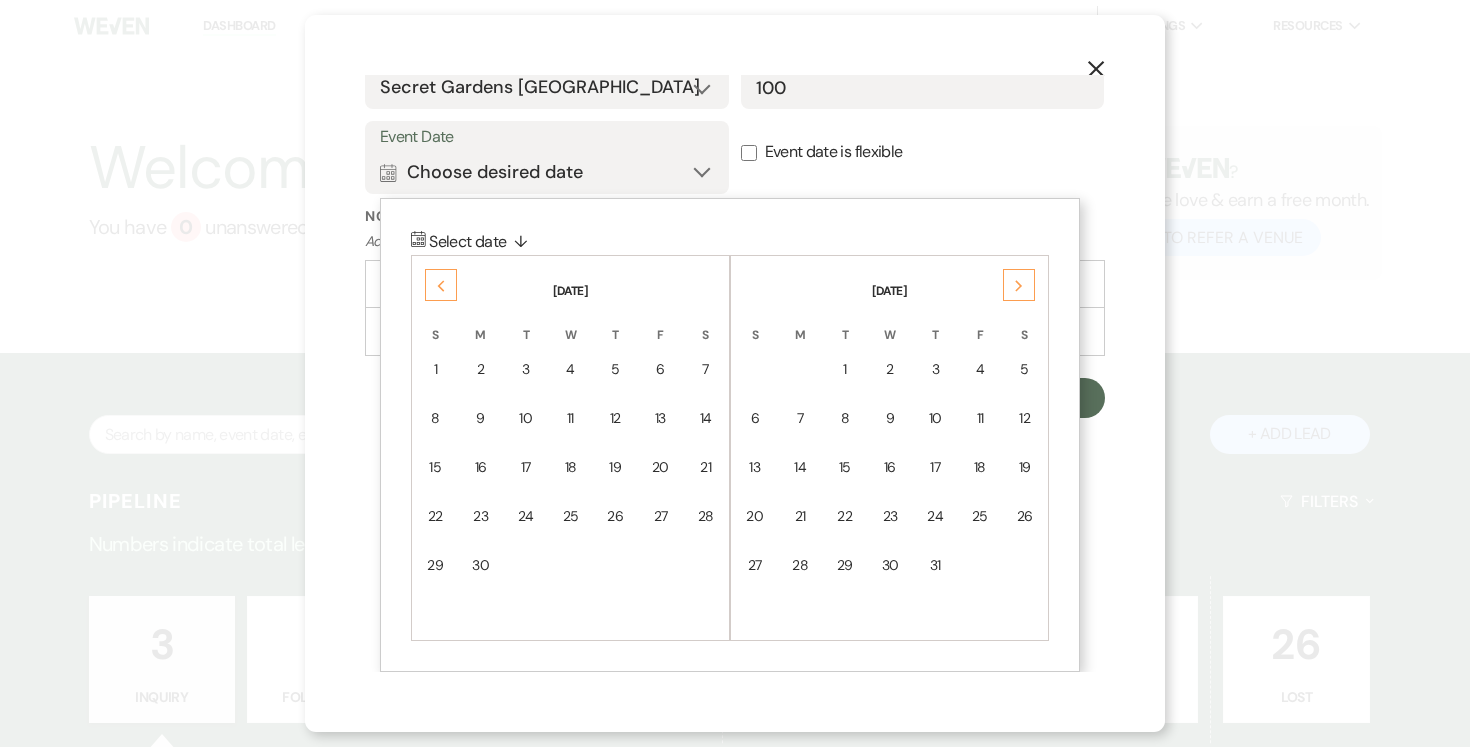 click on "20" at bounding box center [755, 516] 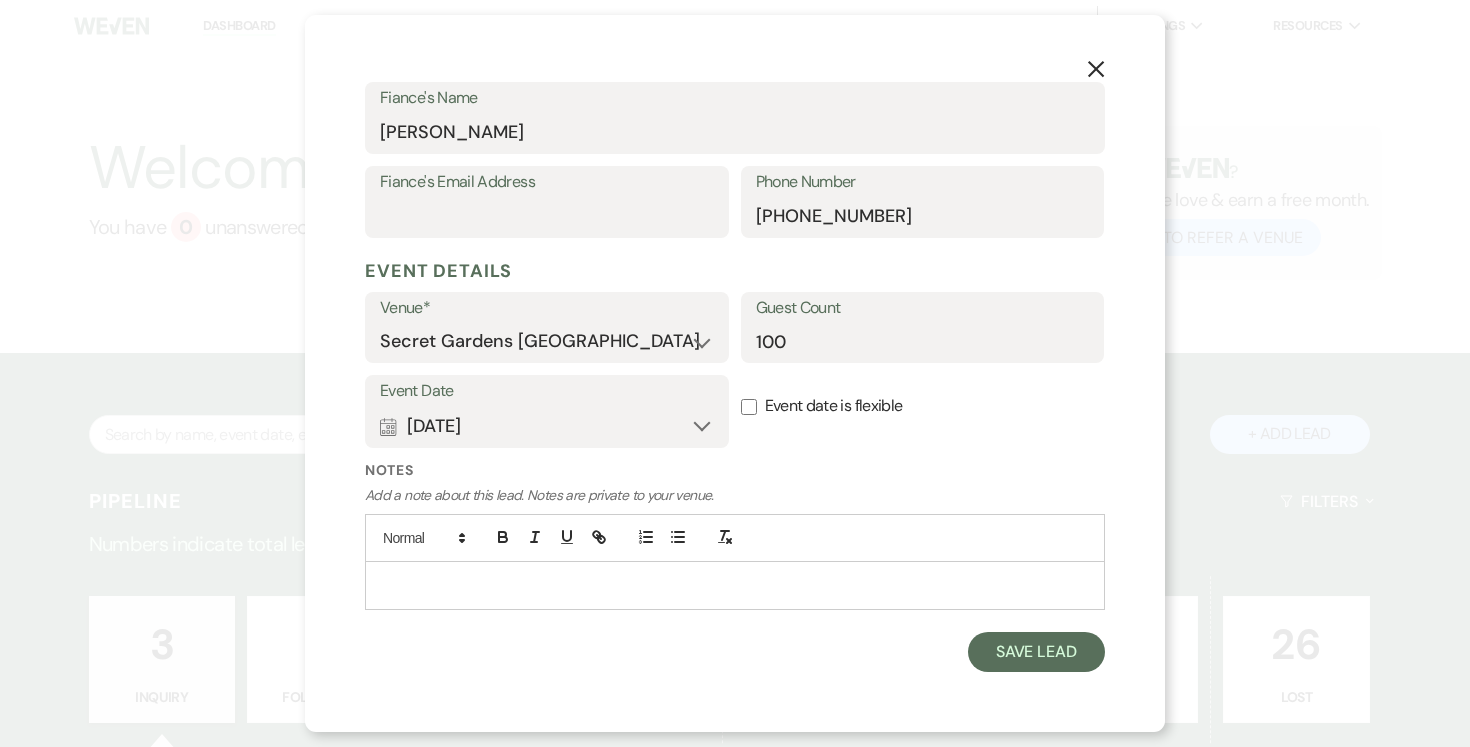 scroll, scrollTop: 590, scrollLeft: 0, axis: vertical 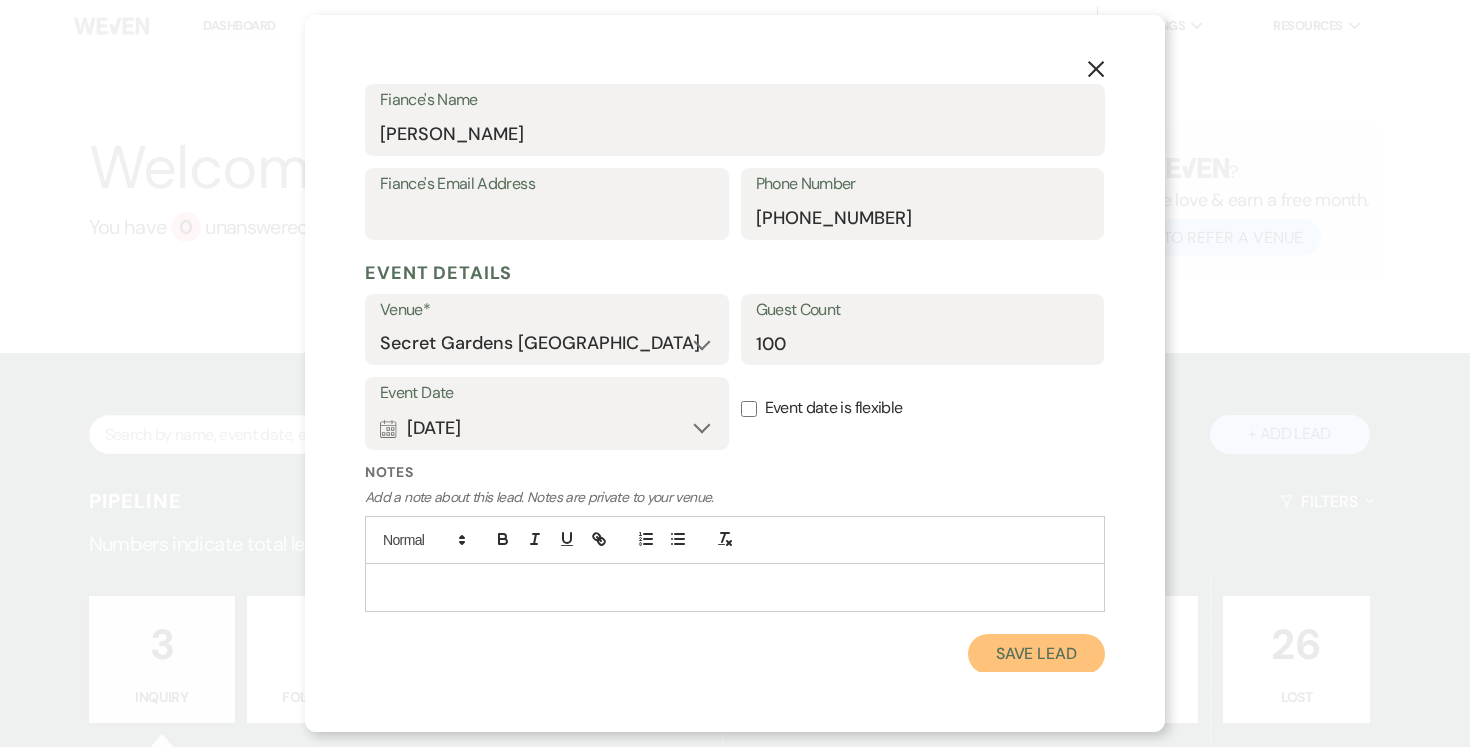 click on "Save Lead" at bounding box center (1036, 654) 